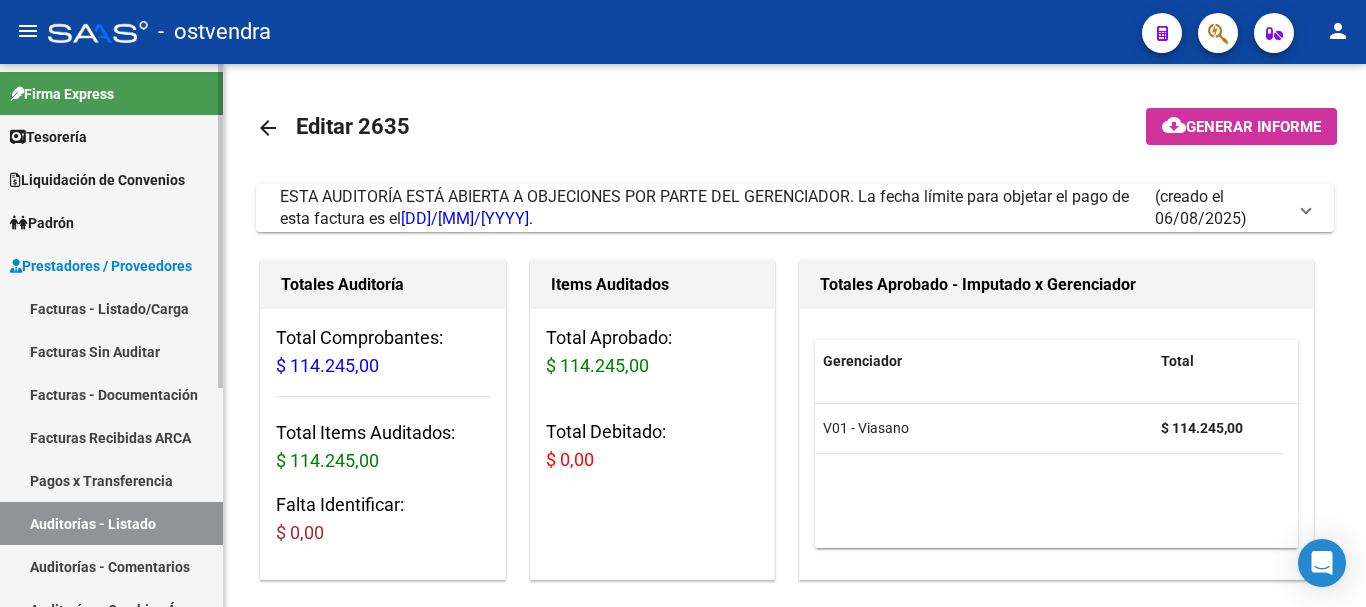 scroll, scrollTop: 0, scrollLeft: 0, axis: both 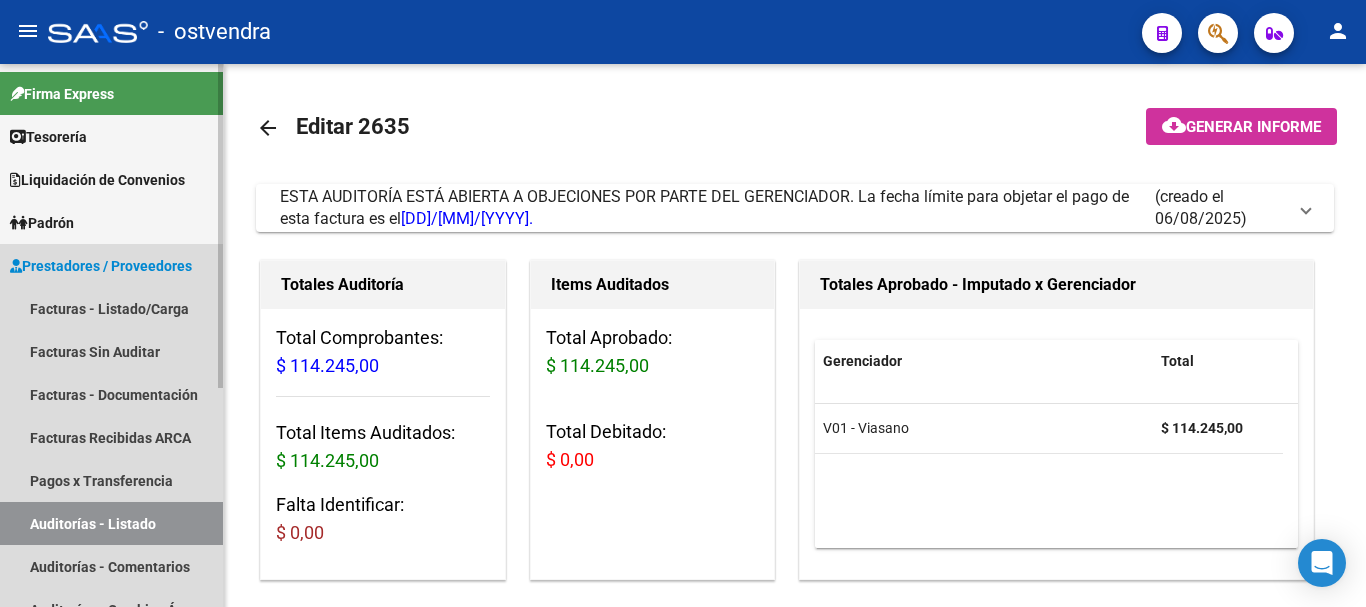 click on "Auditorías - Listado" at bounding box center [111, 523] 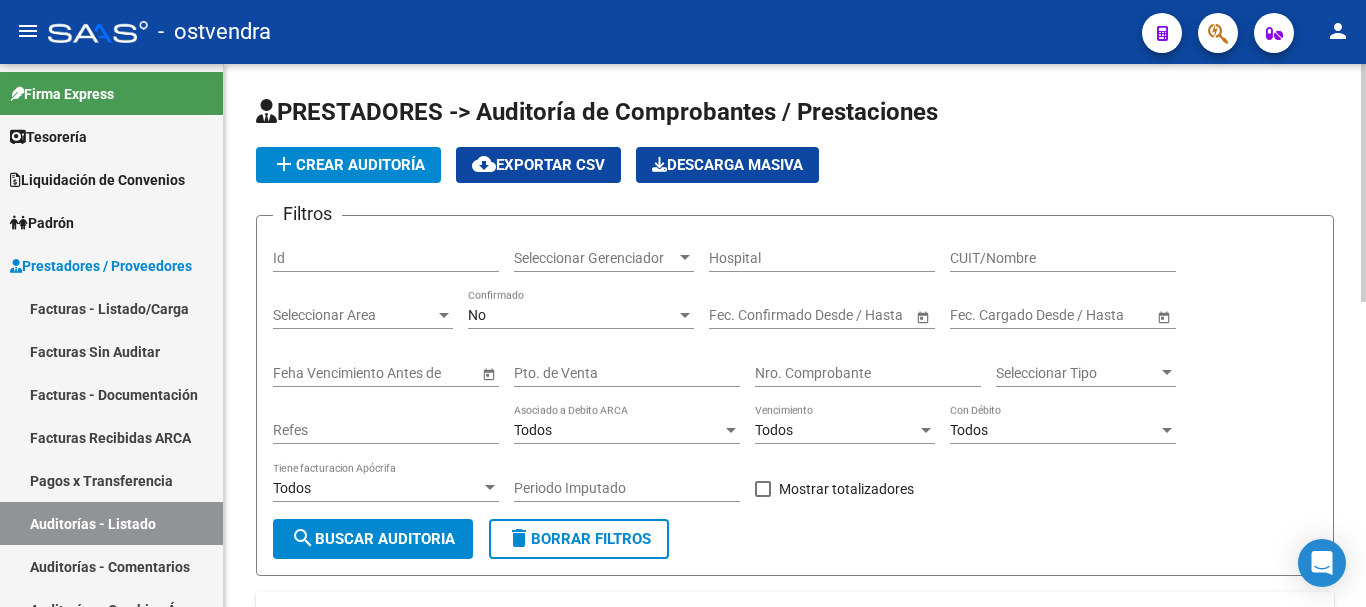 click on "Nro. Comprobante" 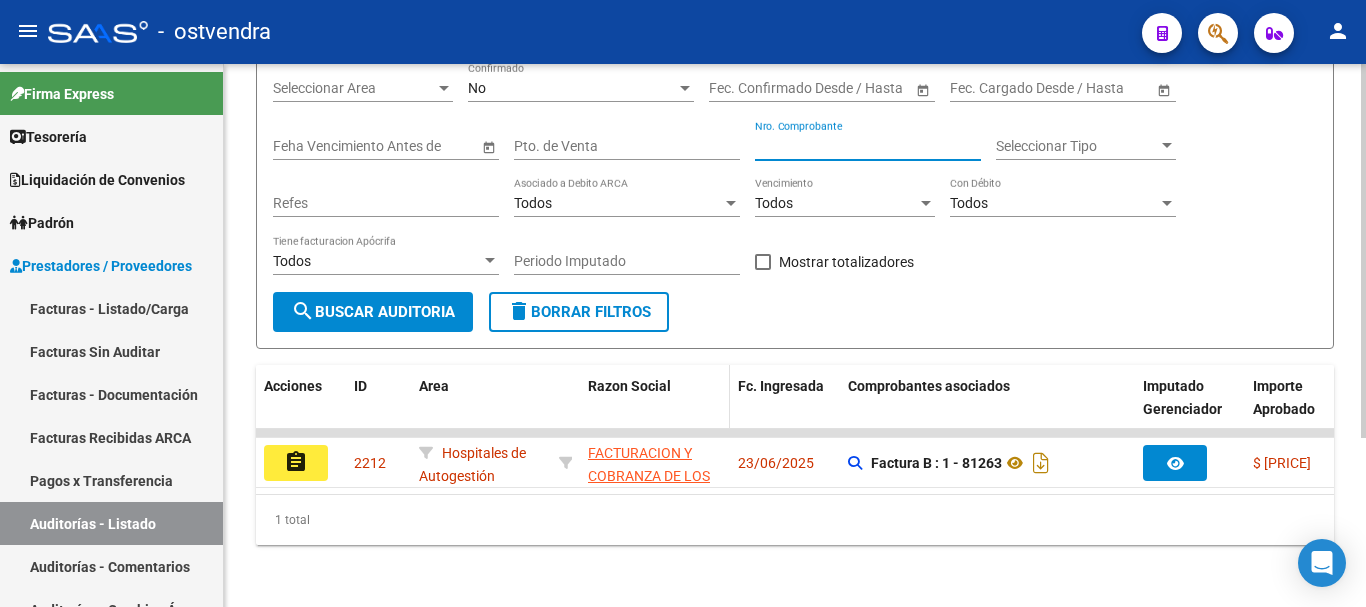 scroll, scrollTop: 245, scrollLeft: 0, axis: vertical 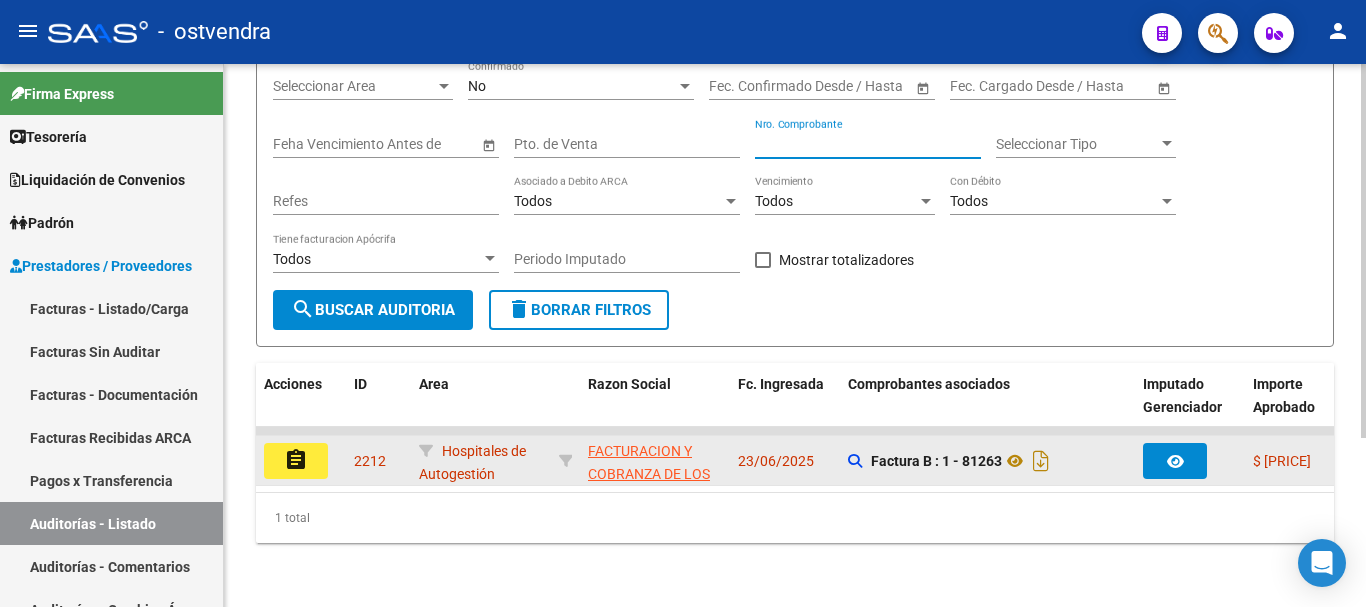 type on "[NUMBER]" 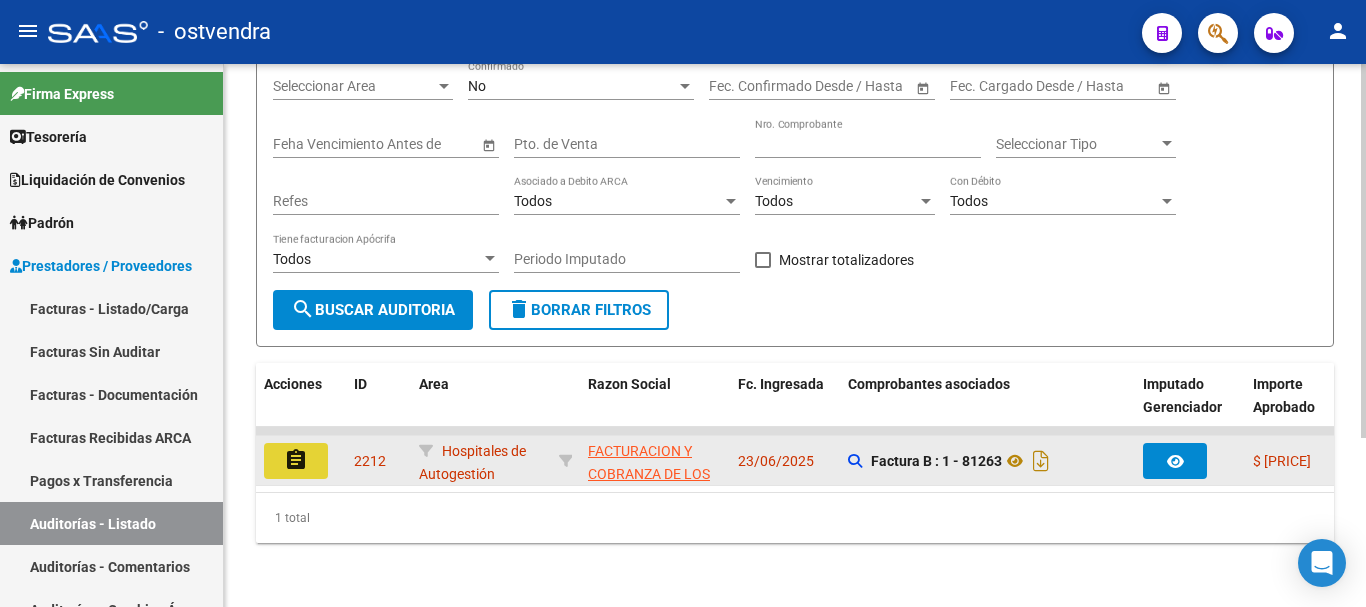 click on "assignment" 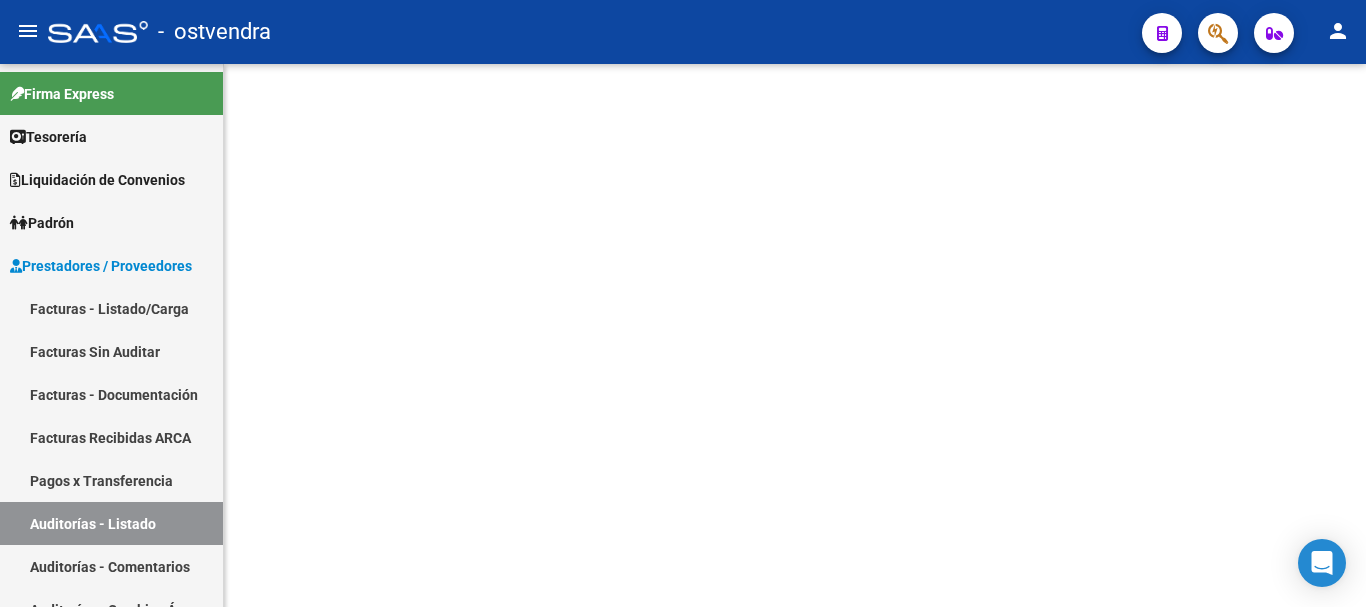 scroll, scrollTop: 0, scrollLeft: 0, axis: both 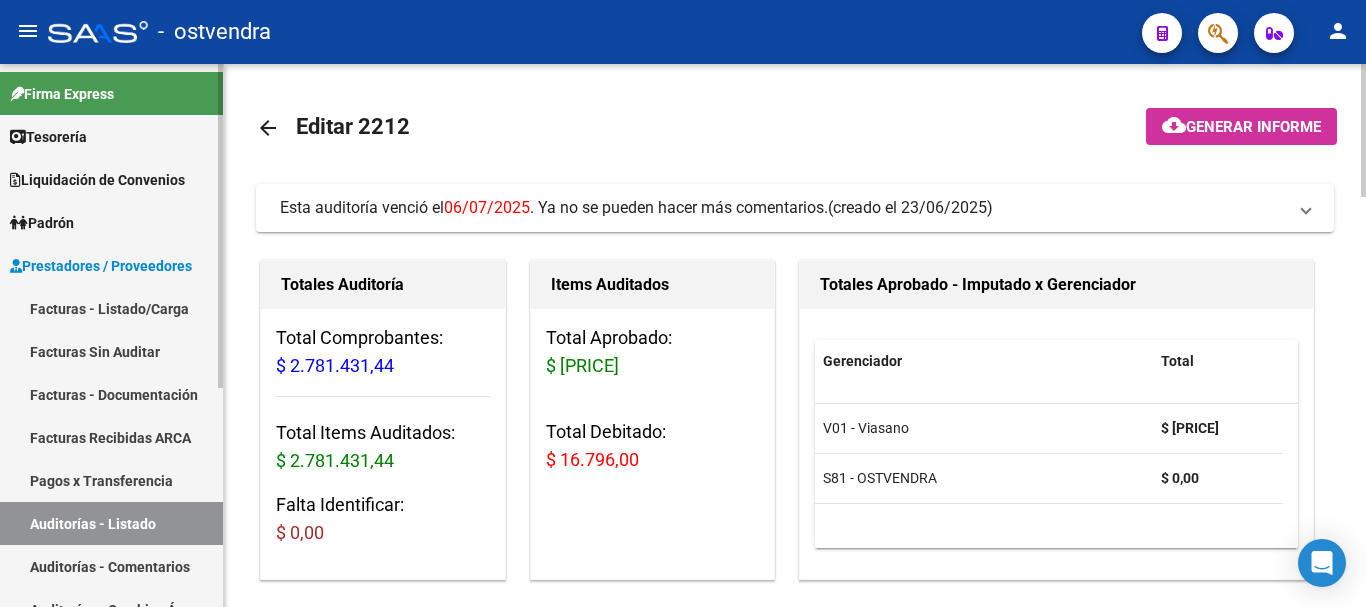 click on "Facturas - Listado/Carga" at bounding box center (111, 308) 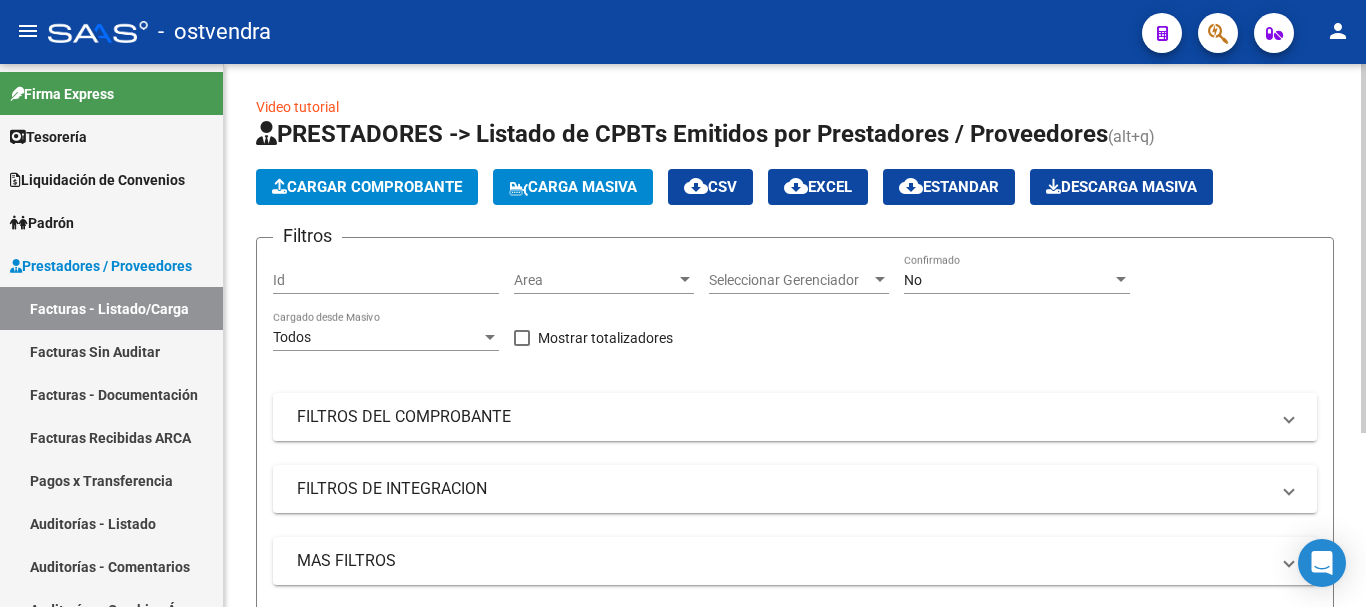 click on "FILTROS DEL COMPROBANTE" at bounding box center (783, 417) 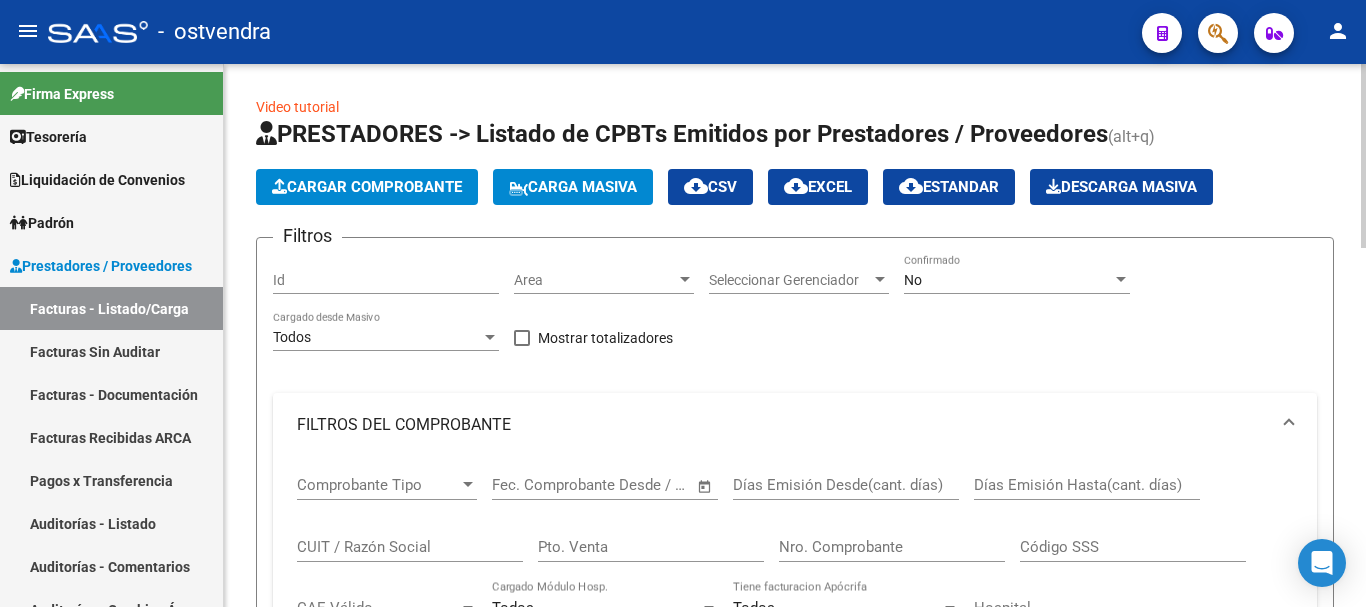 click on "Cargar Comprobante" 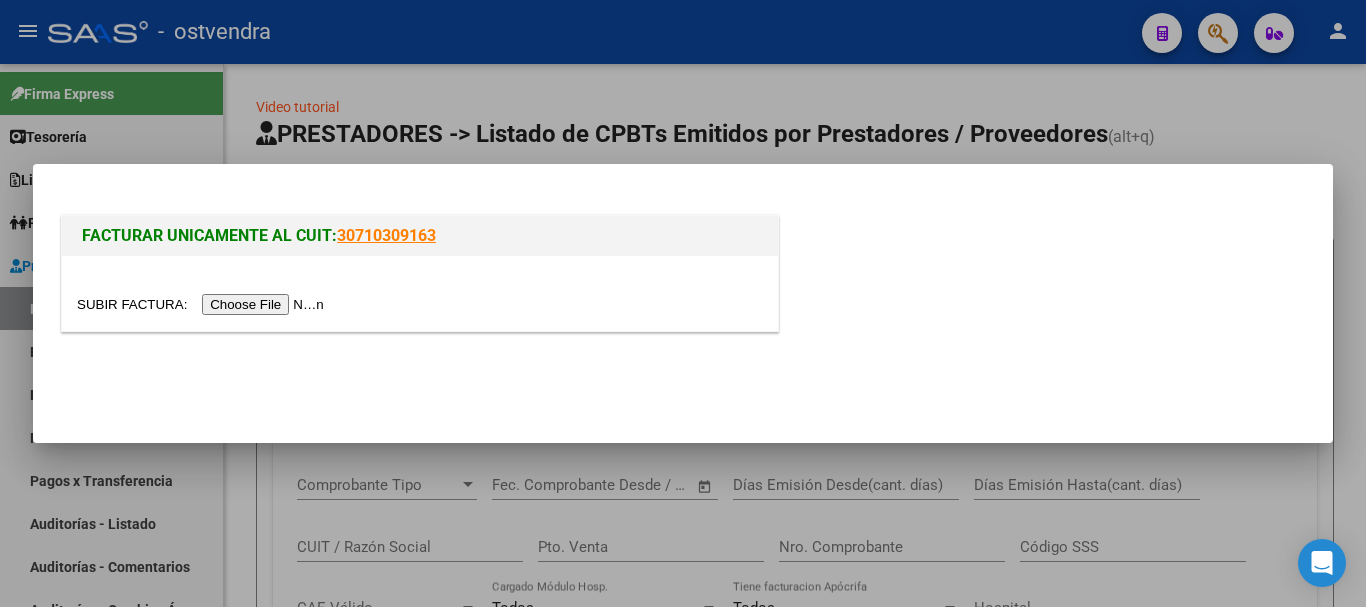 click at bounding box center (203, 304) 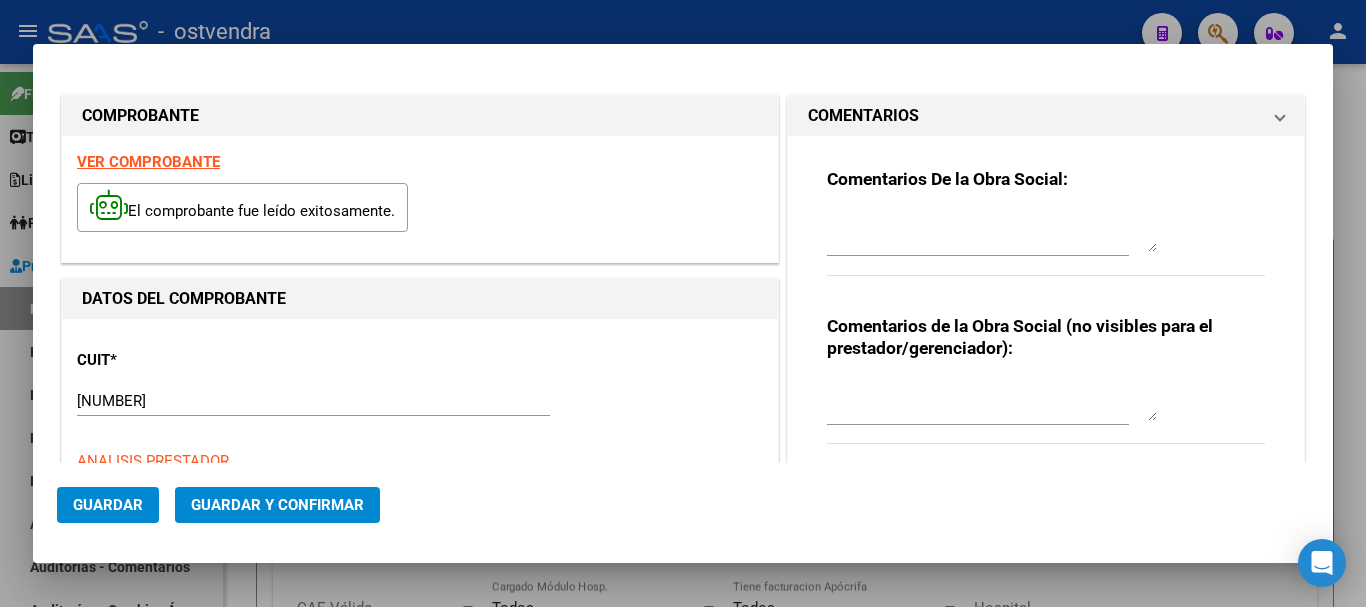 type on "[YYYY]-[MM]-[DD]" 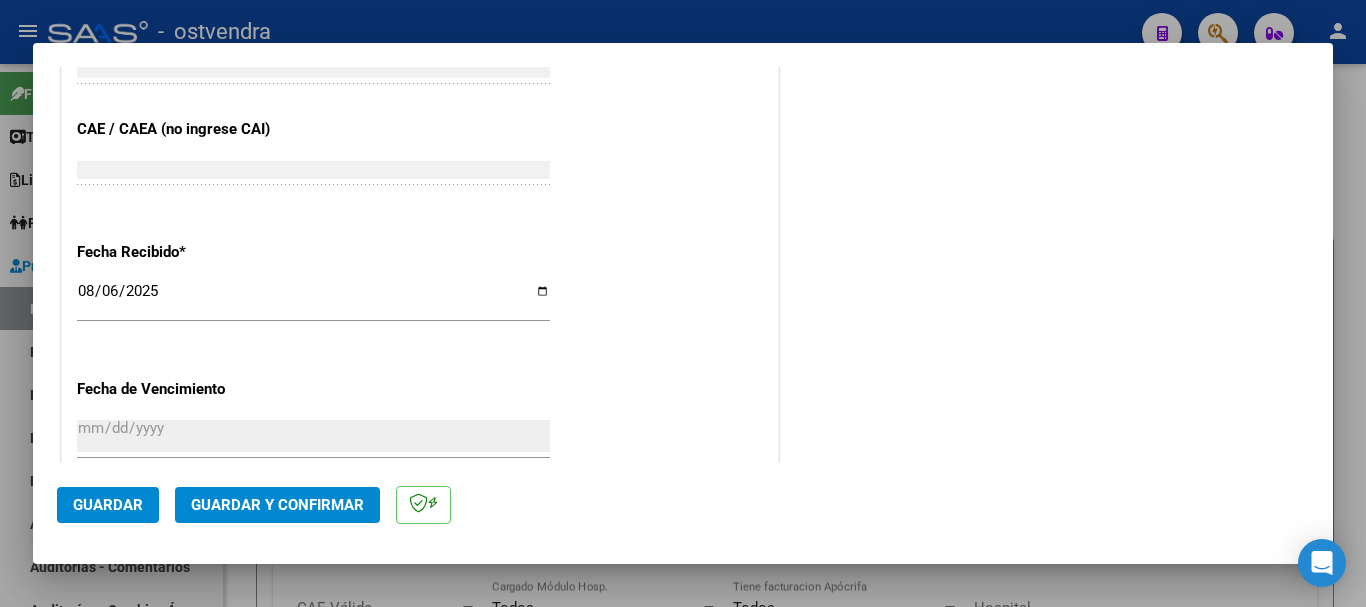 scroll, scrollTop: 1100, scrollLeft: 0, axis: vertical 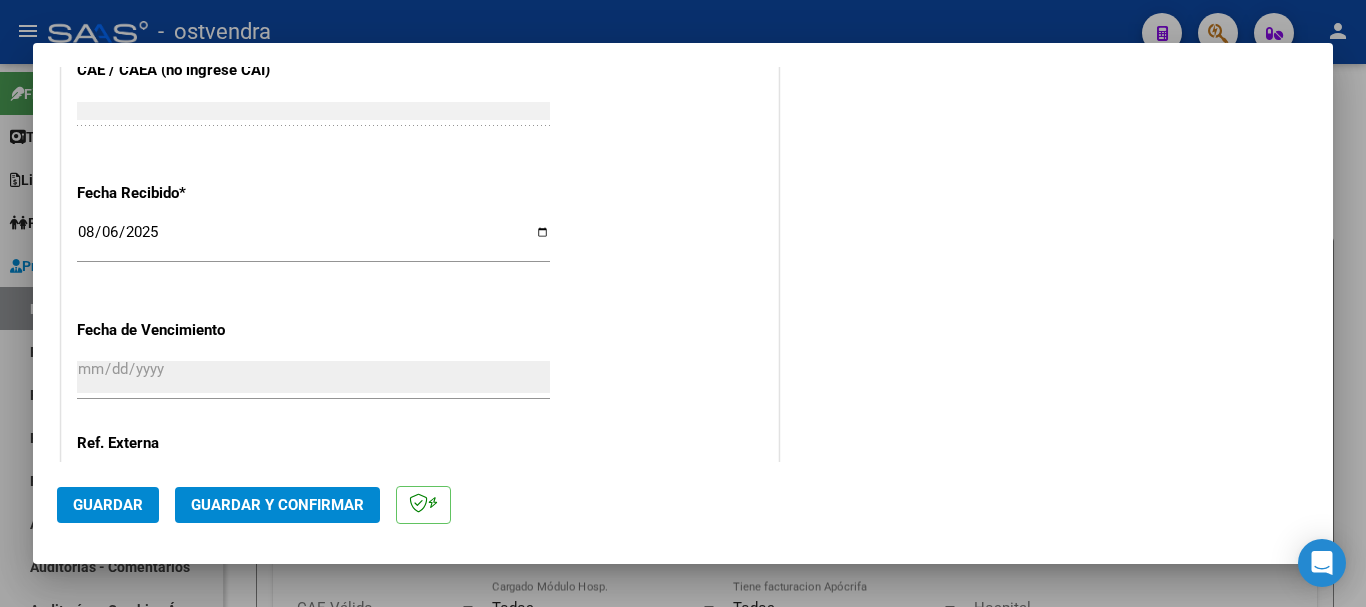 click on "Guardar y Confirmar" 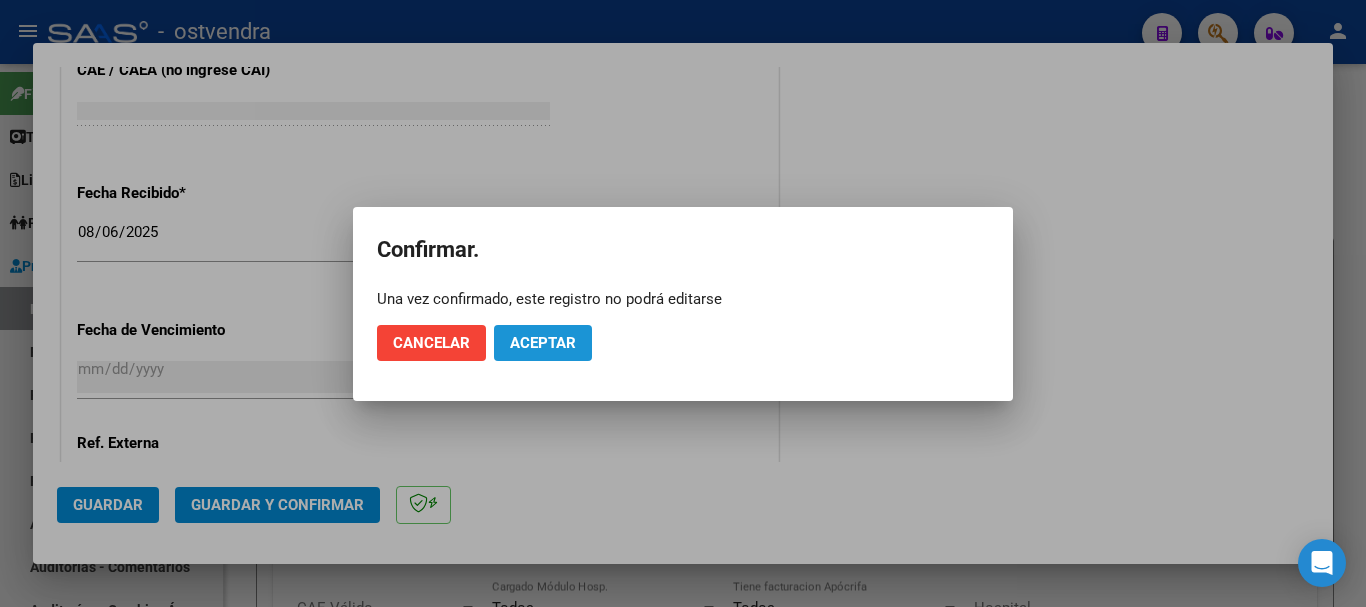 click on "Aceptar" 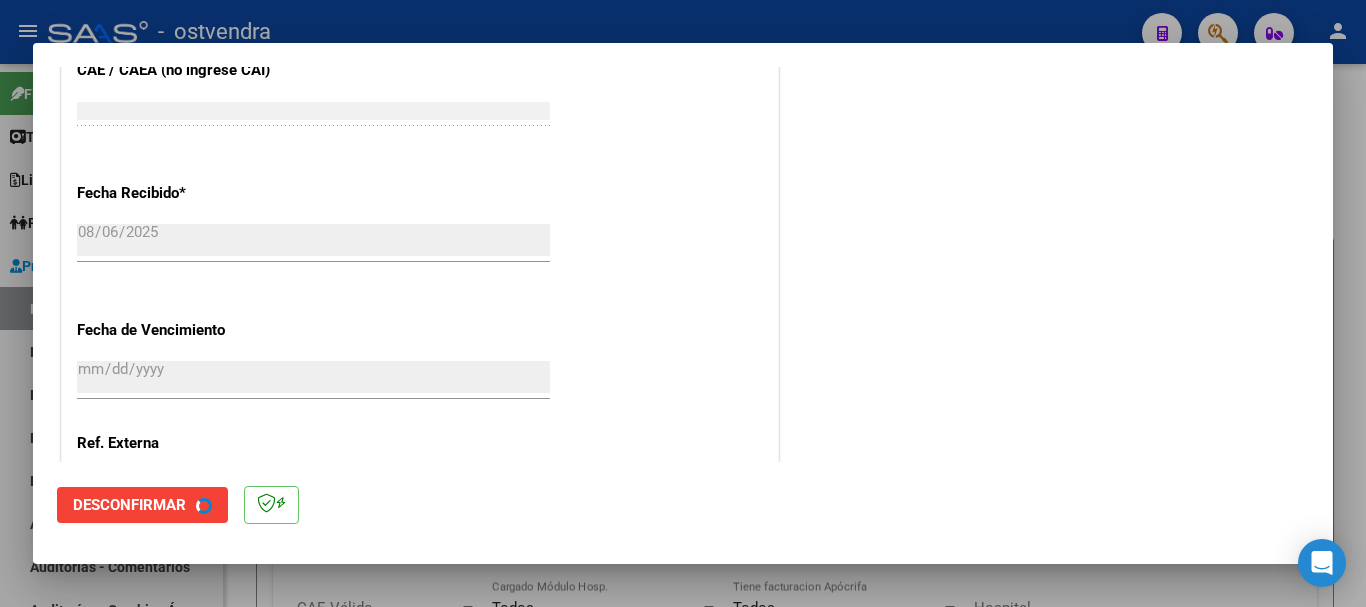 scroll, scrollTop: 0, scrollLeft: 0, axis: both 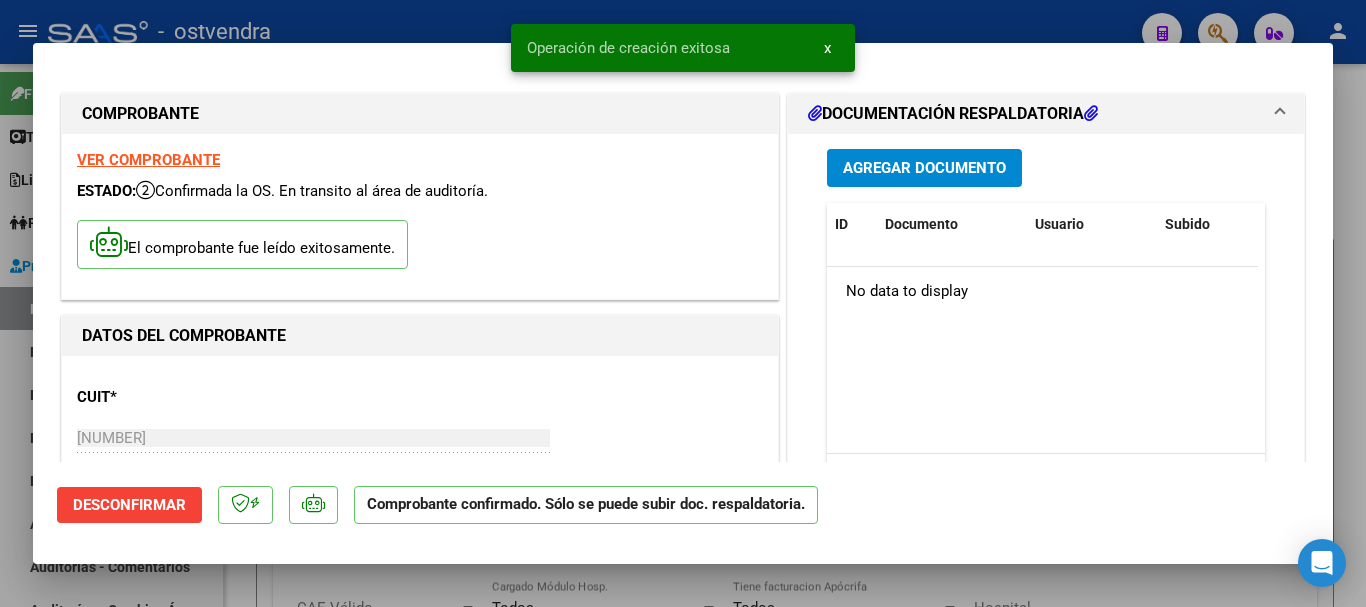 click at bounding box center (683, 303) 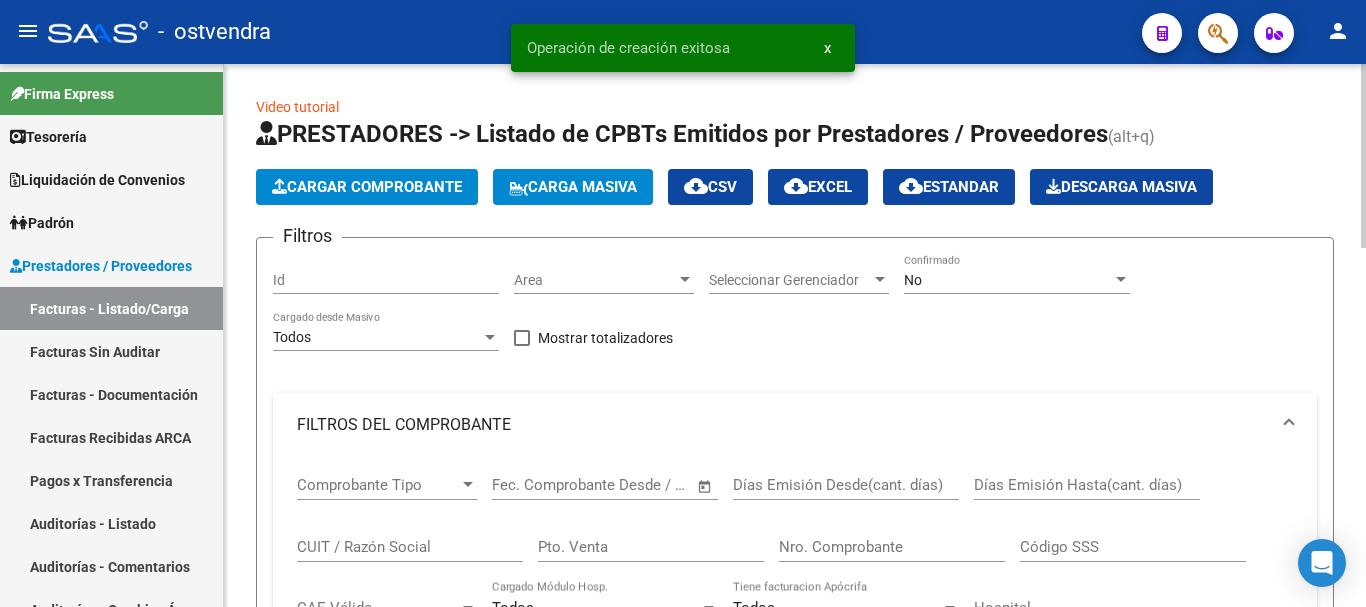 scroll, scrollTop: 100, scrollLeft: 0, axis: vertical 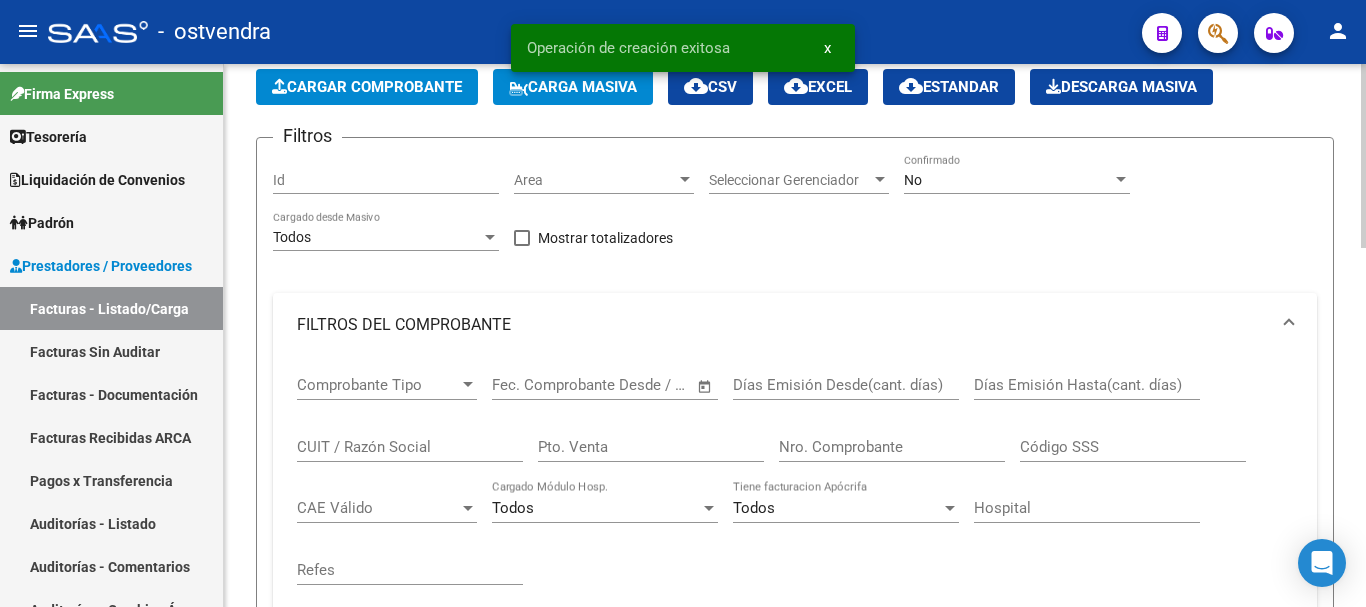 click on "Nro. Comprobante" at bounding box center [892, 447] 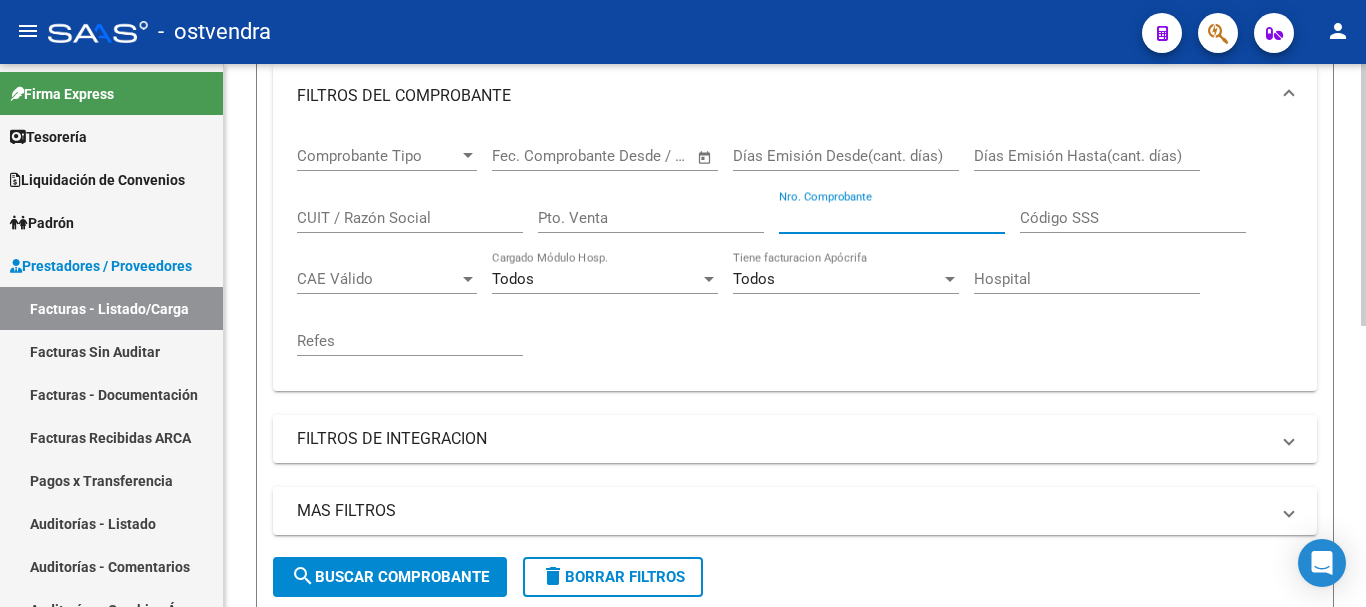 scroll, scrollTop: 281, scrollLeft: 0, axis: vertical 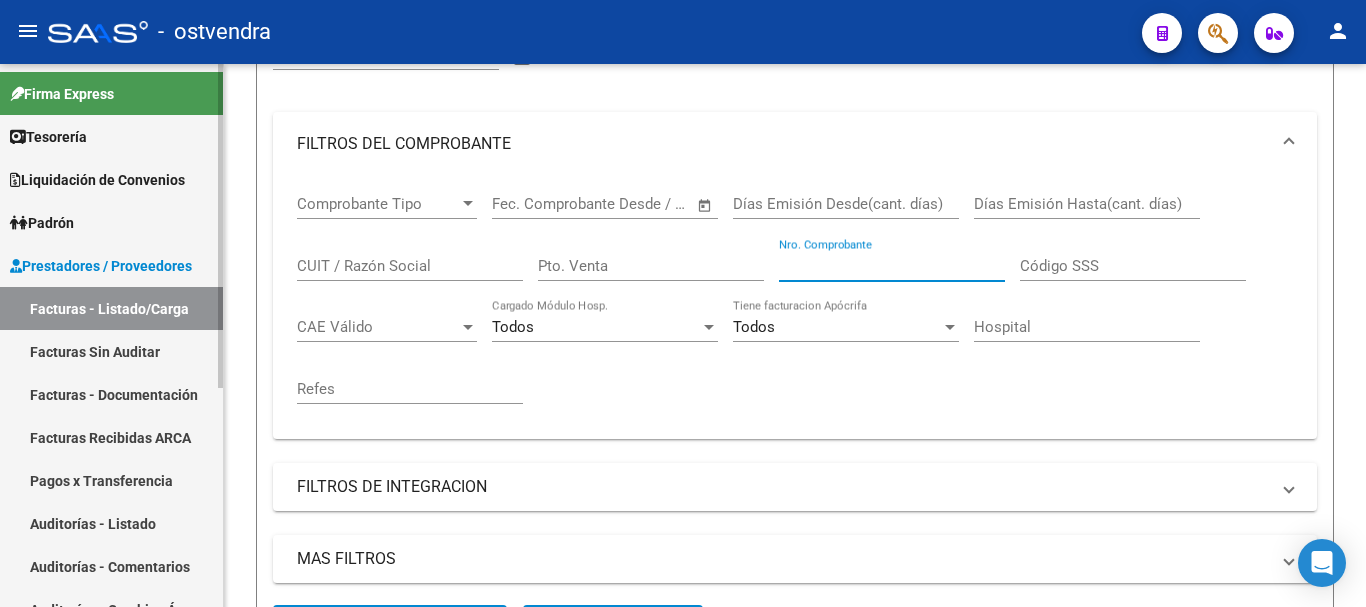 type on "[NUMBER]" 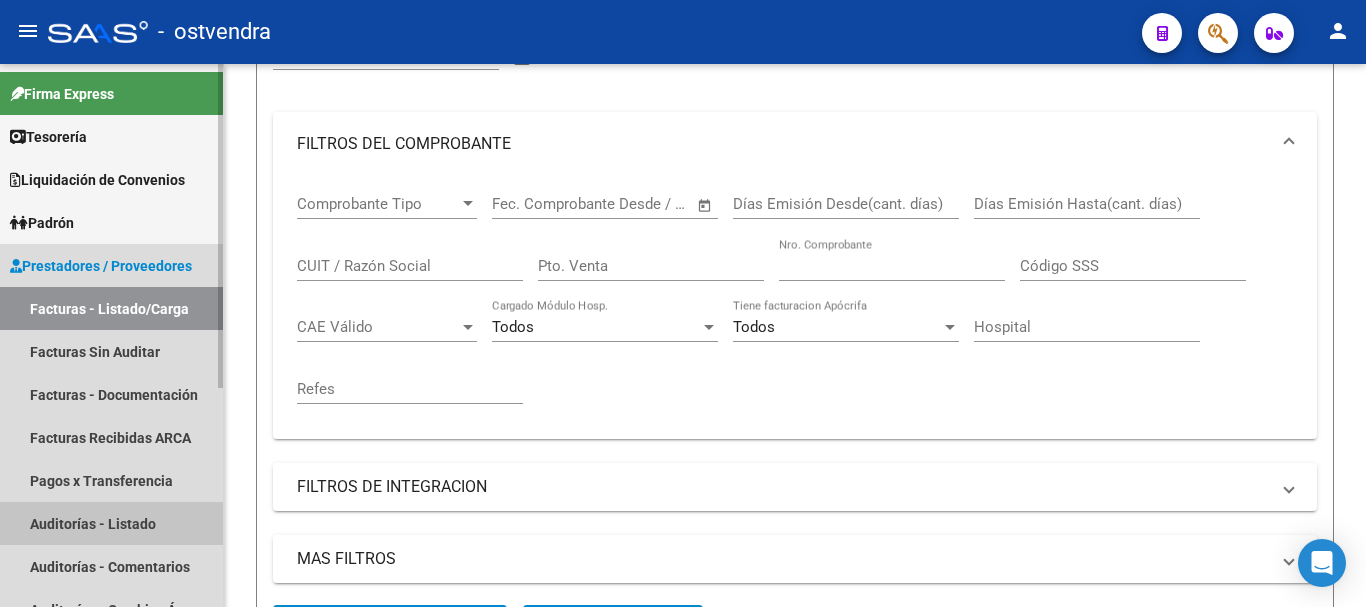 click on "Auditorías - Listado" at bounding box center (111, 523) 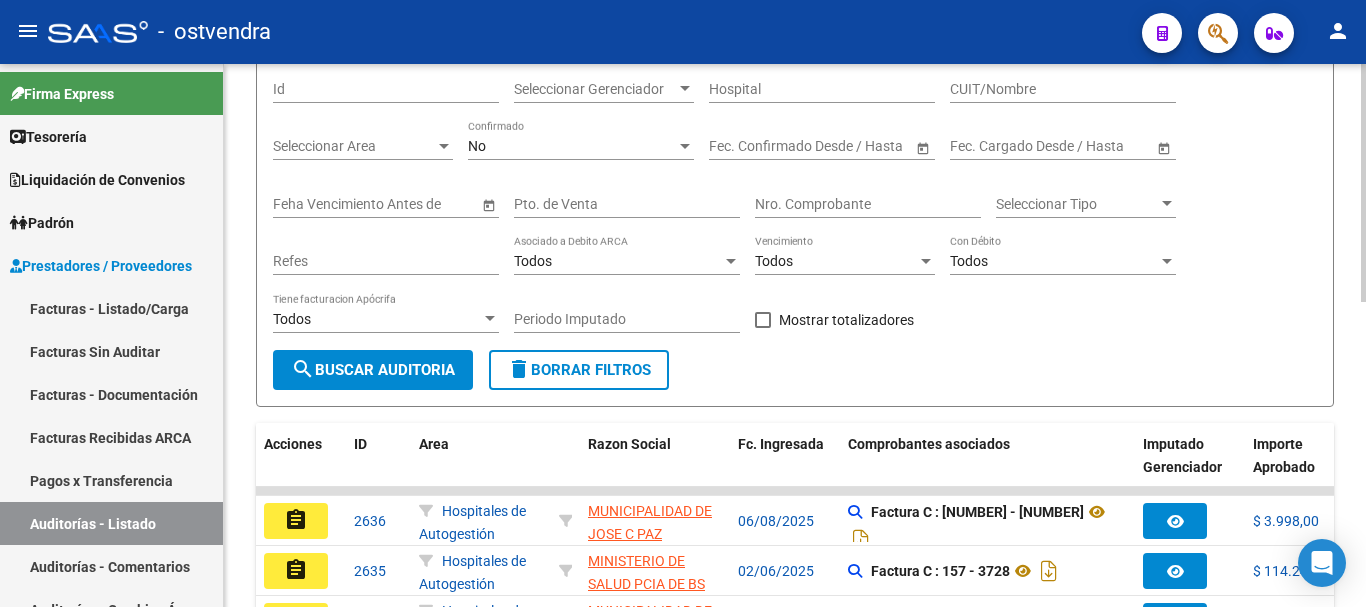 scroll, scrollTop: 281, scrollLeft: 0, axis: vertical 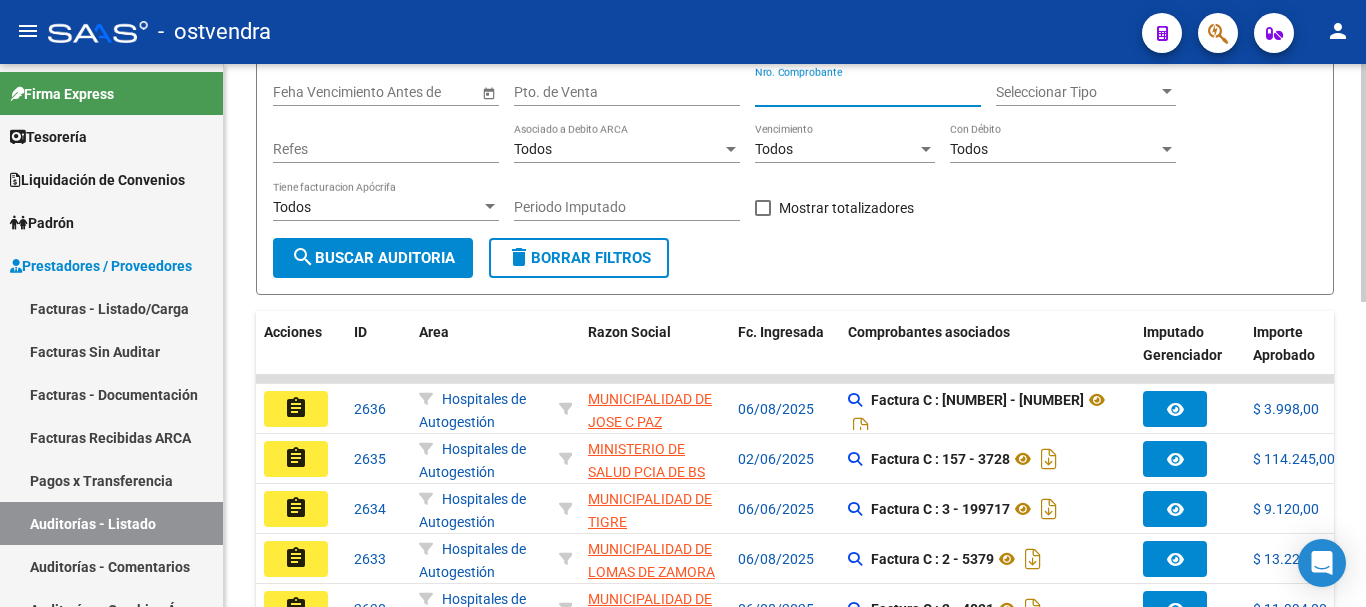 click on "Nro. Comprobante" at bounding box center (868, 92) 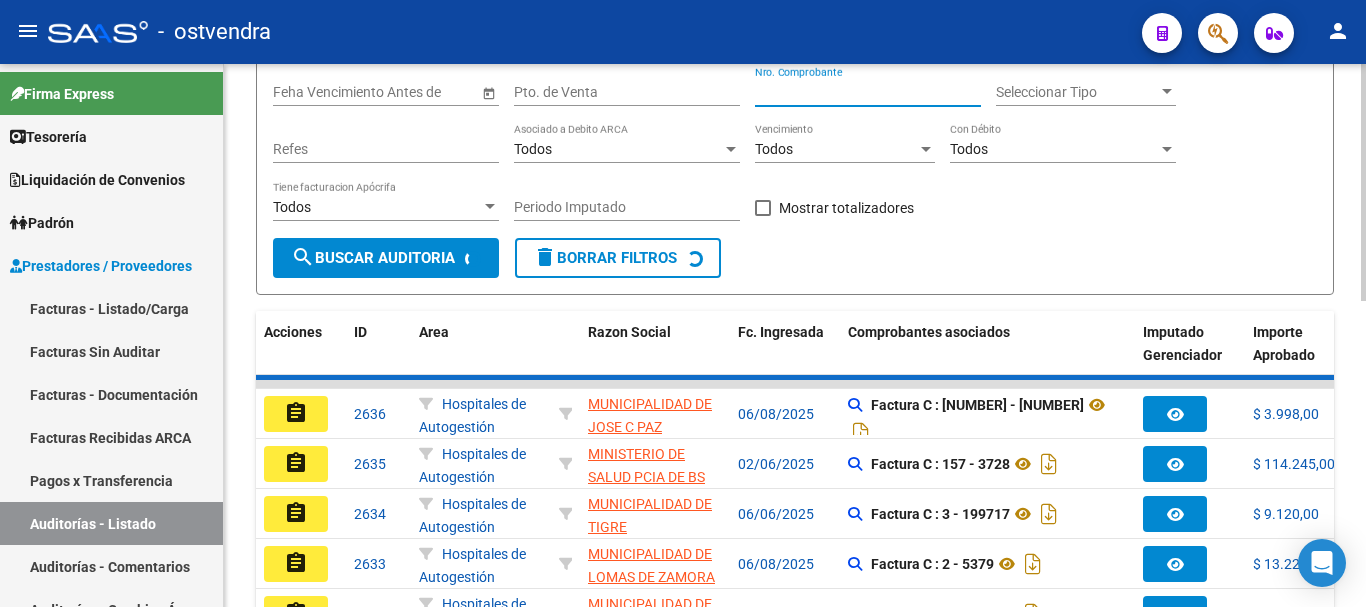 scroll, scrollTop: 245, scrollLeft: 0, axis: vertical 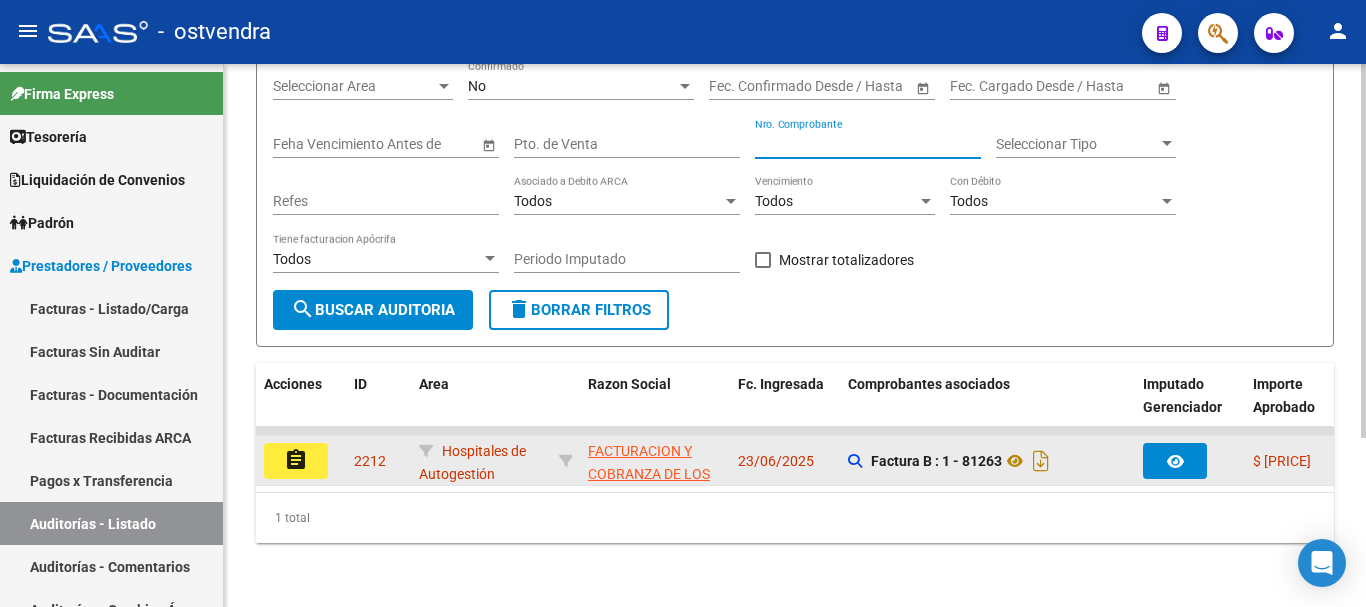 type on "[NUMBER]" 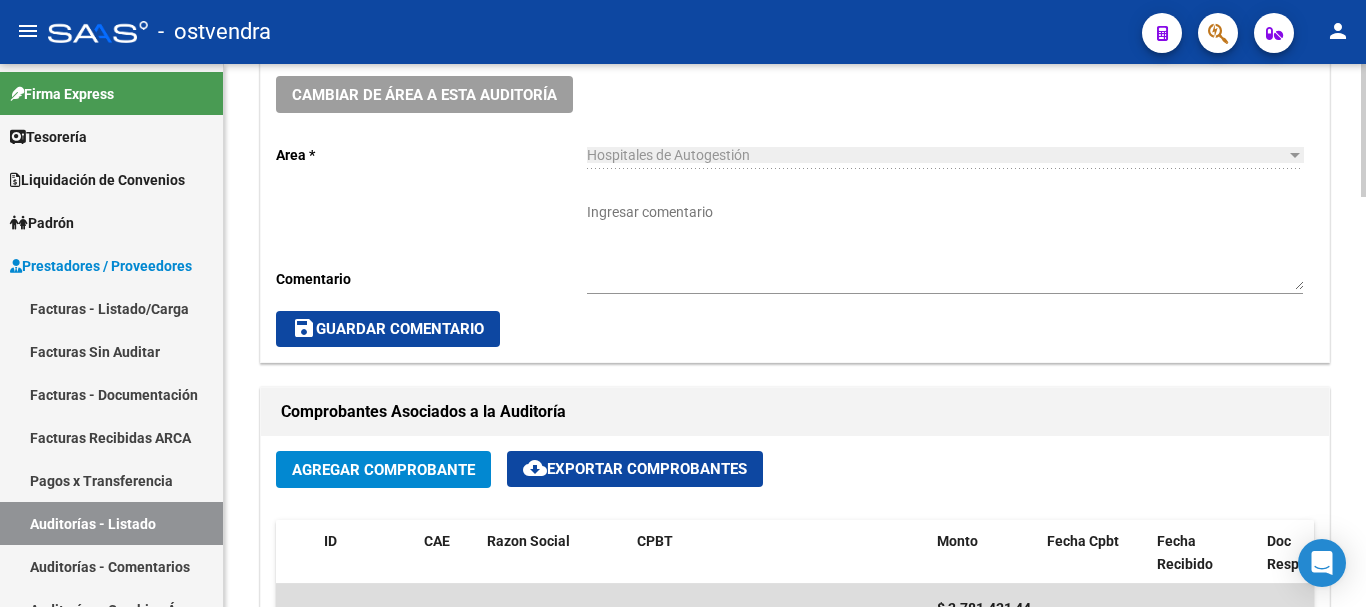 scroll, scrollTop: 900, scrollLeft: 0, axis: vertical 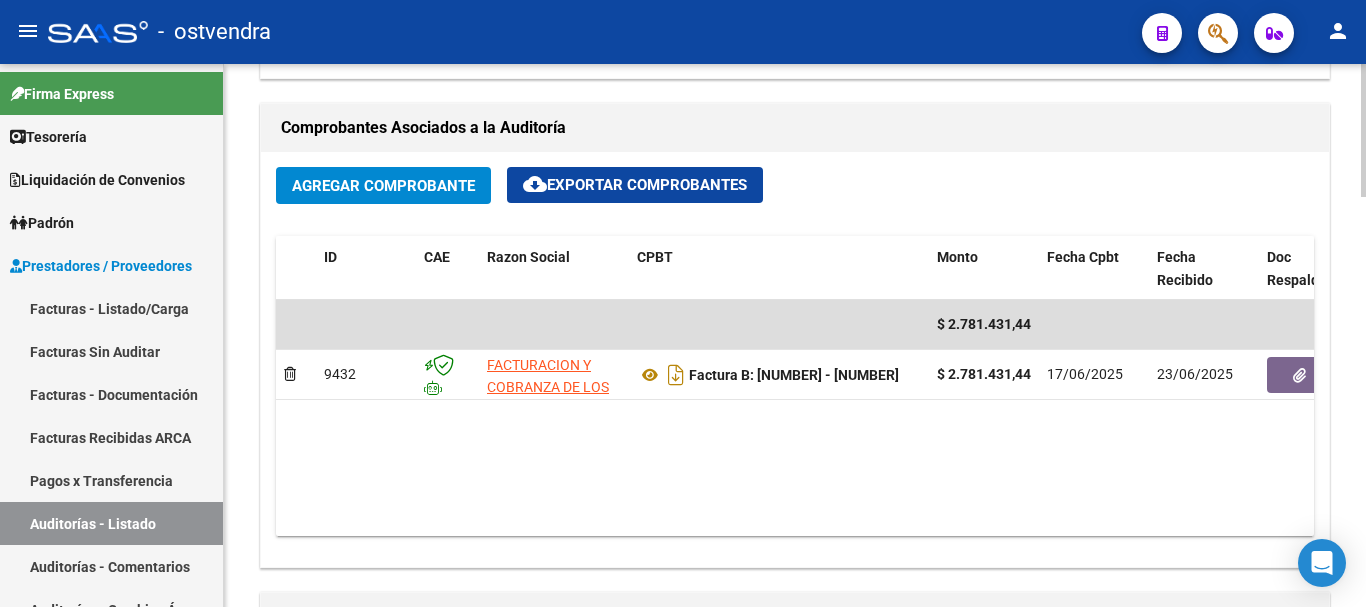 click on "Agregar Comprobante" 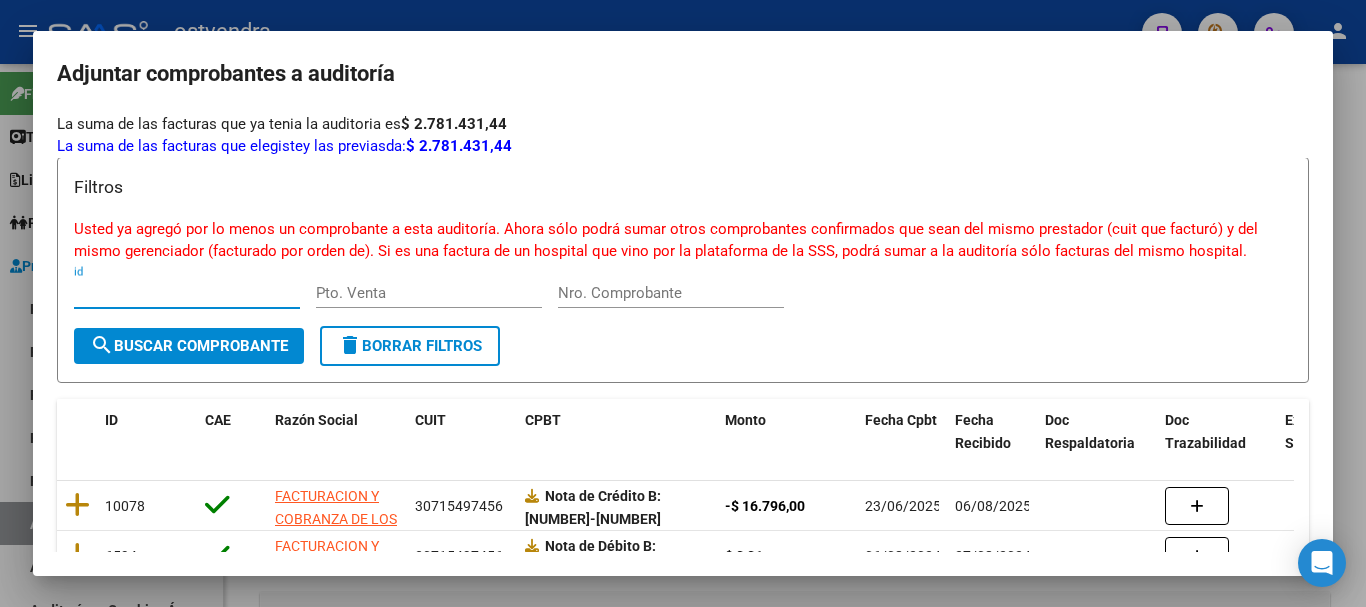 scroll, scrollTop: 22, scrollLeft: 0, axis: vertical 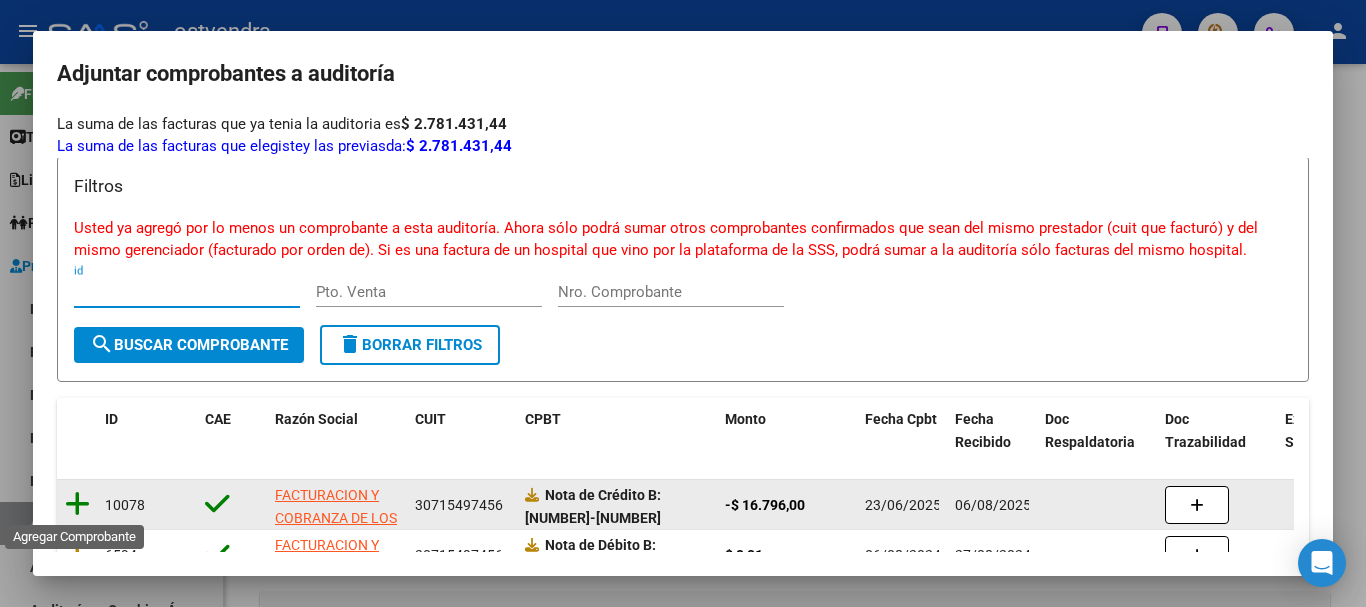 click 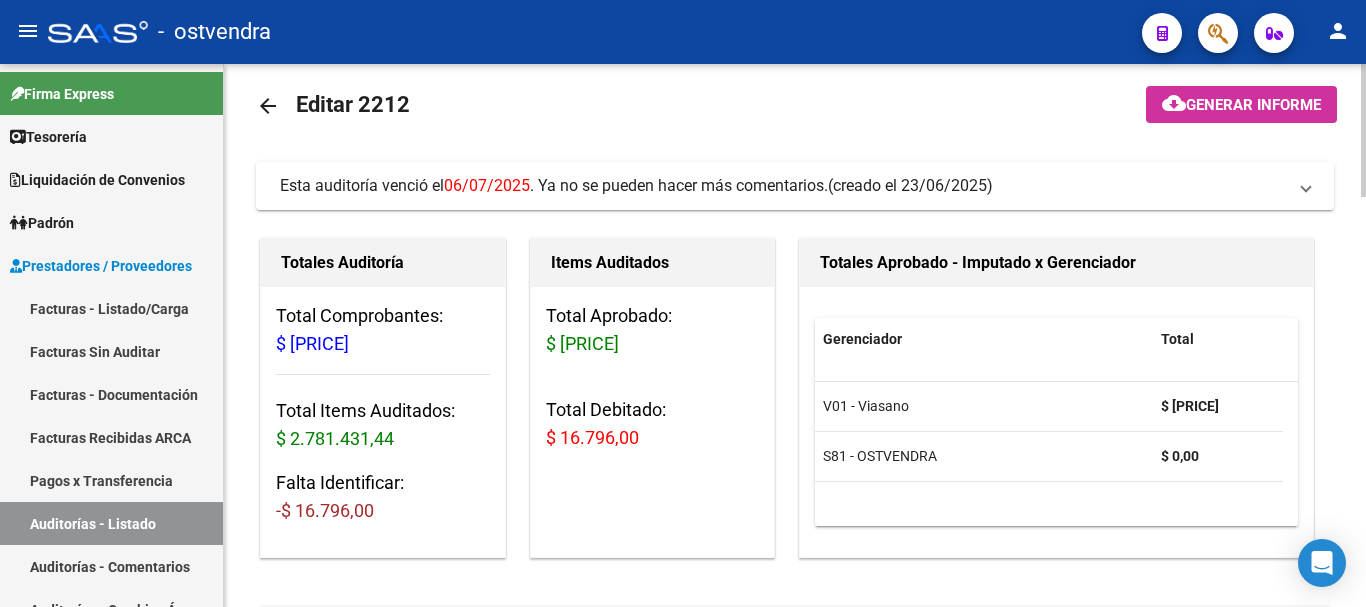 scroll, scrollTop: 0, scrollLeft: 0, axis: both 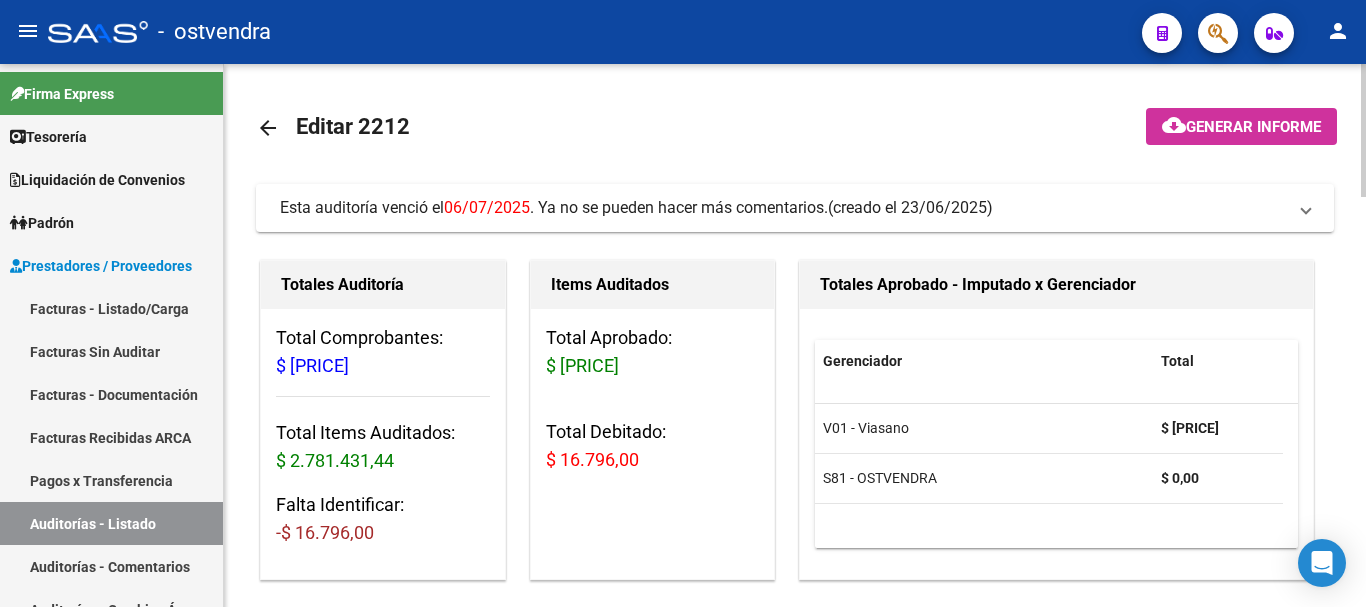 click on "Items Auditados" 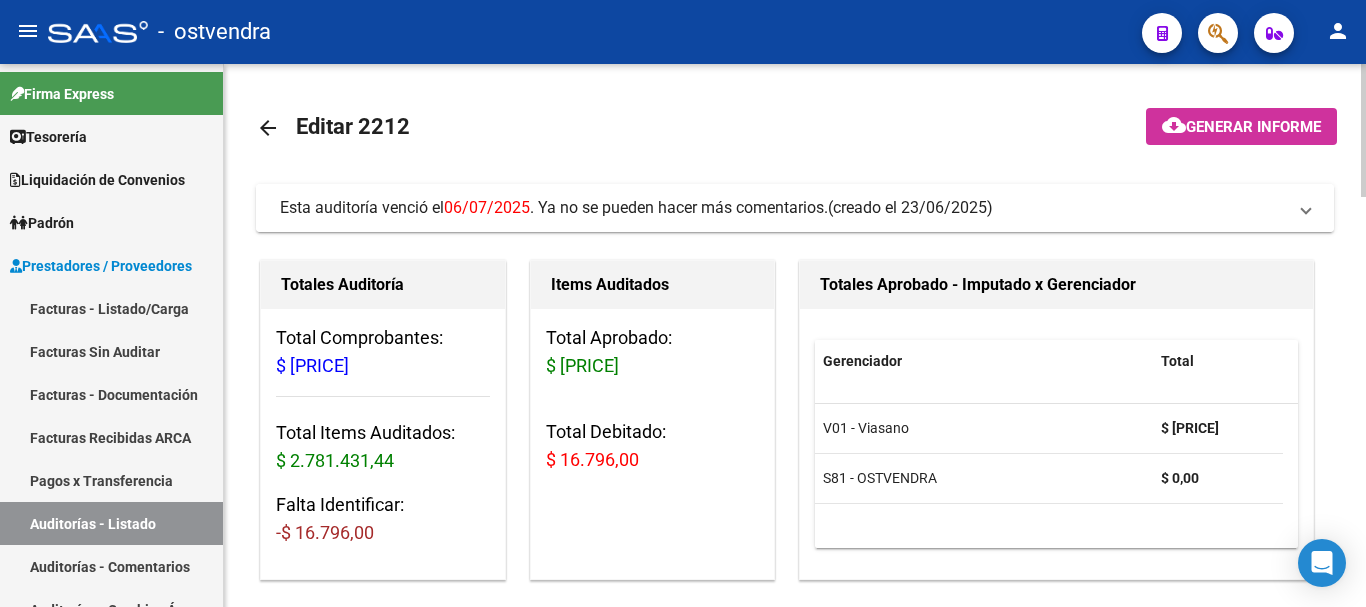 drag, startPoint x: 650, startPoint y: 210, endPoint x: 650, endPoint y: 199, distance: 11 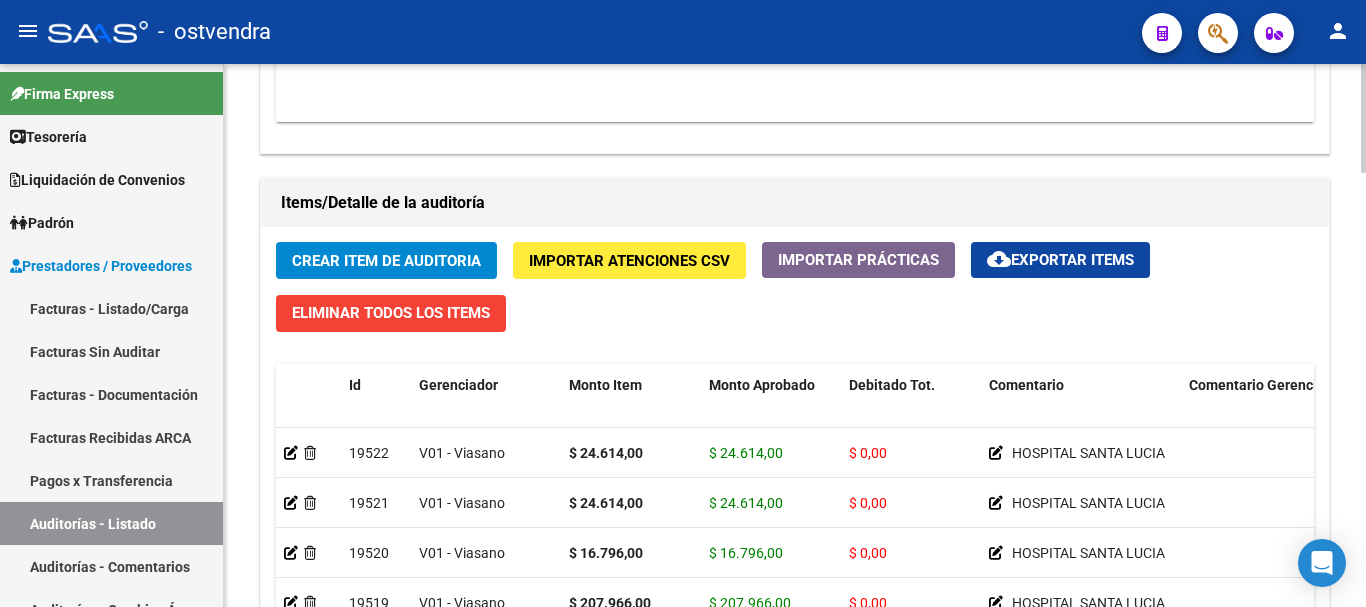 scroll, scrollTop: 1900, scrollLeft: 0, axis: vertical 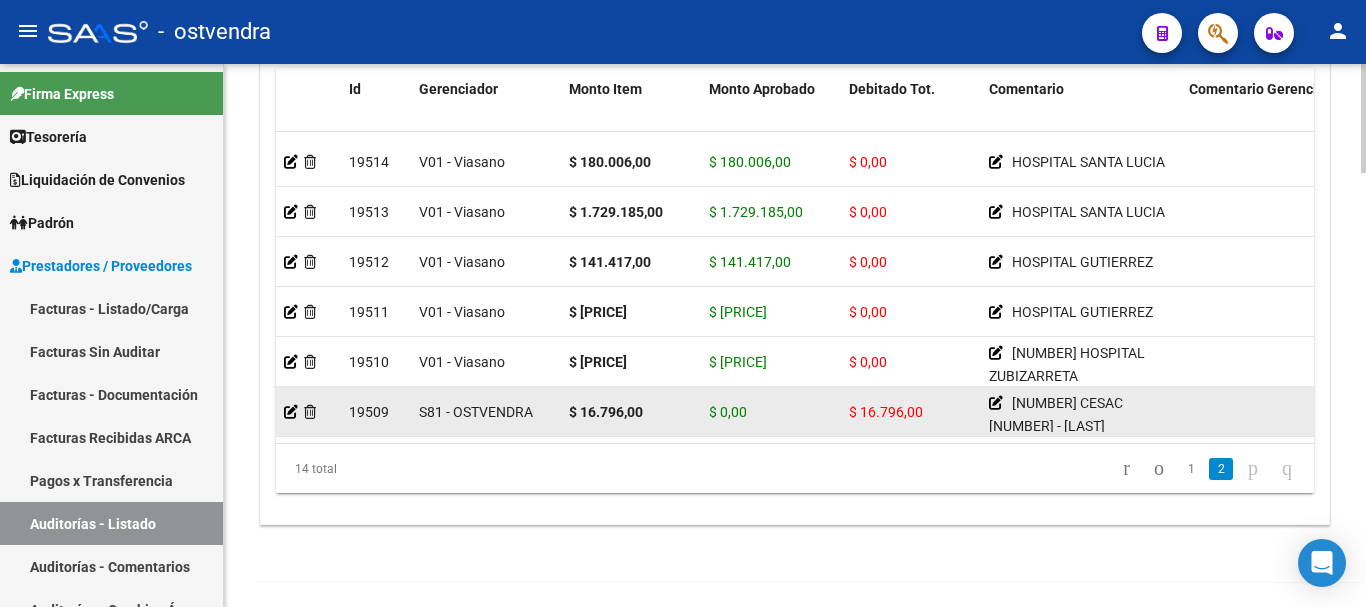 click 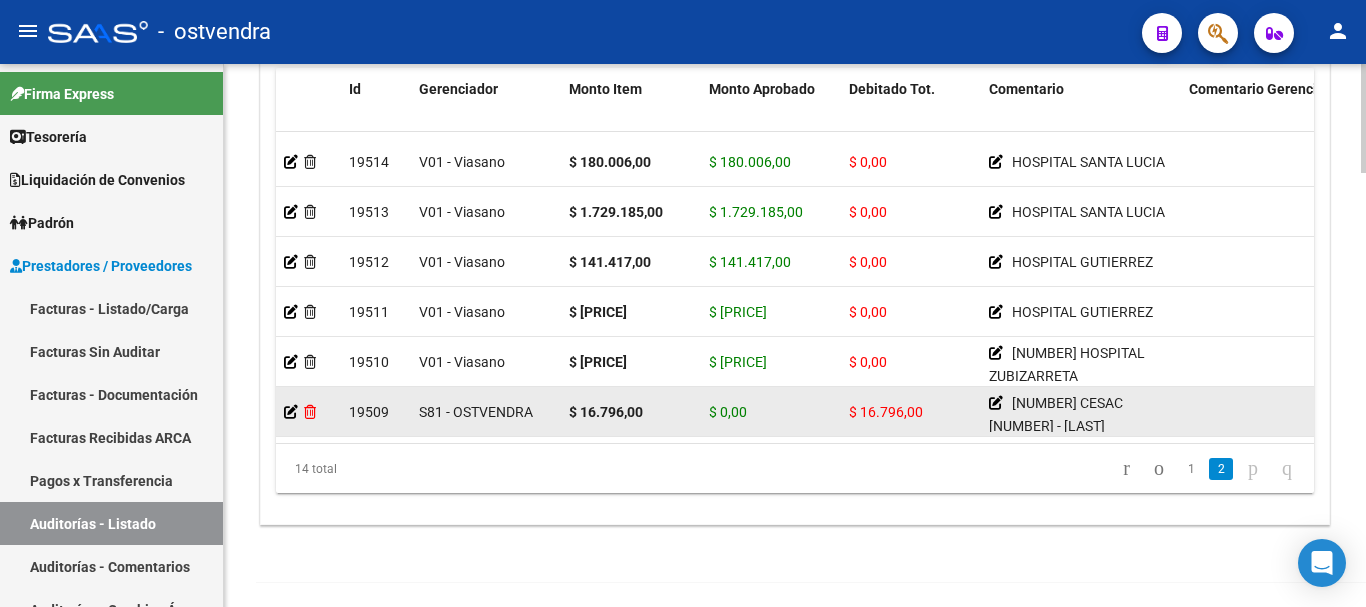 click 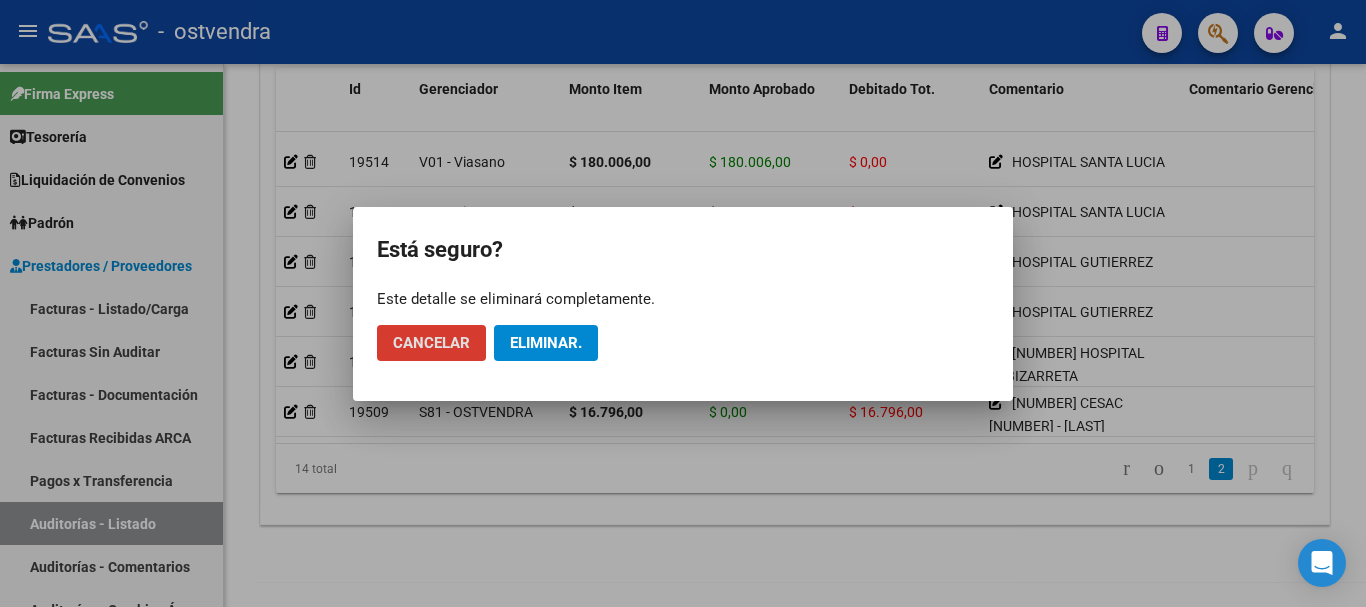 click on "Eliminar." 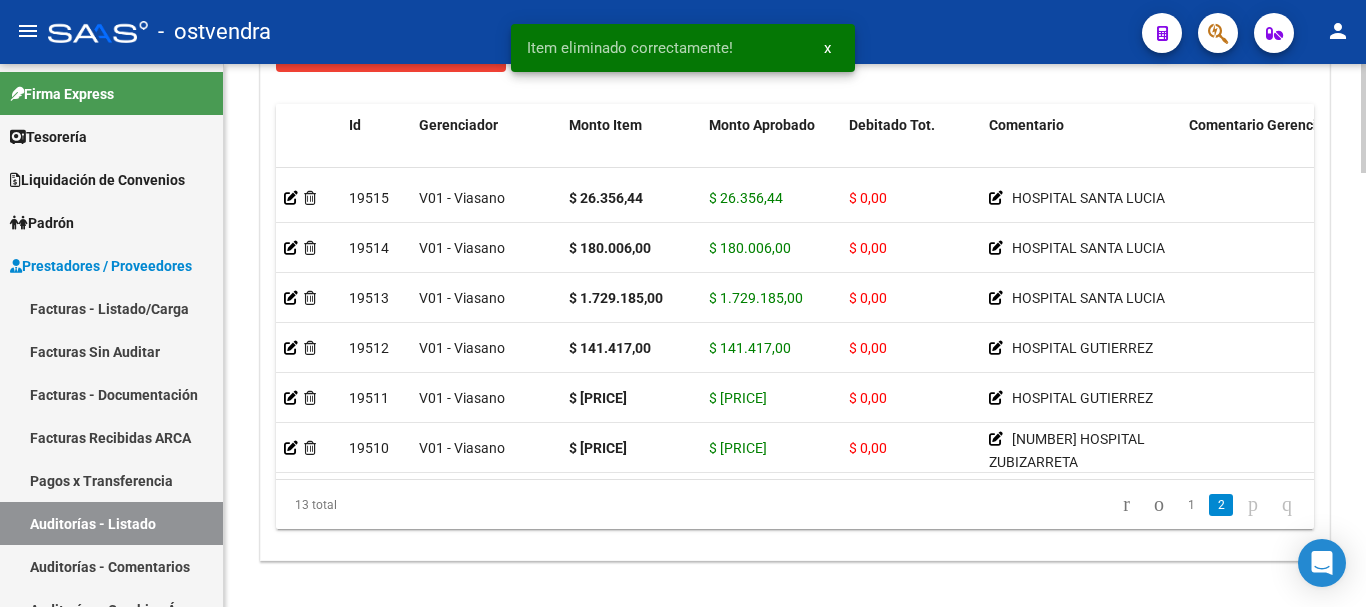 scroll, scrollTop: 2100, scrollLeft: 0, axis: vertical 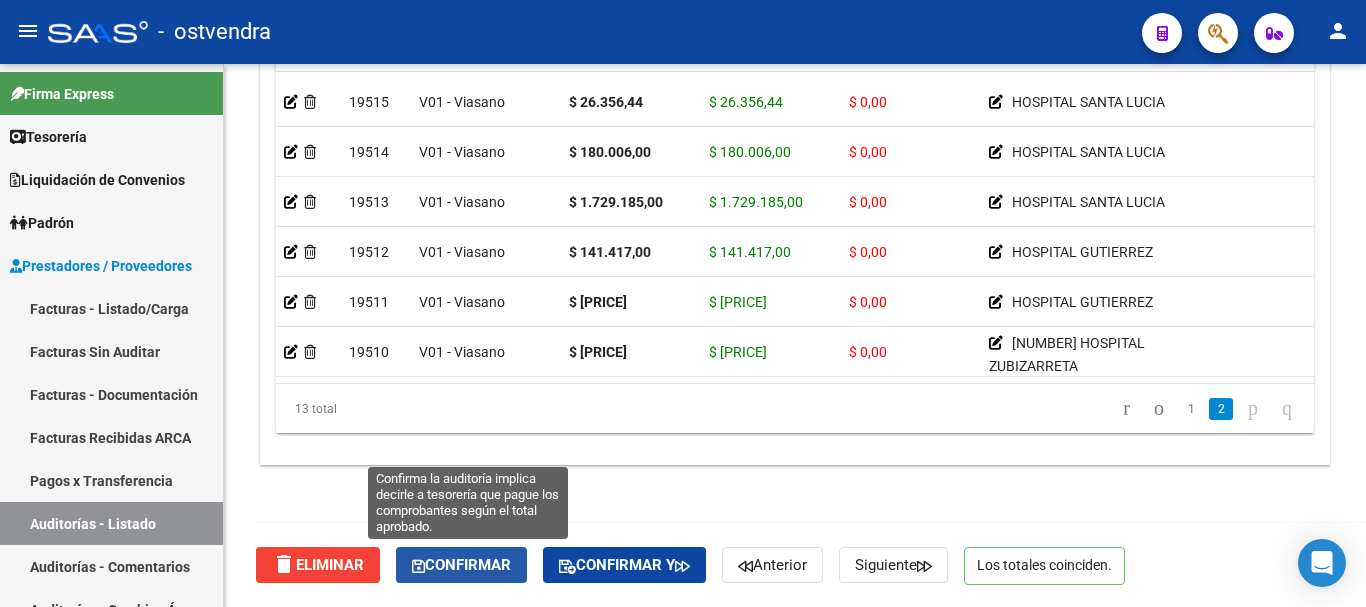 click on "Confirmar" 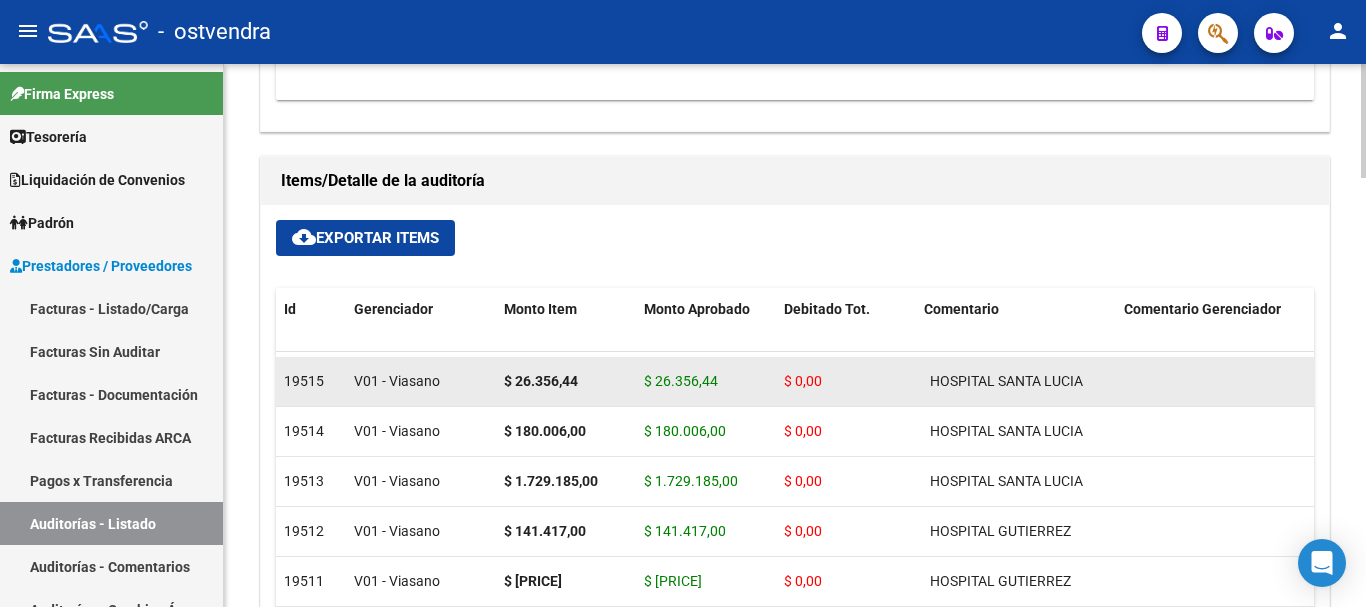 scroll, scrollTop: 1742, scrollLeft: 0, axis: vertical 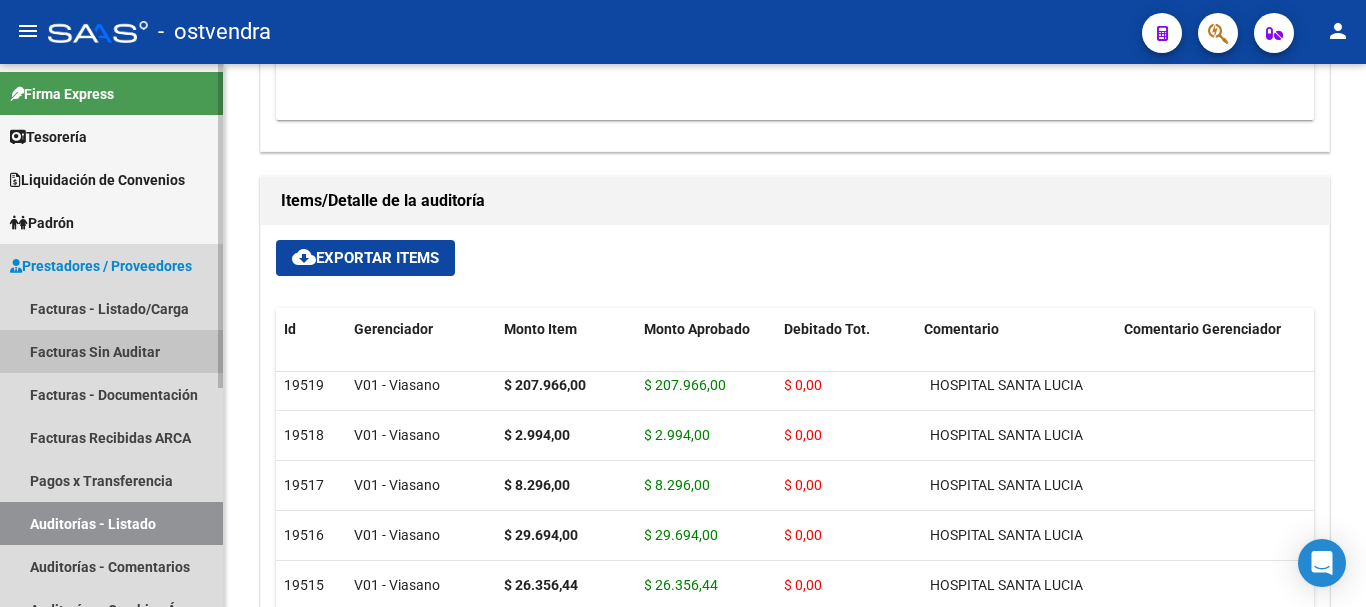 click on "Facturas Sin Auditar" at bounding box center [111, 351] 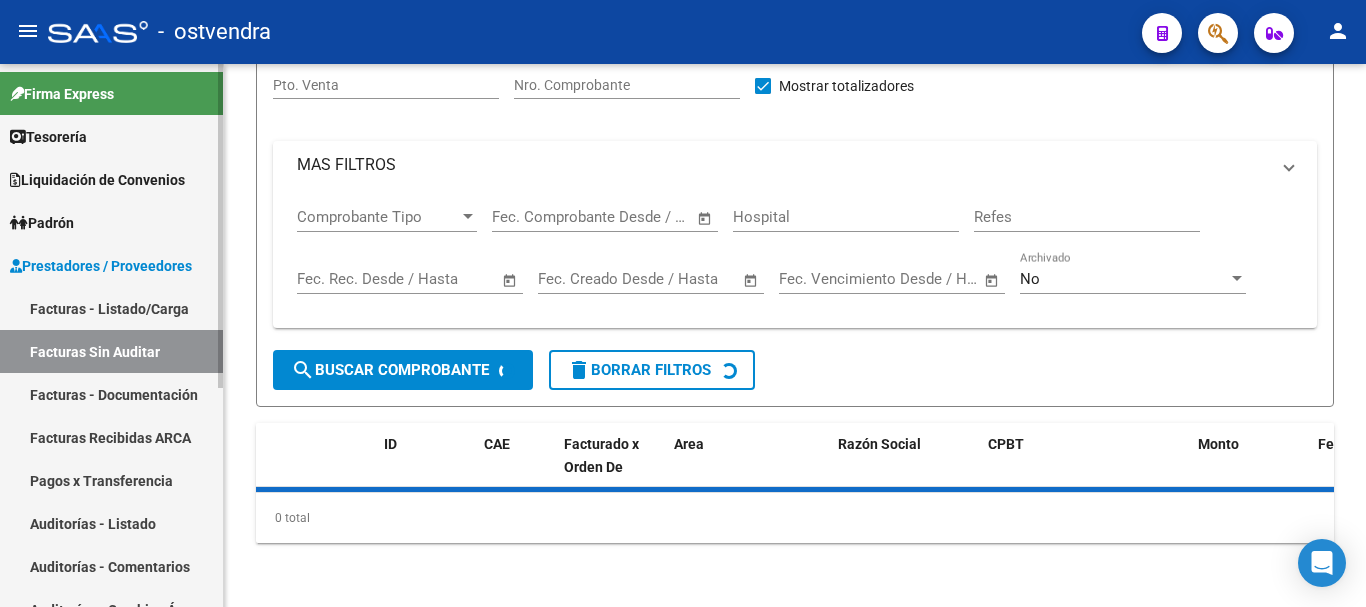 scroll, scrollTop: 91, scrollLeft: 0, axis: vertical 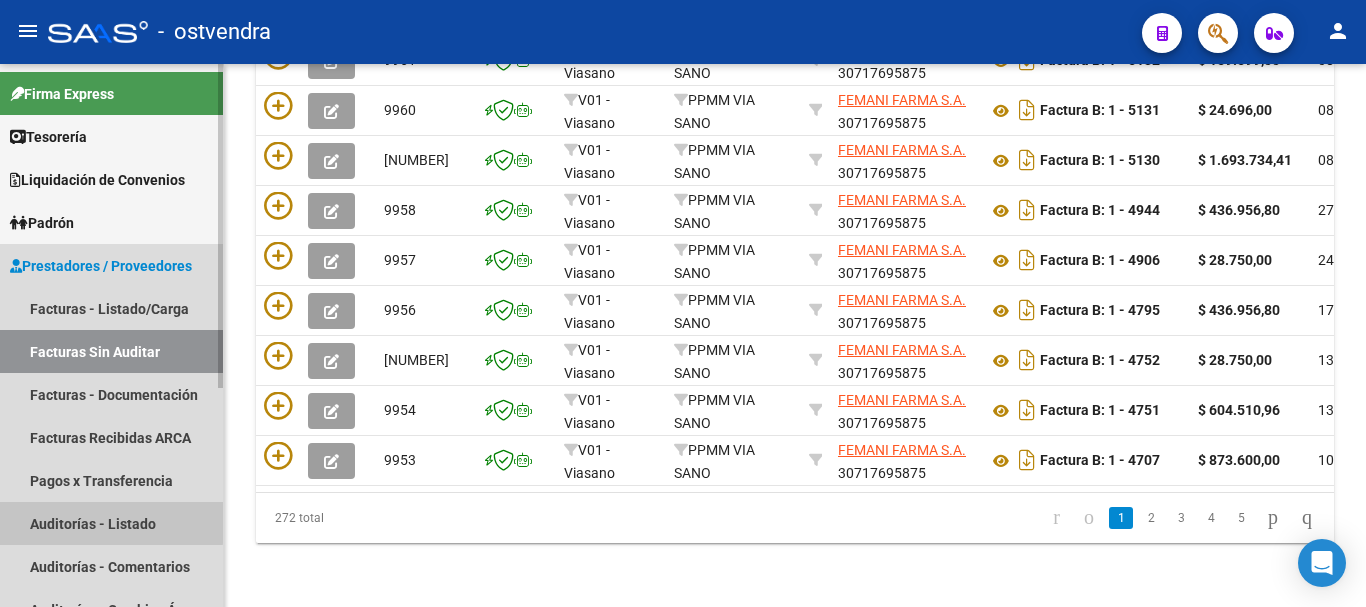 click on "Auditorías - Listado" at bounding box center (111, 523) 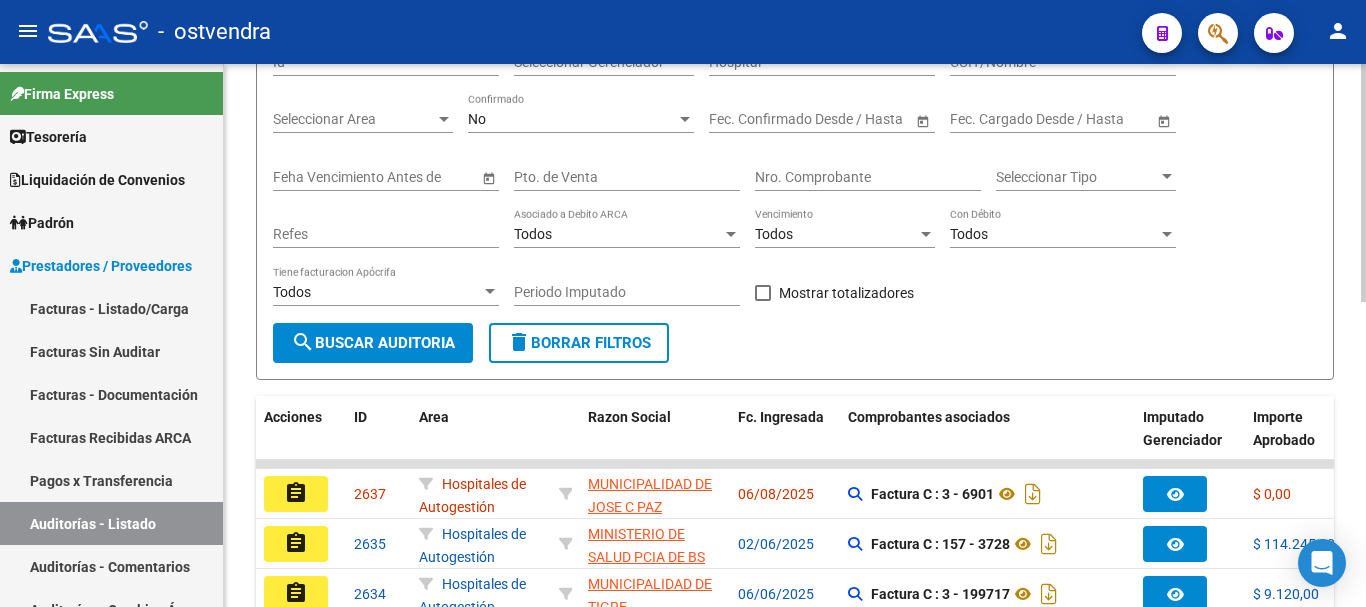 scroll, scrollTop: 195, scrollLeft: 0, axis: vertical 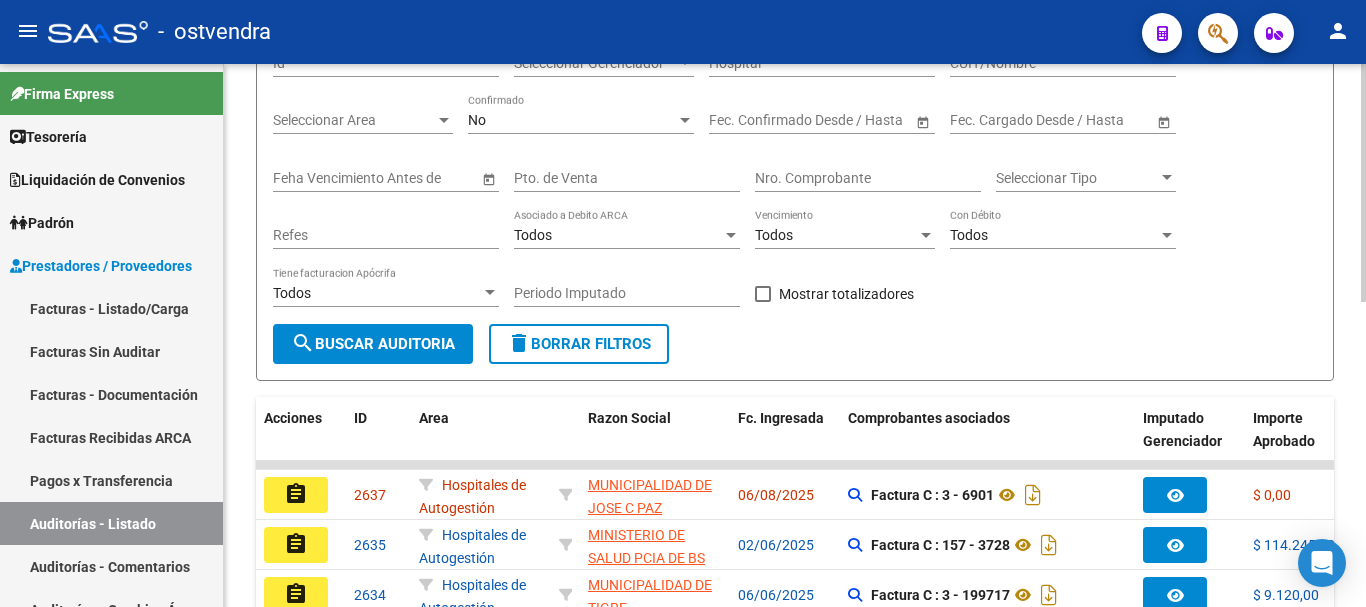 click on "Nro. Comprobante" at bounding box center [868, 178] 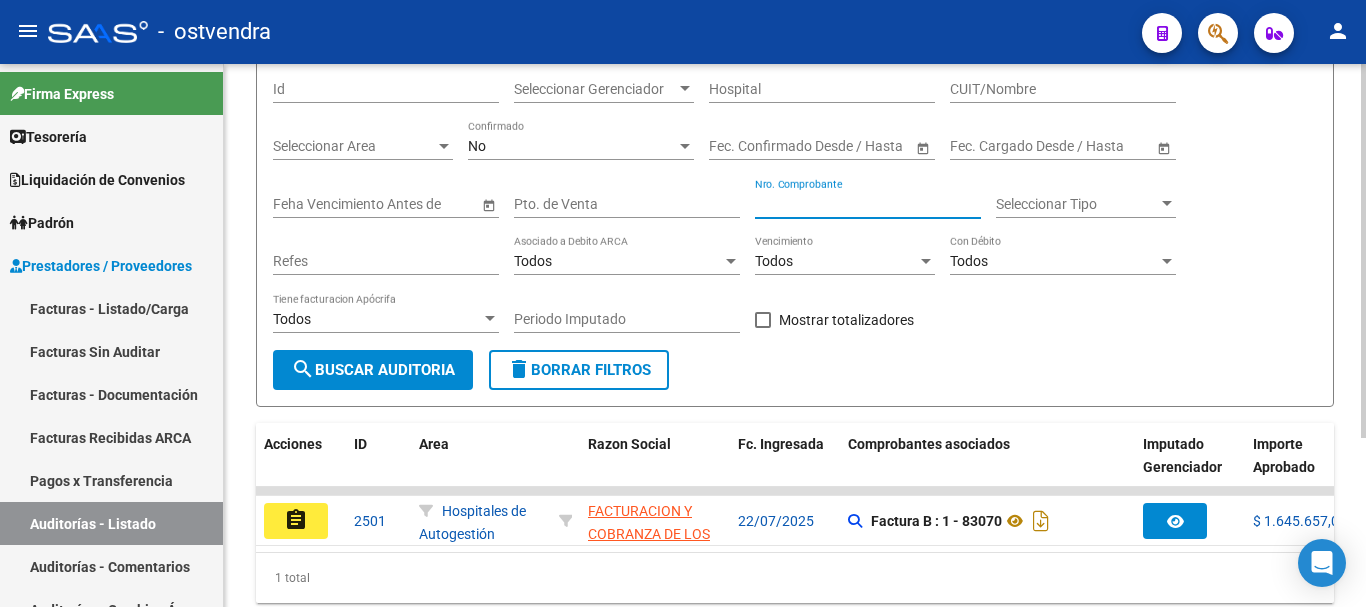scroll, scrollTop: 195, scrollLeft: 0, axis: vertical 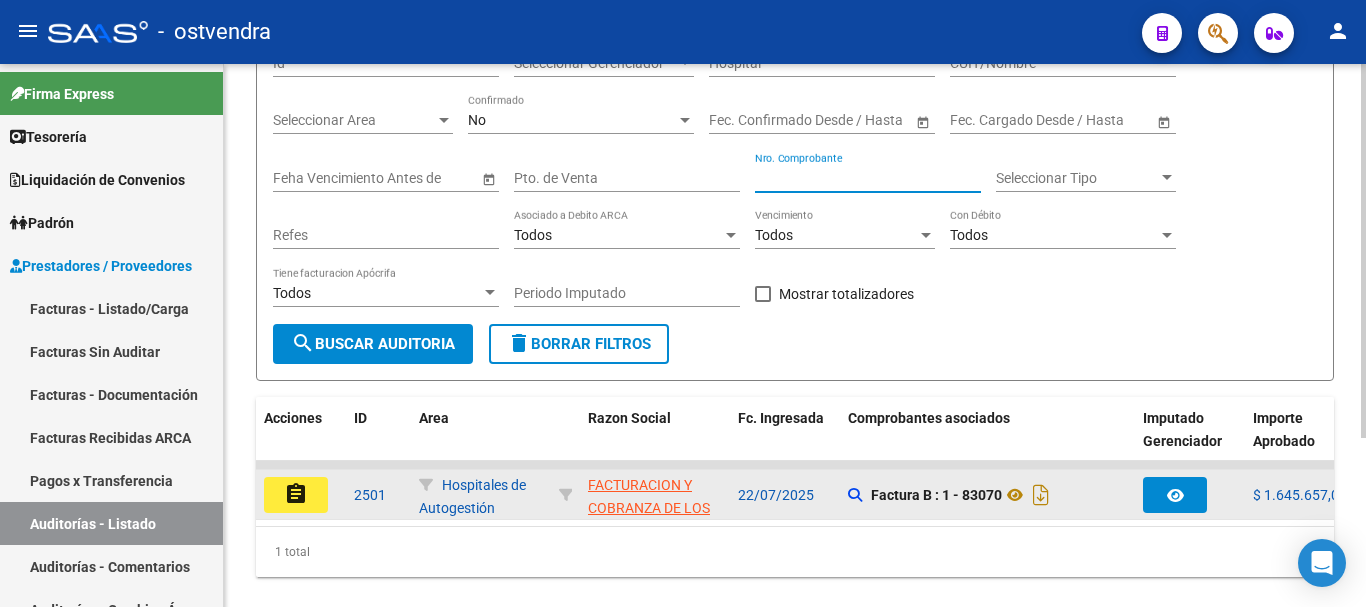 type on "[NUMBER]" 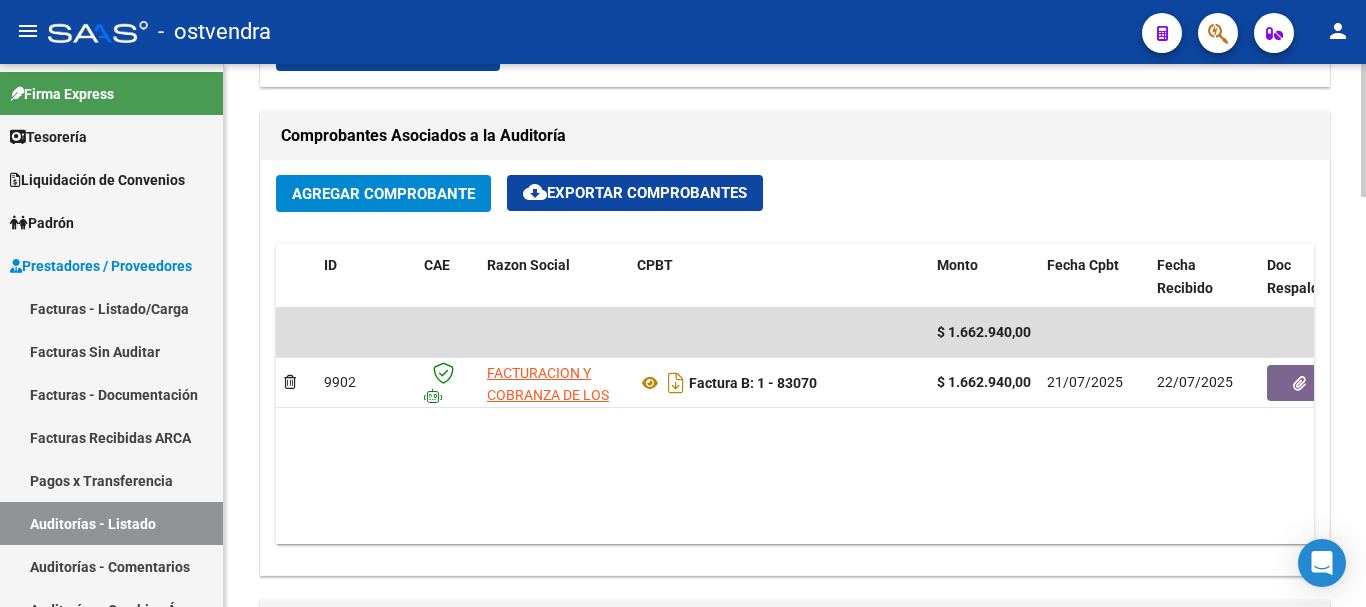 scroll, scrollTop: 900, scrollLeft: 0, axis: vertical 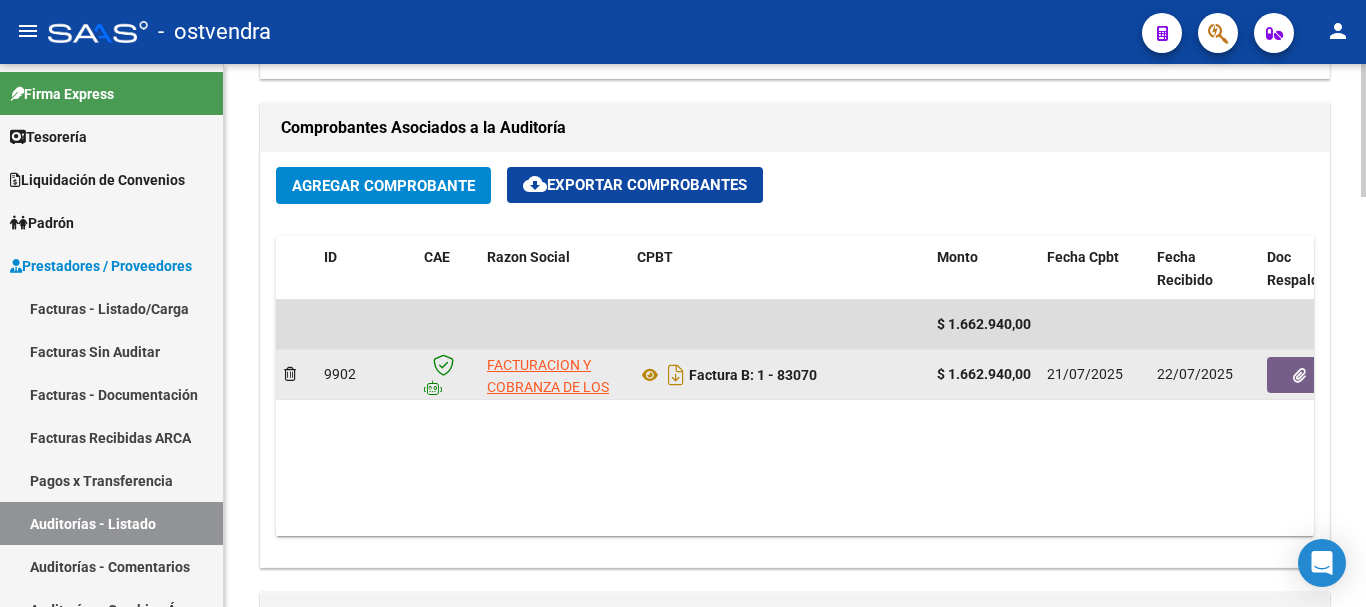 drag, startPoint x: 687, startPoint y: 372, endPoint x: 849, endPoint y: 376, distance: 162.04938 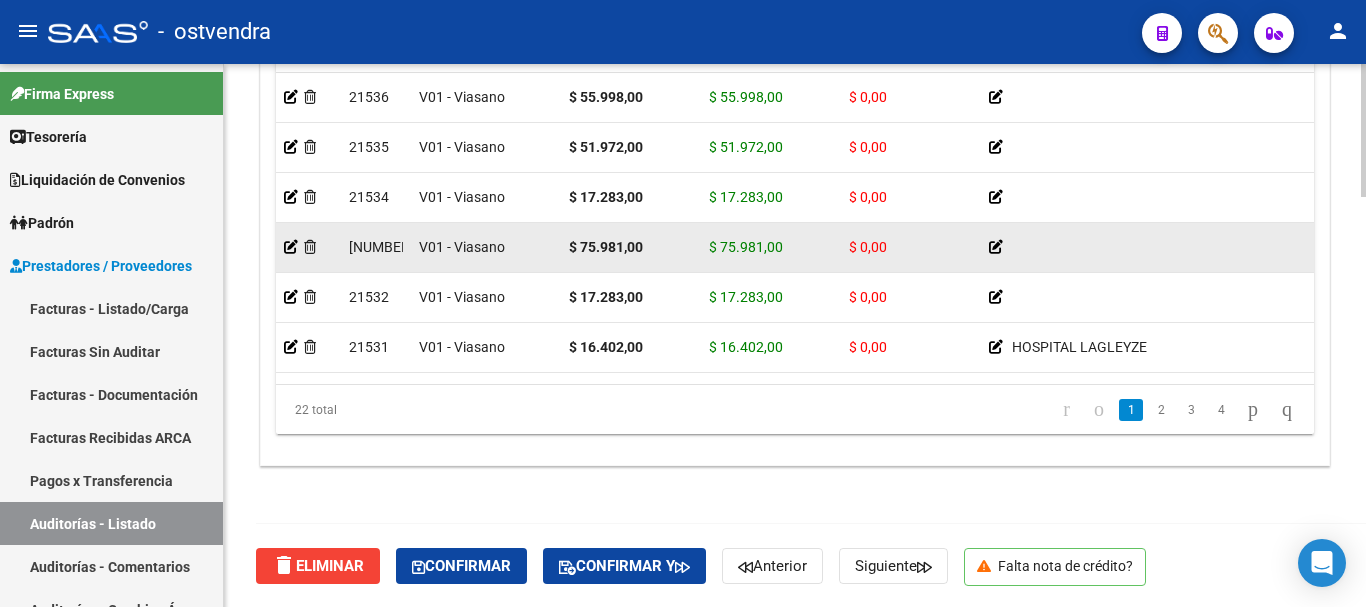 scroll, scrollTop: 1670, scrollLeft: 0, axis: vertical 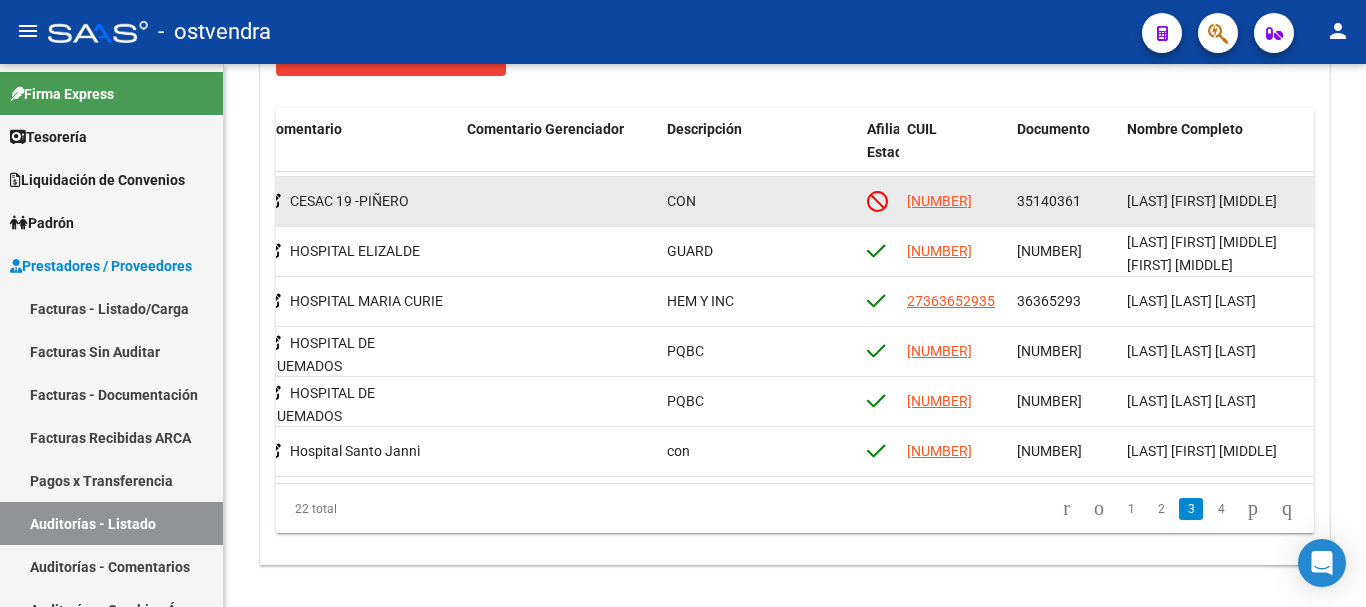 drag, startPoint x: 1019, startPoint y: 191, endPoint x: 1062, endPoint y: 202, distance: 44.38468 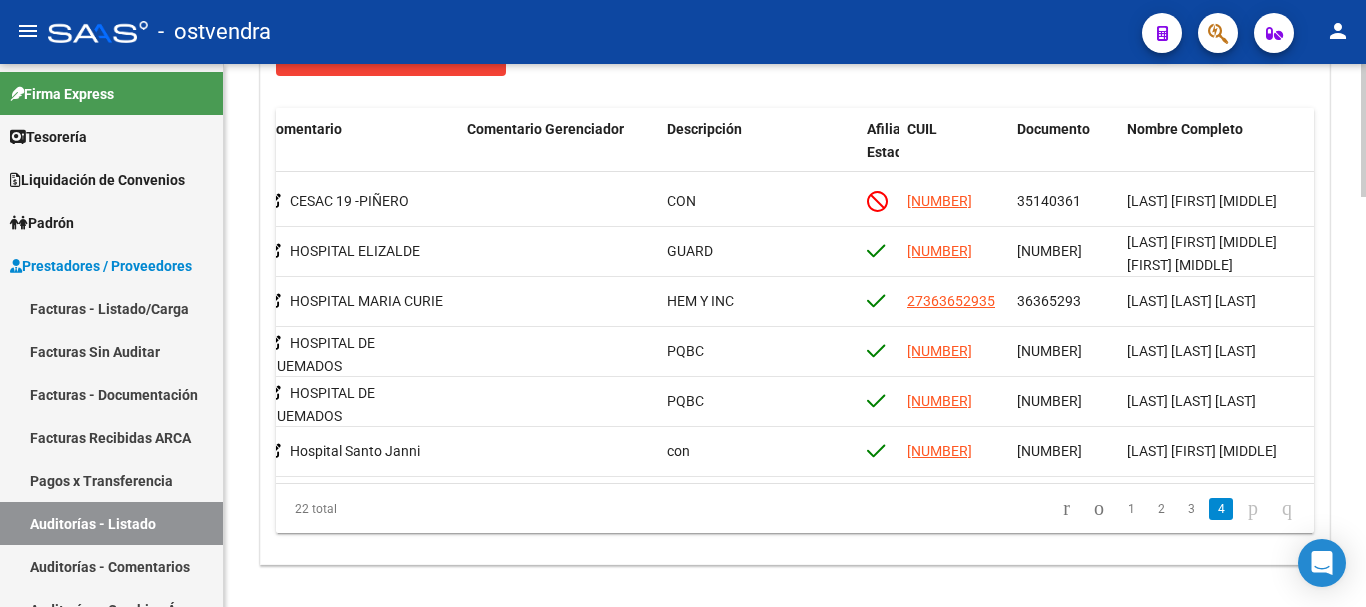 drag, startPoint x: 851, startPoint y: 484, endPoint x: 886, endPoint y: 475, distance: 36.138622 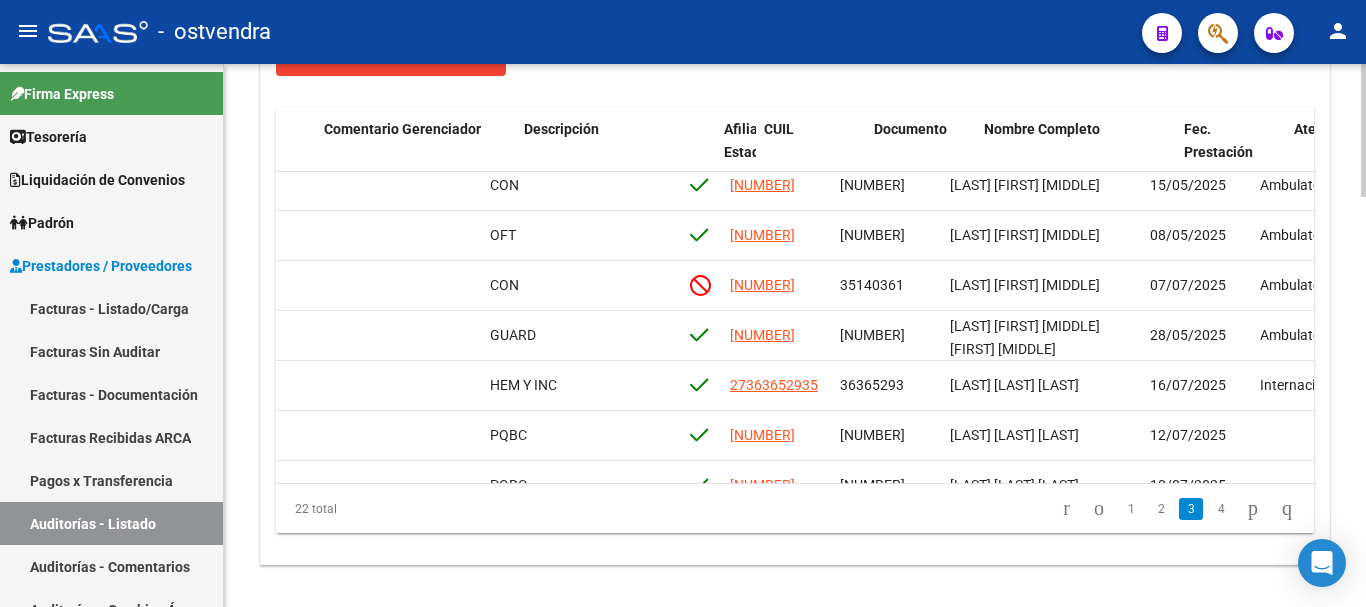 scroll, scrollTop: 711, scrollLeft: 907, axis: both 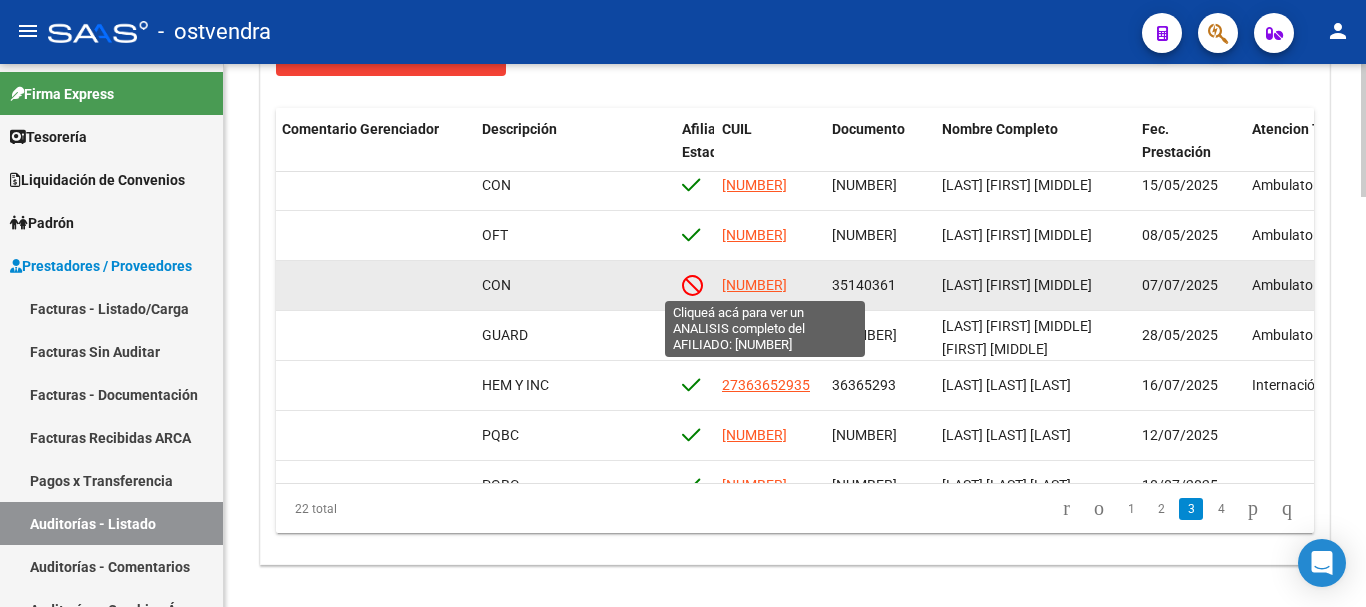 click on "[NUMBER]" 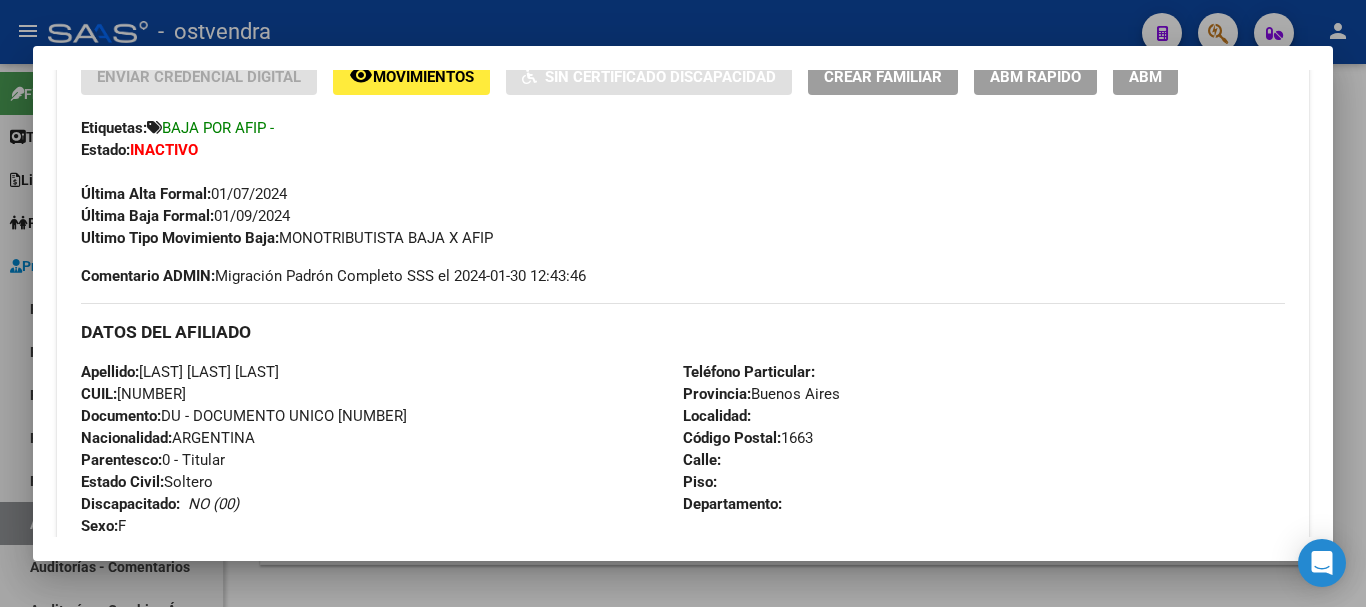 scroll, scrollTop: 500, scrollLeft: 0, axis: vertical 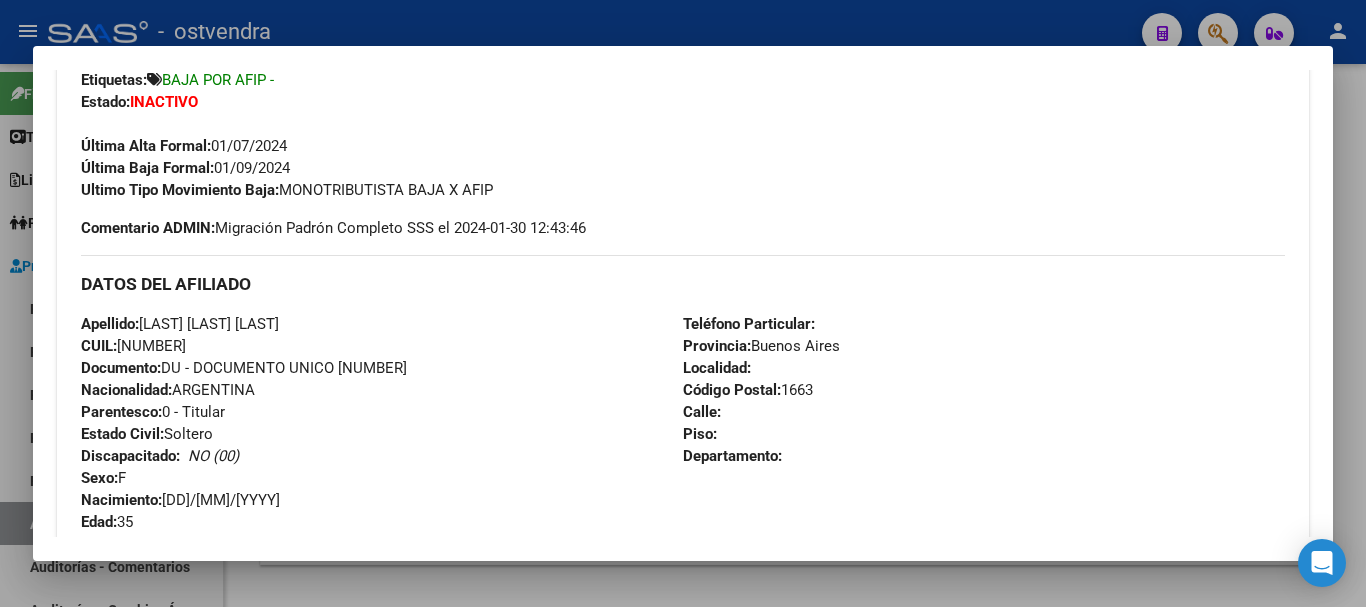 click at bounding box center [683, 303] 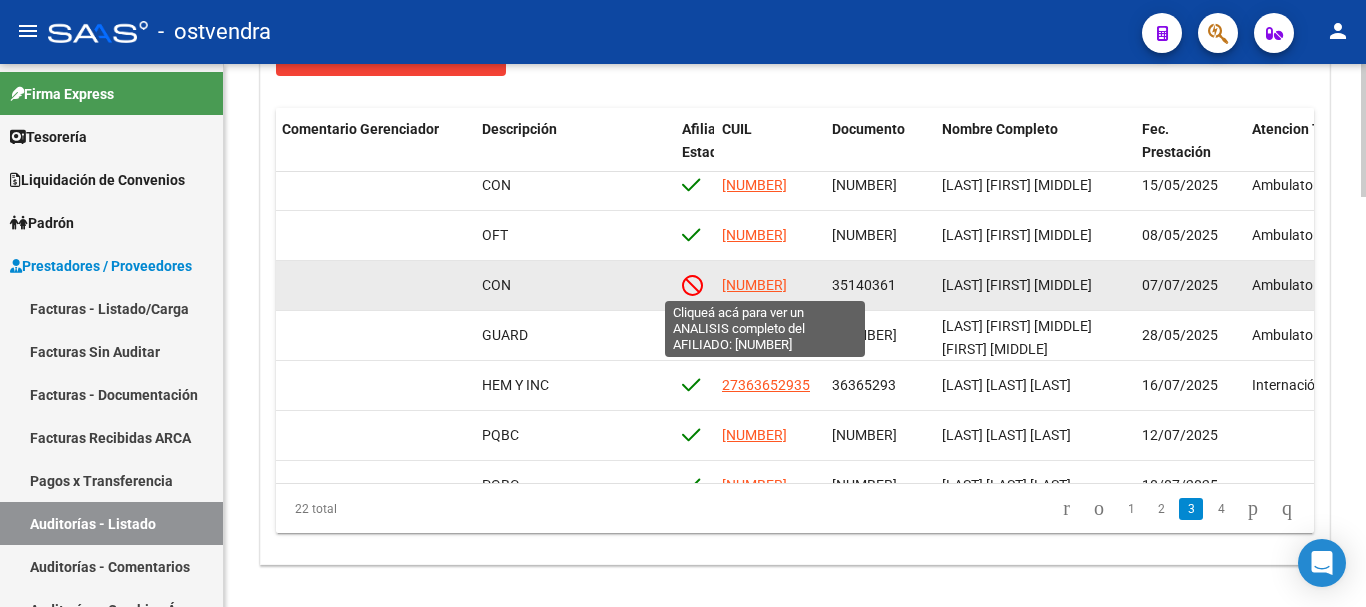 click on "[NUMBER]" 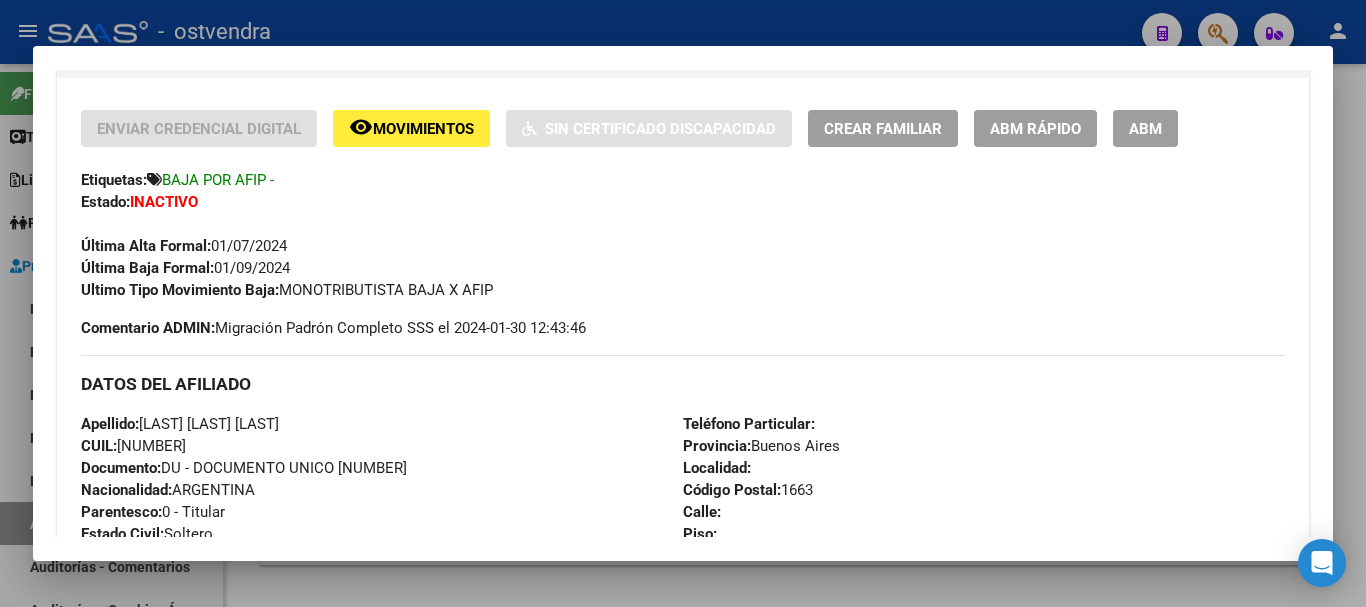 scroll, scrollTop: 500, scrollLeft: 0, axis: vertical 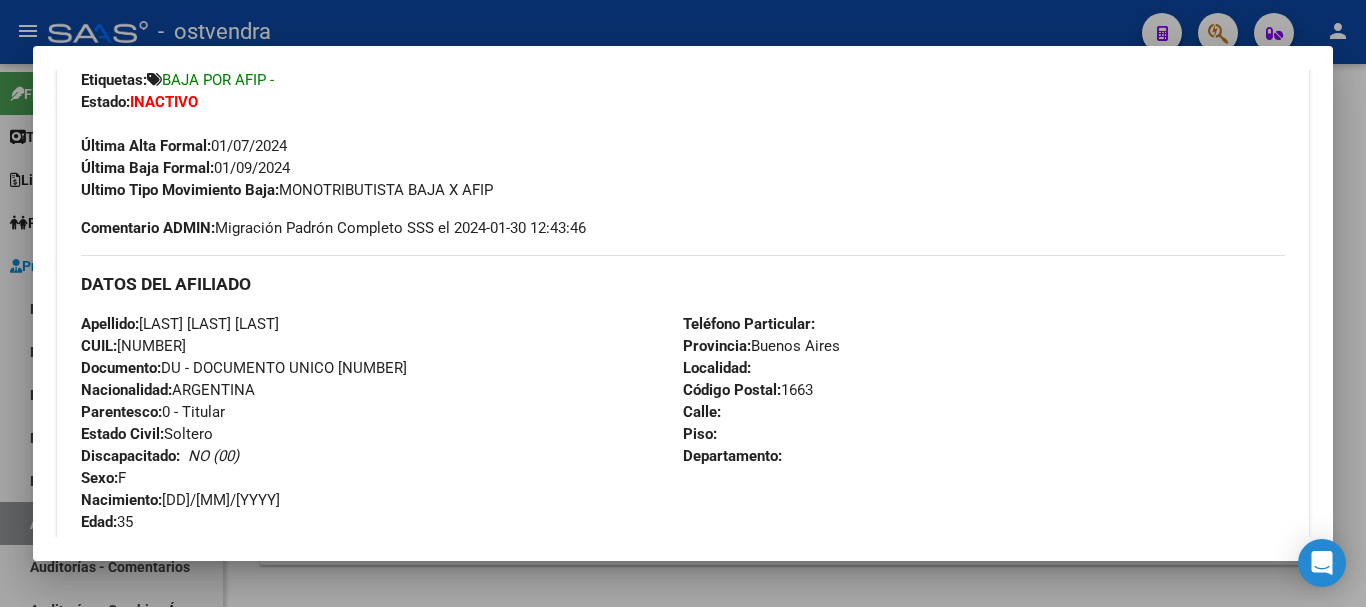 drag, startPoint x: 359, startPoint y: 309, endPoint x: 320, endPoint y: 26, distance: 285.67465 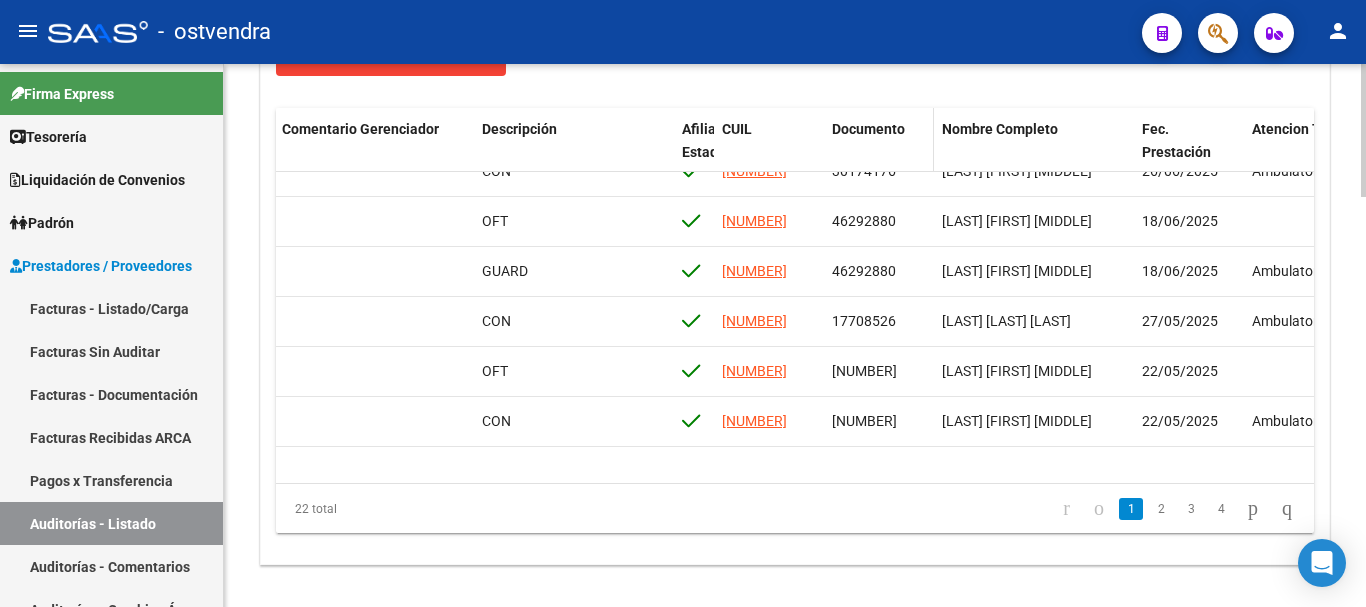 scroll, scrollTop: 311, scrollLeft: 907, axis: both 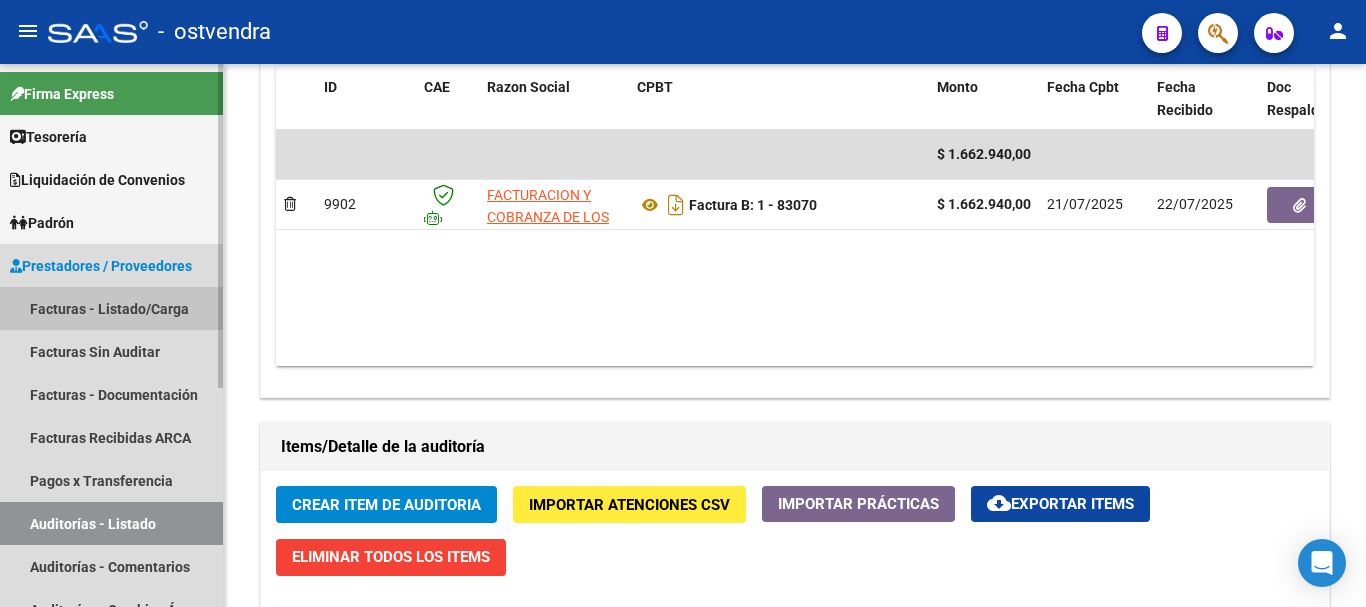 click on "Facturas - Listado/Carga" at bounding box center (111, 308) 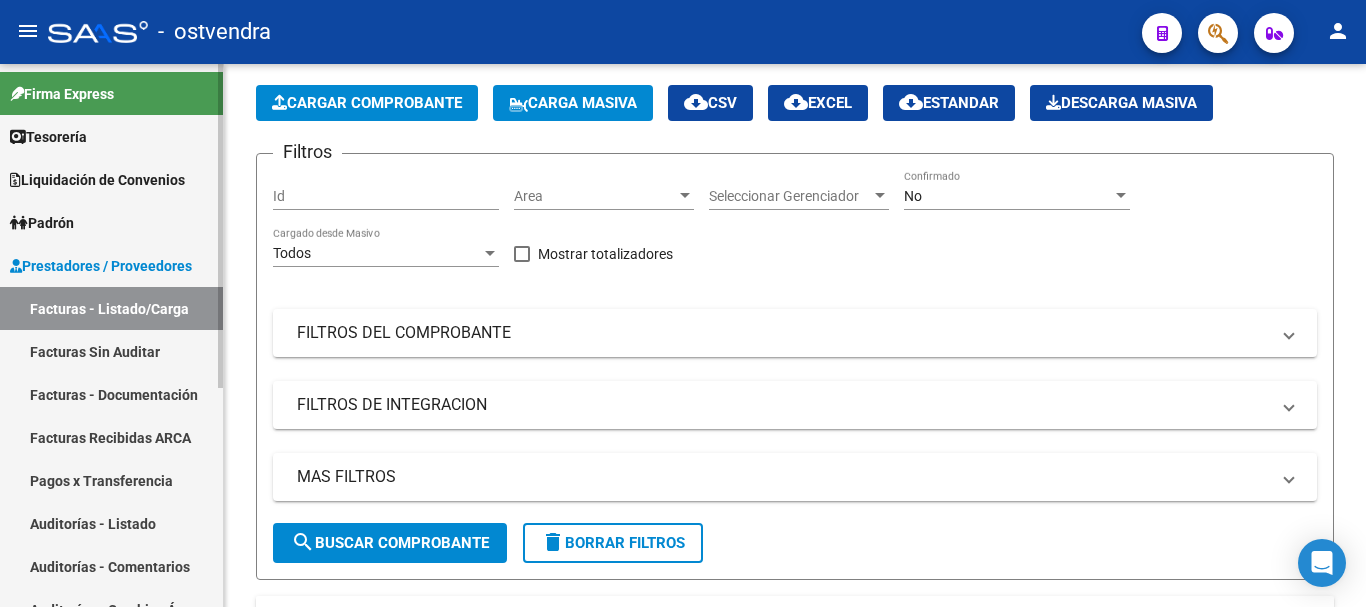 scroll, scrollTop: 83, scrollLeft: 0, axis: vertical 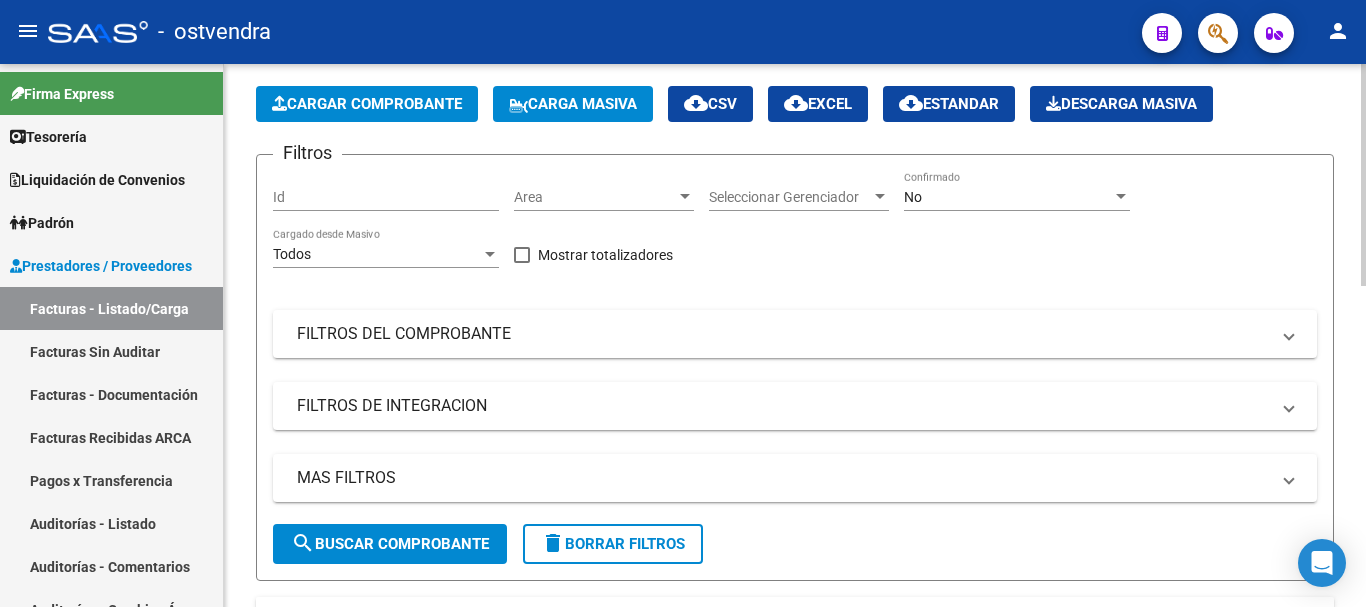 click on "Area" at bounding box center (595, 197) 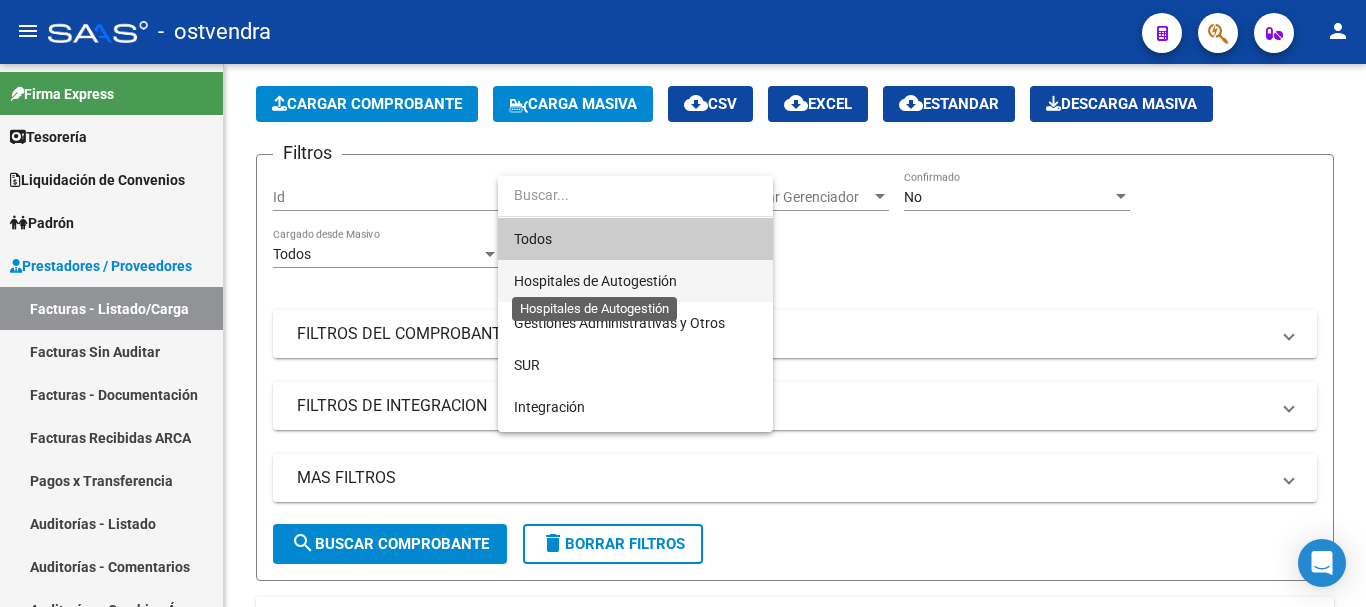 drag, startPoint x: 559, startPoint y: 248, endPoint x: 571, endPoint y: 280, distance: 34.176014 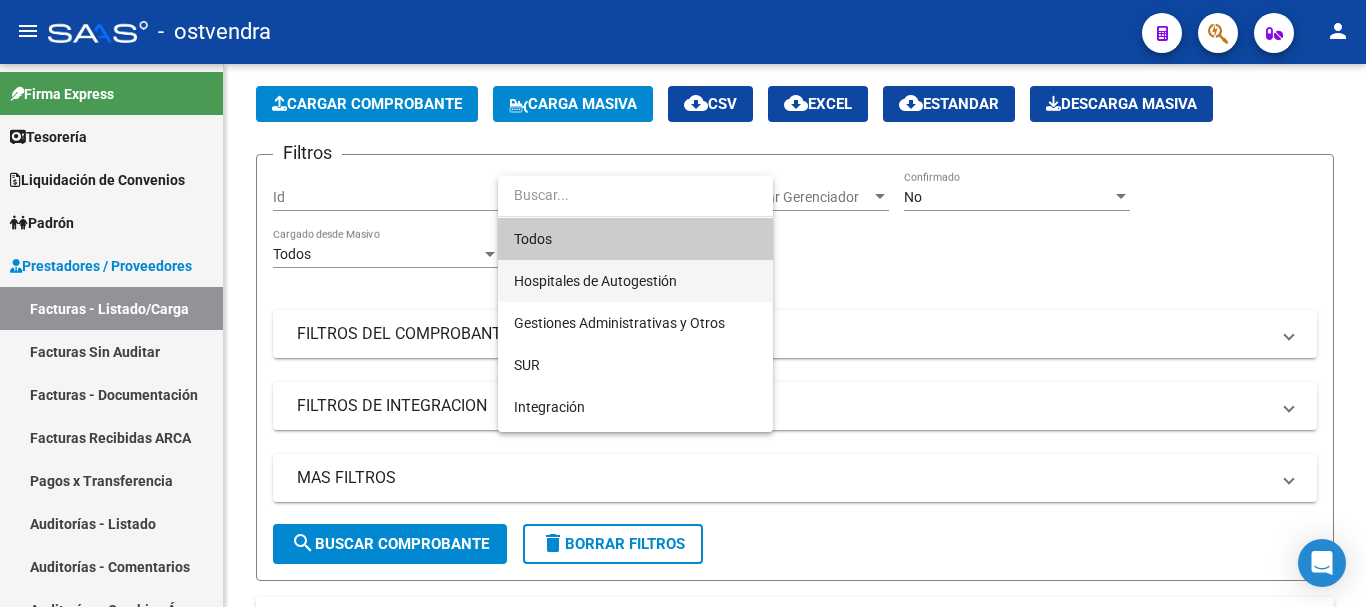 click on "Hospitales de Autogestión" at bounding box center [595, 281] 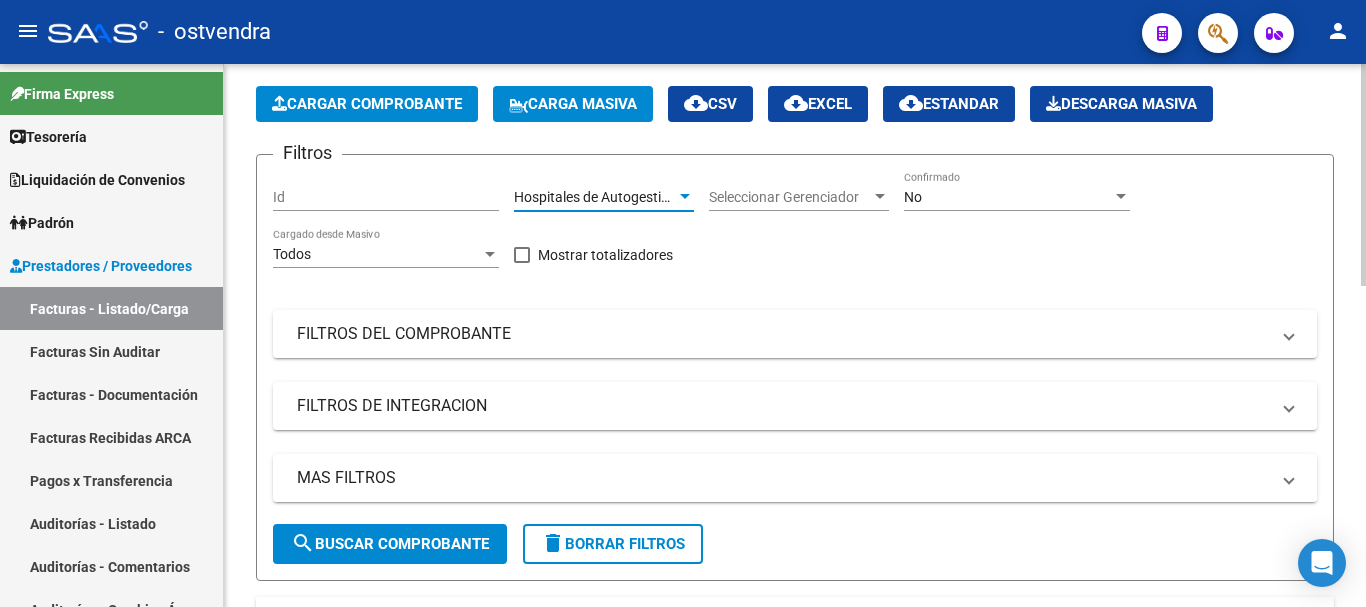 scroll, scrollTop: 183, scrollLeft: 0, axis: vertical 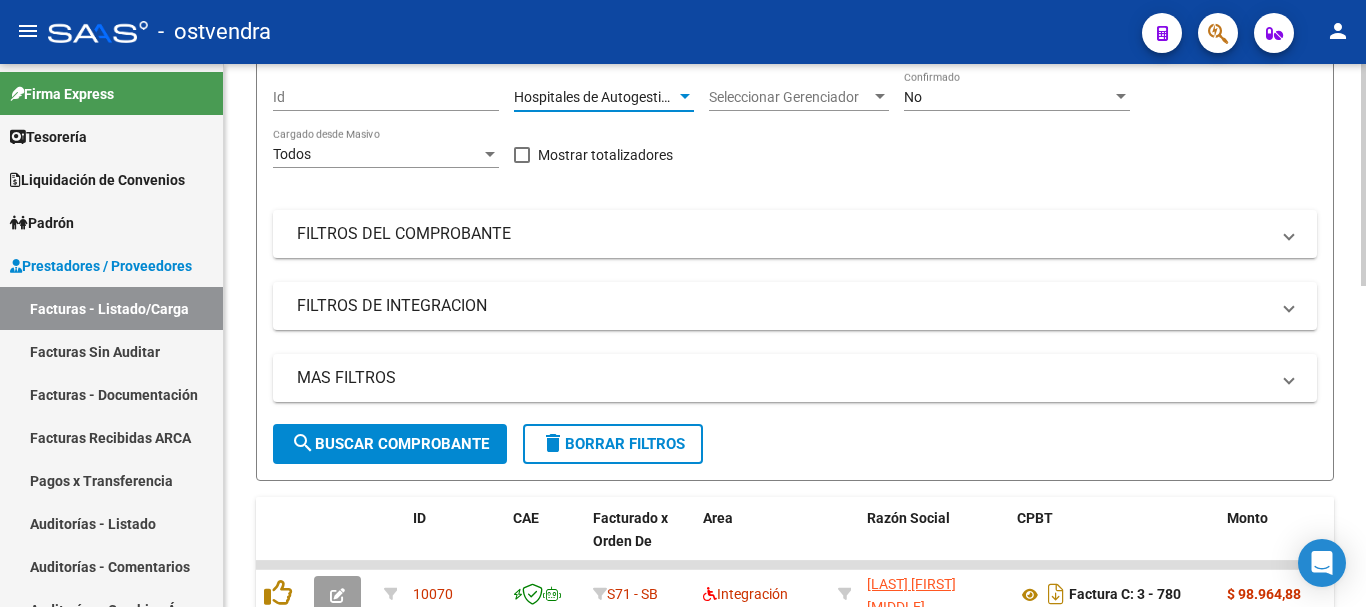 click on "search  Buscar Comprobante" 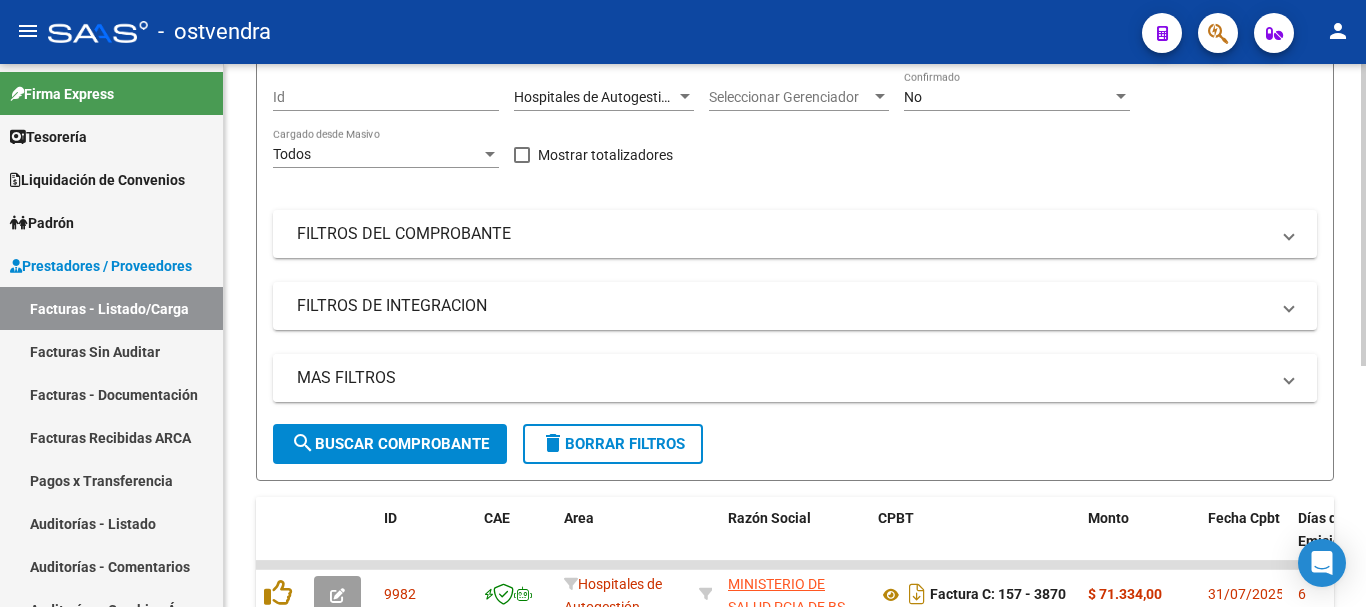 scroll, scrollTop: 433, scrollLeft: 0, axis: vertical 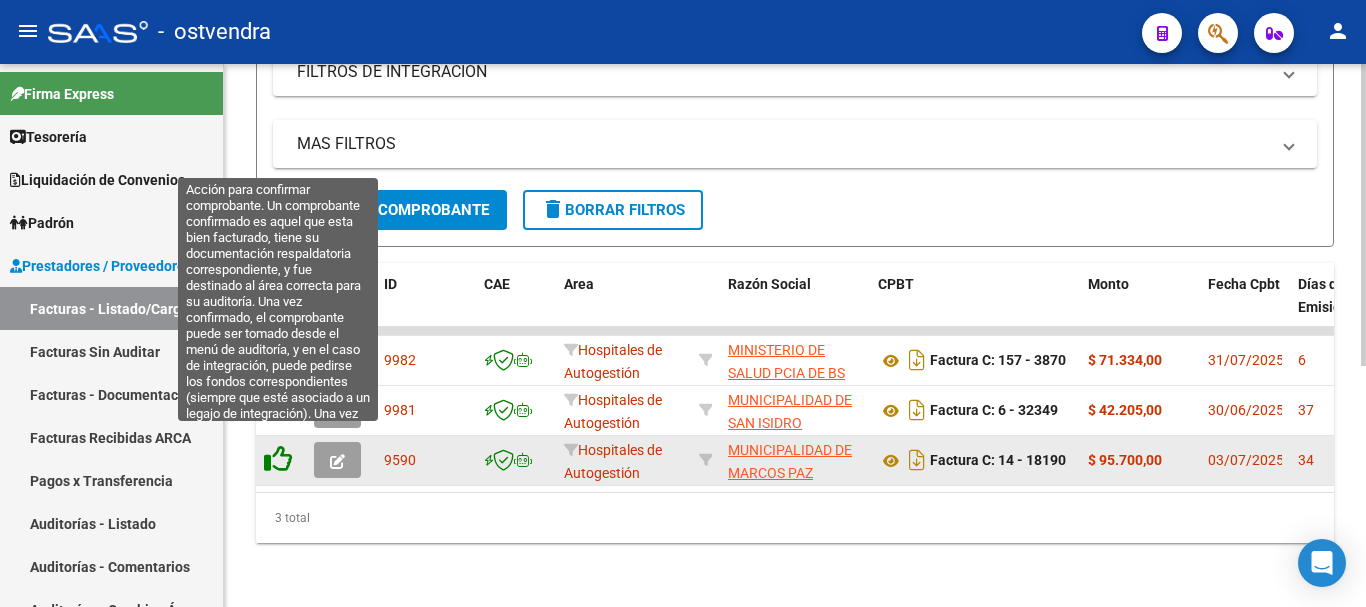 click 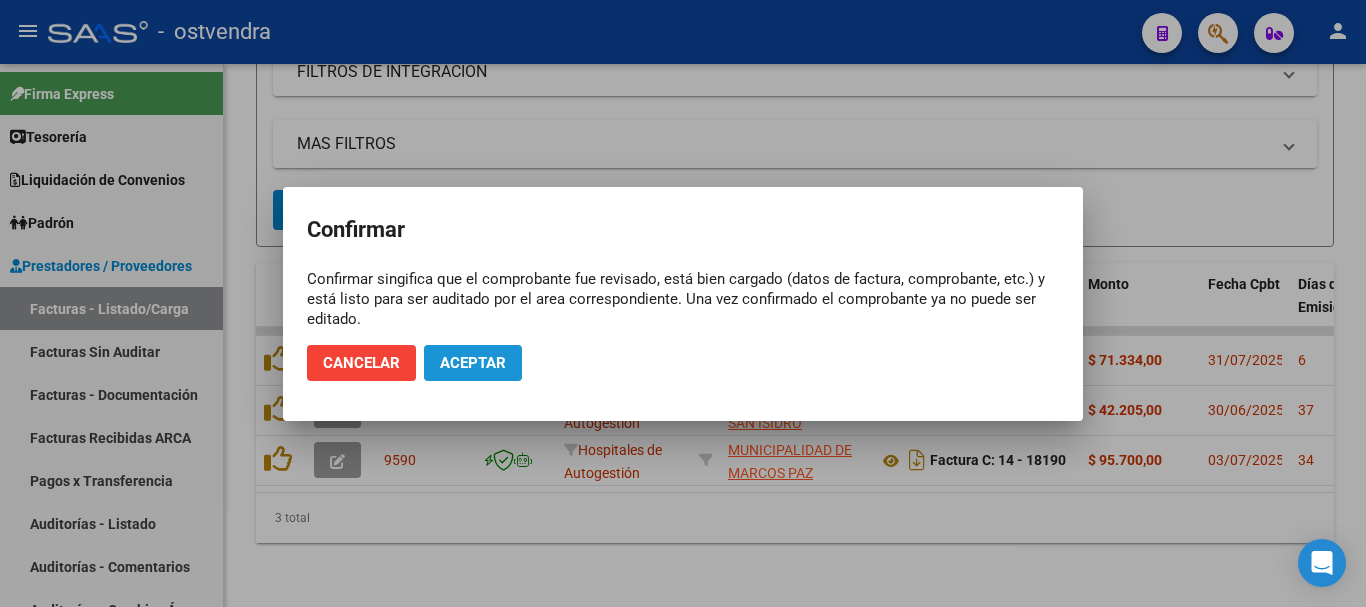 click on "Aceptar" 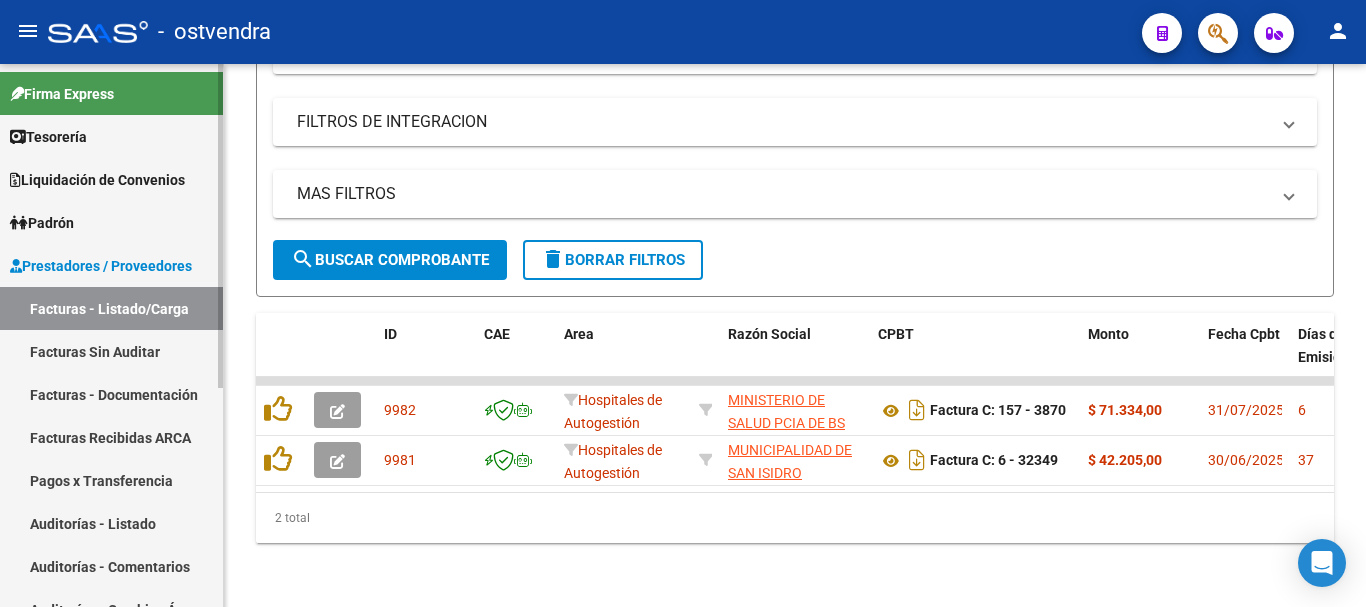 scroll, scrollTop: 383, scrollLeft: 0, axis: vertical 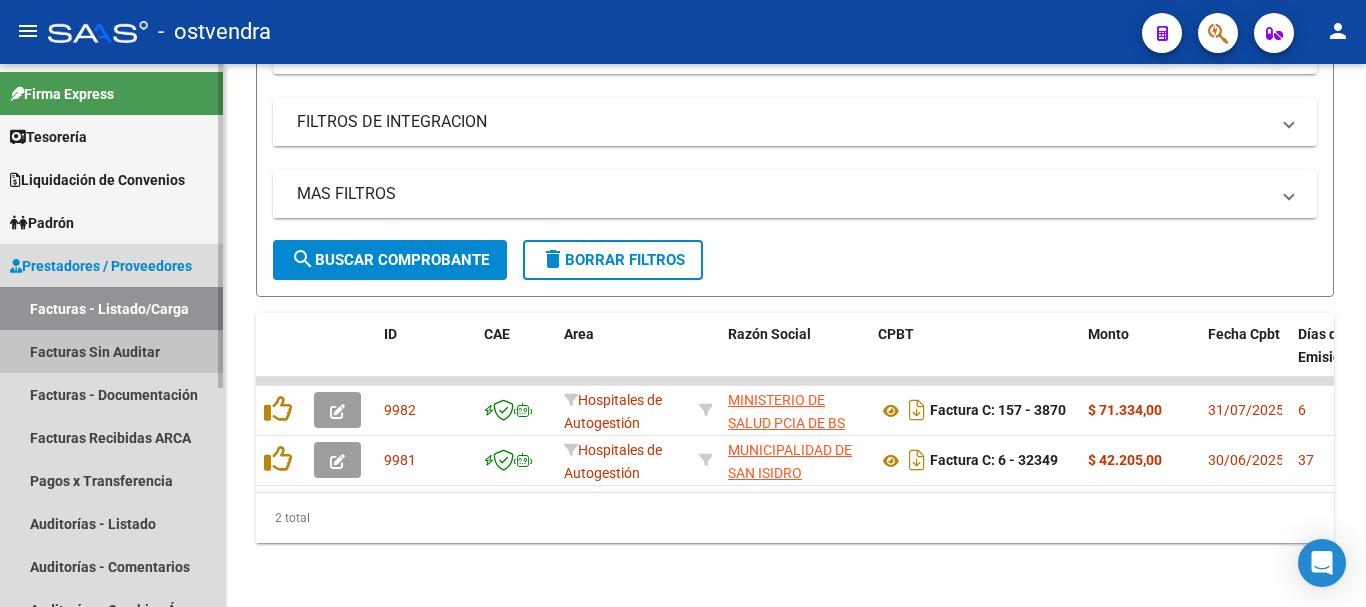 click on "Facturas Sin Auditar" at bounding box center [111, 351] 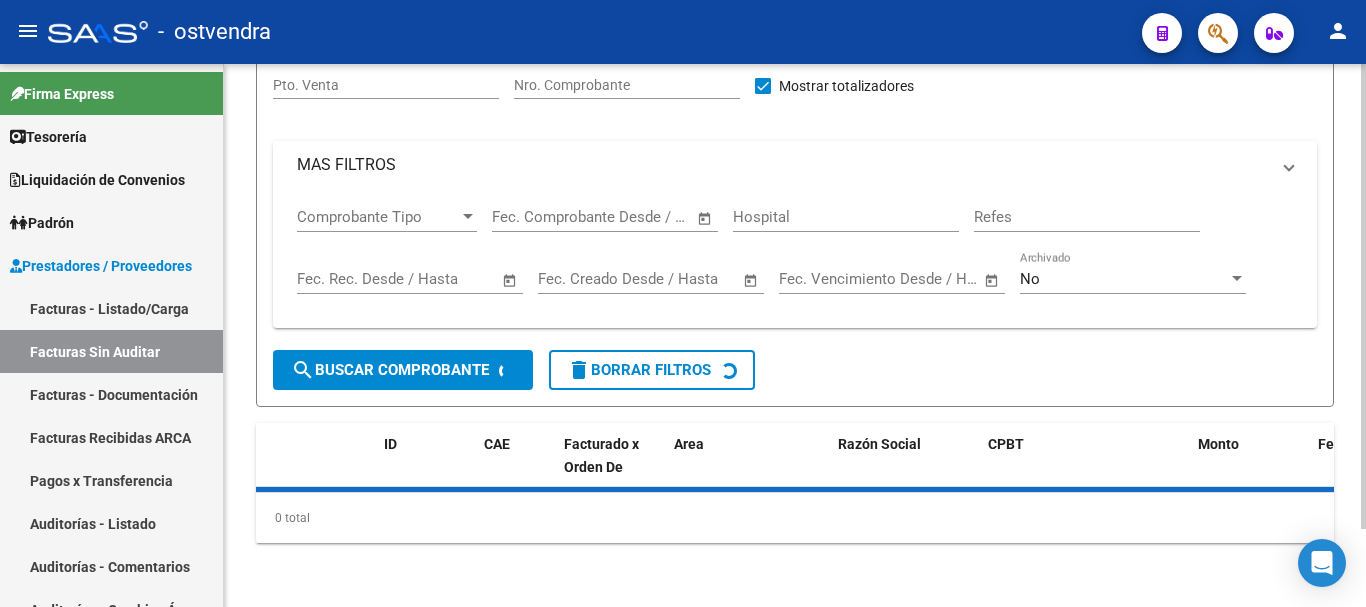 scroll, scrollTop: 0, scrollLeft: 0, axis: both 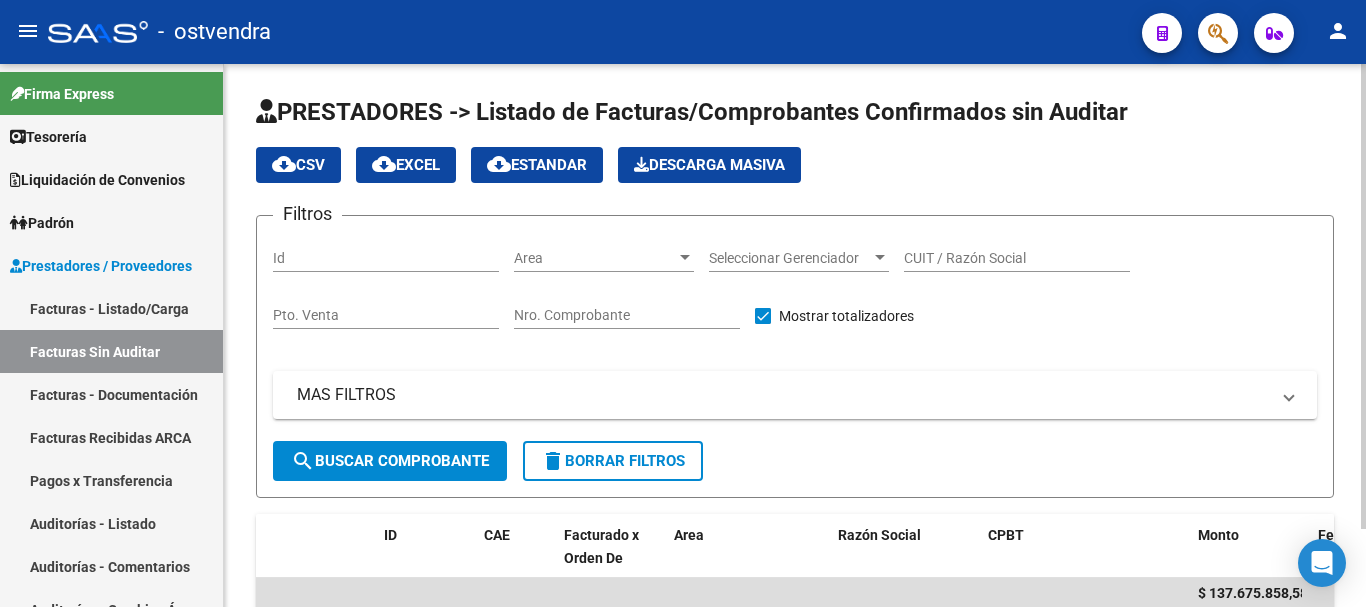 click on "Area Area" 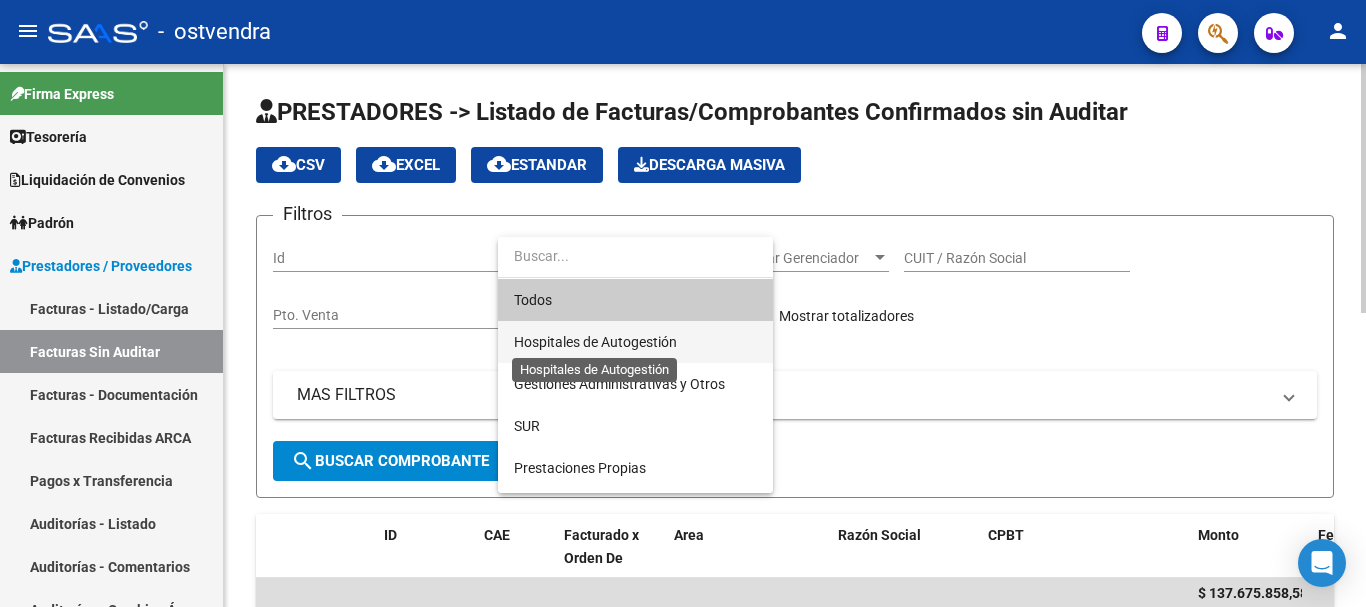 click on "Hospitales de Autogestión" at bounding box center [595, 342] 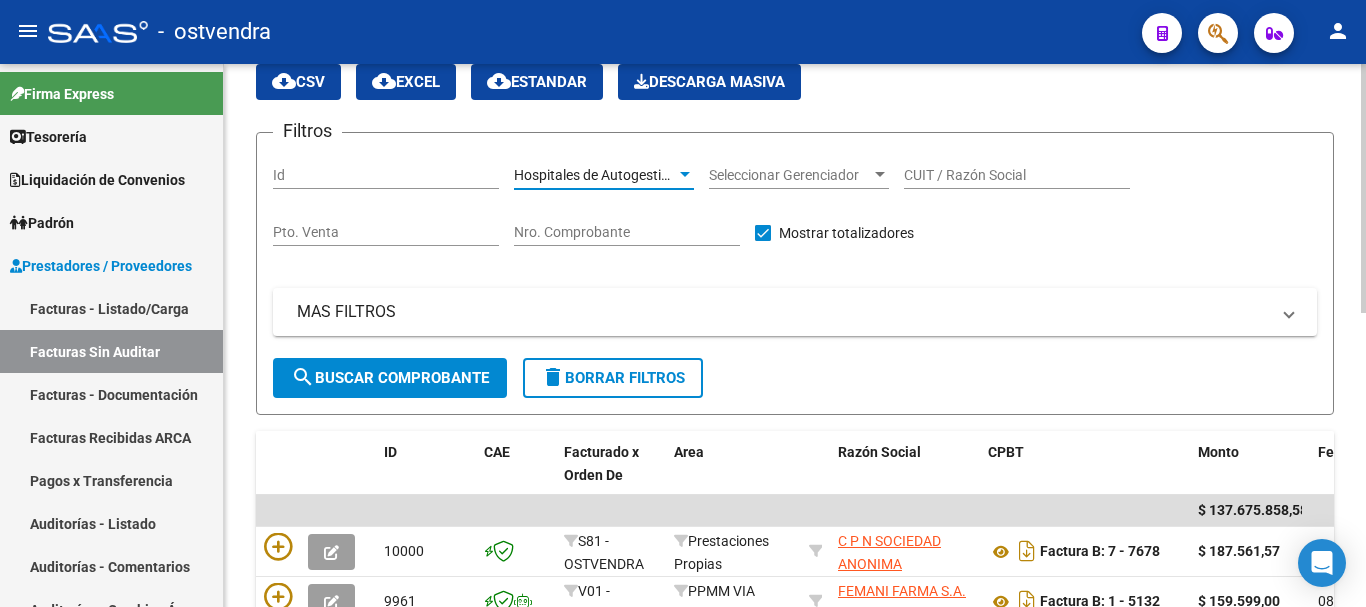 scroll, scrollTop: 0, scrollLeft: 0, axis: both 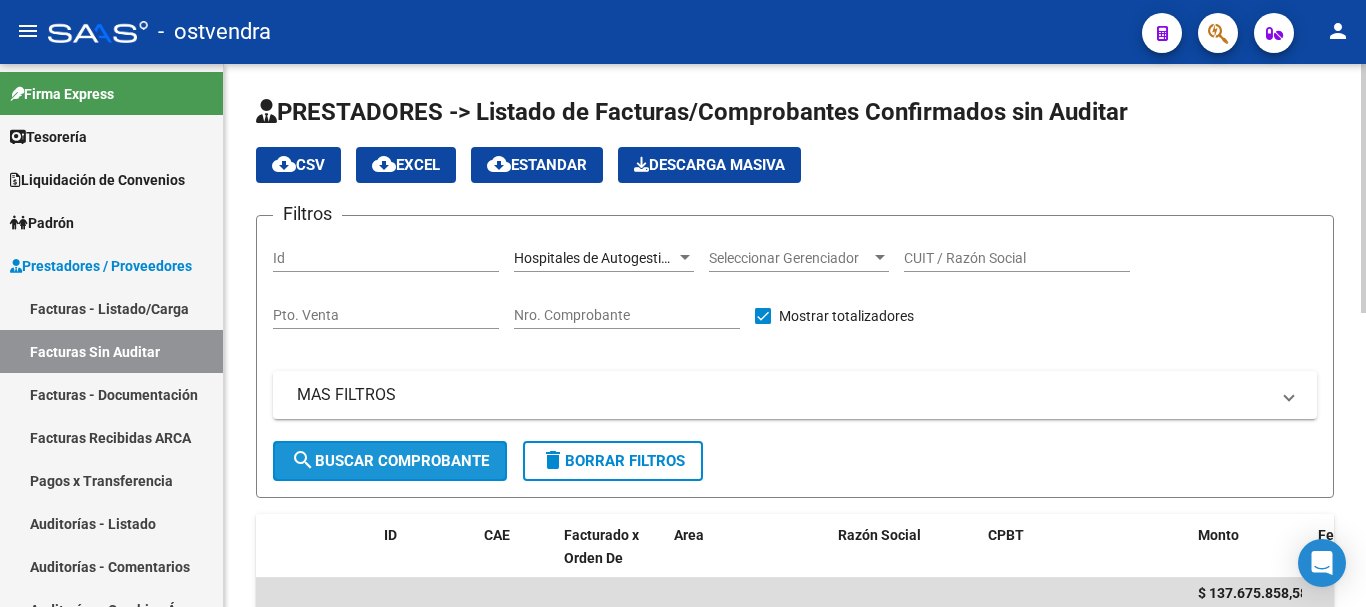 click on "search  Buscar Comprobante" 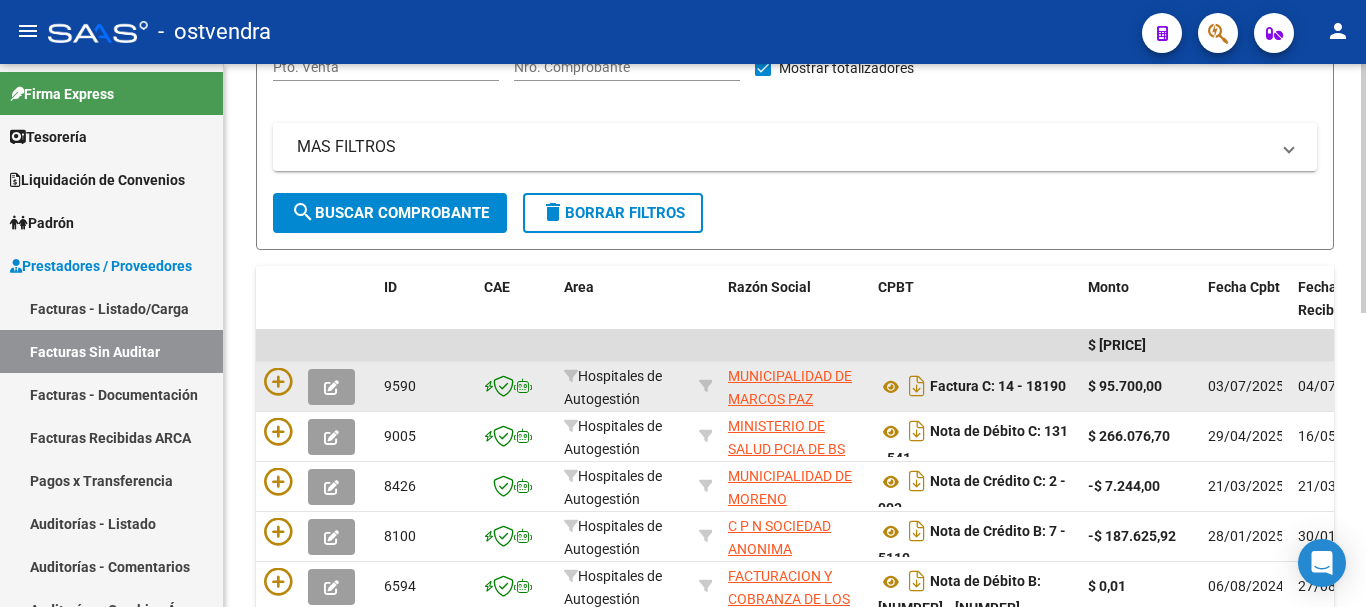 scroll, scrollTop: 300, scrollLeft: 0, axis: vertical 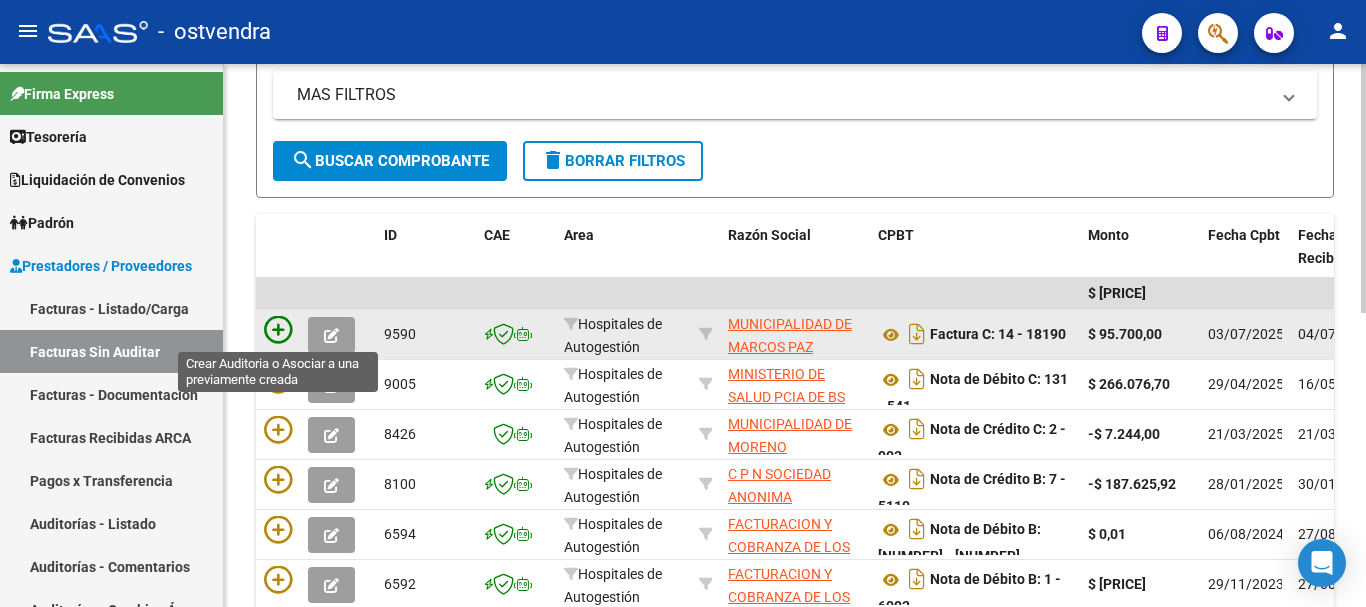 click 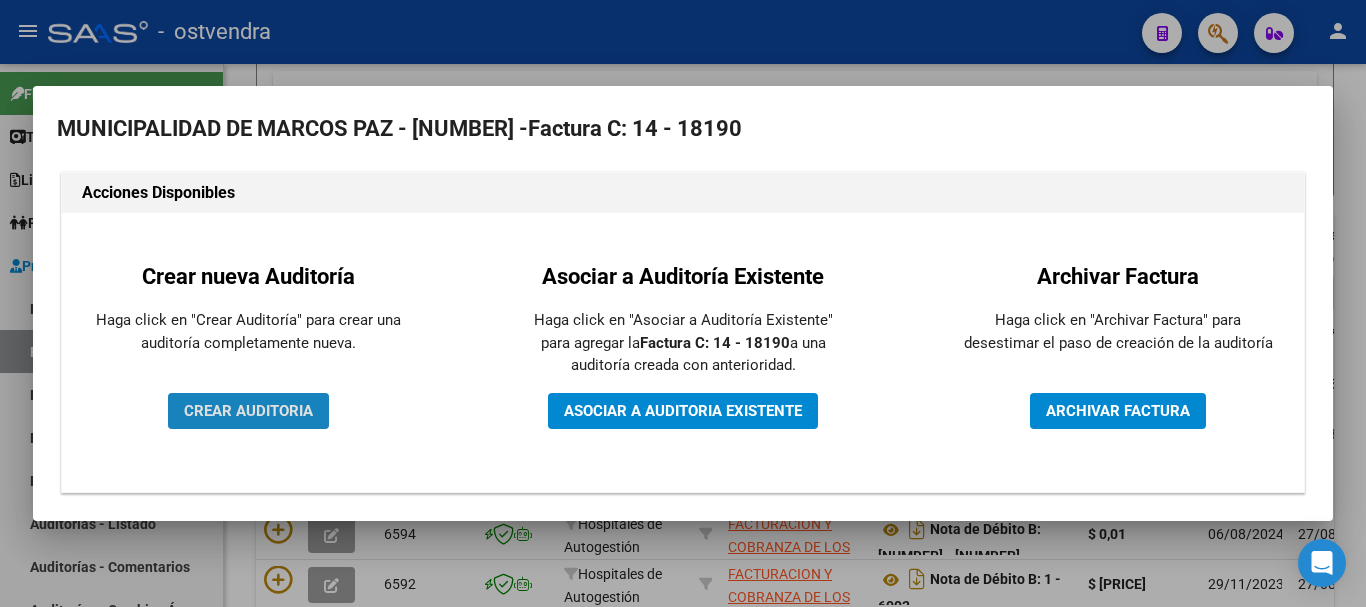 click on "CREAR AUDITORIA" at bounding box center (248, 411) 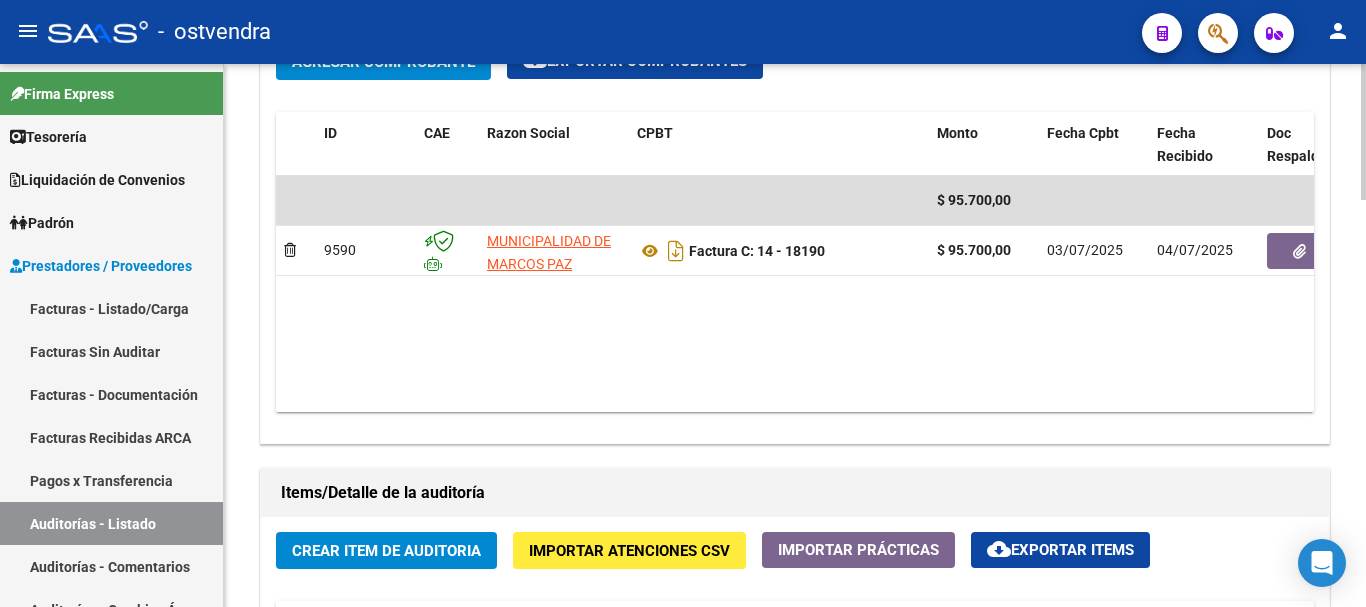 scroll, scrollTop: 1100, scrollLeft: 0, axis: vertical 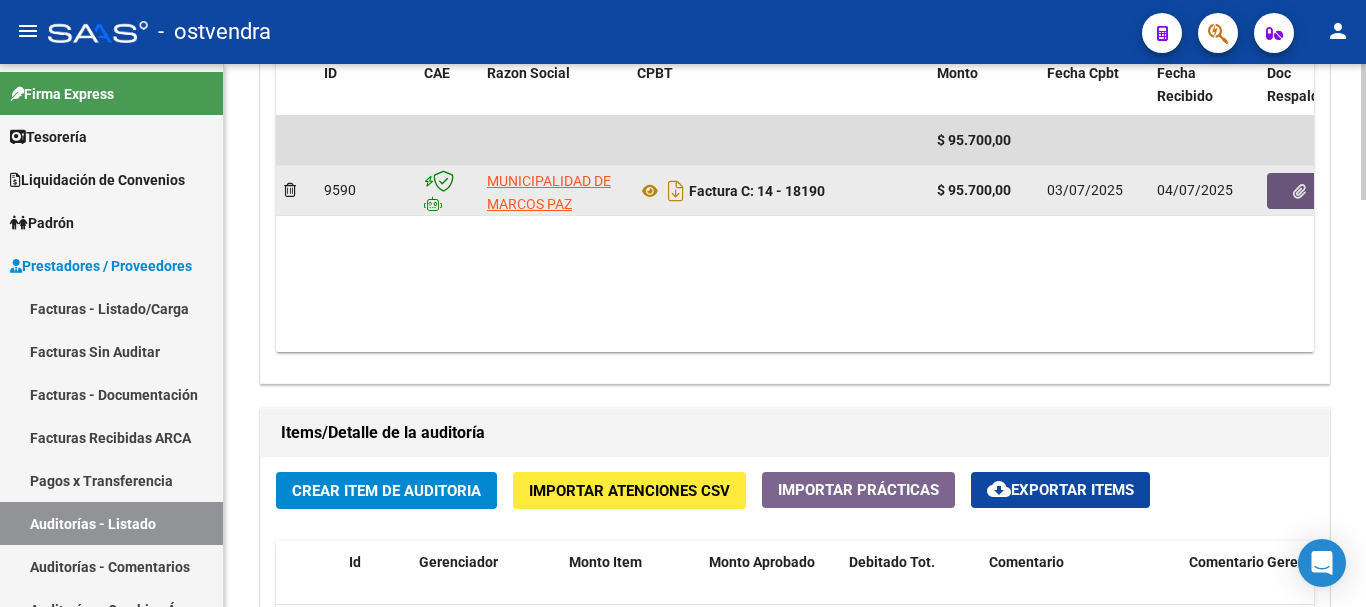 click 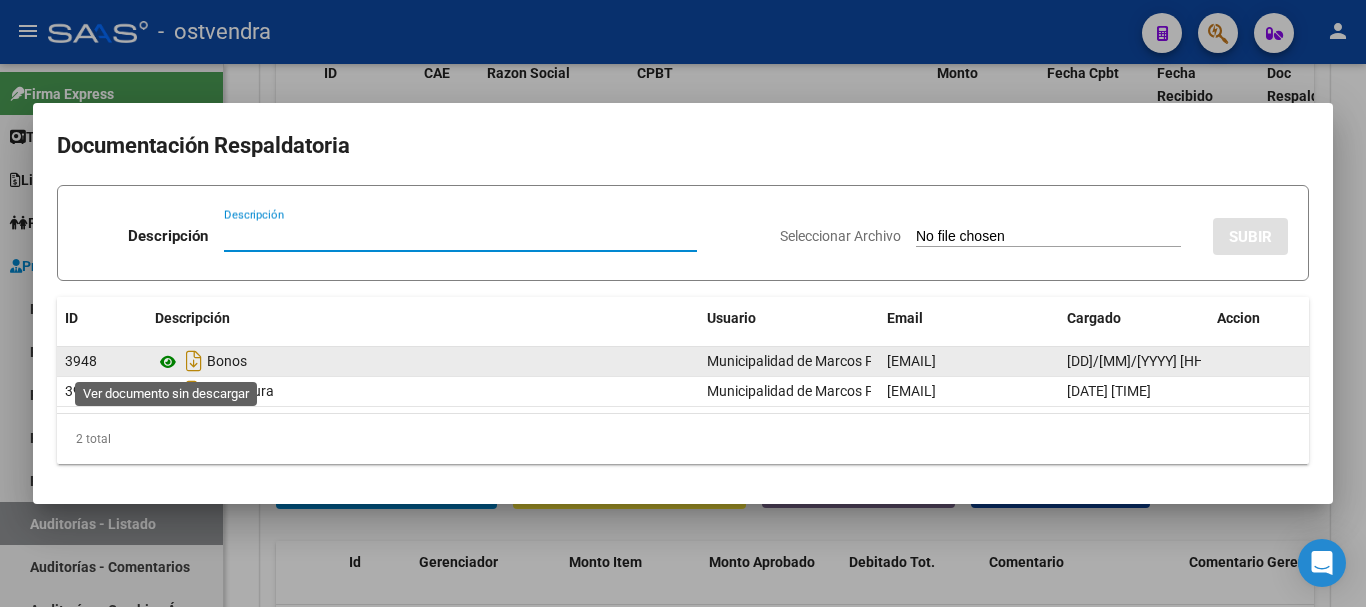 click 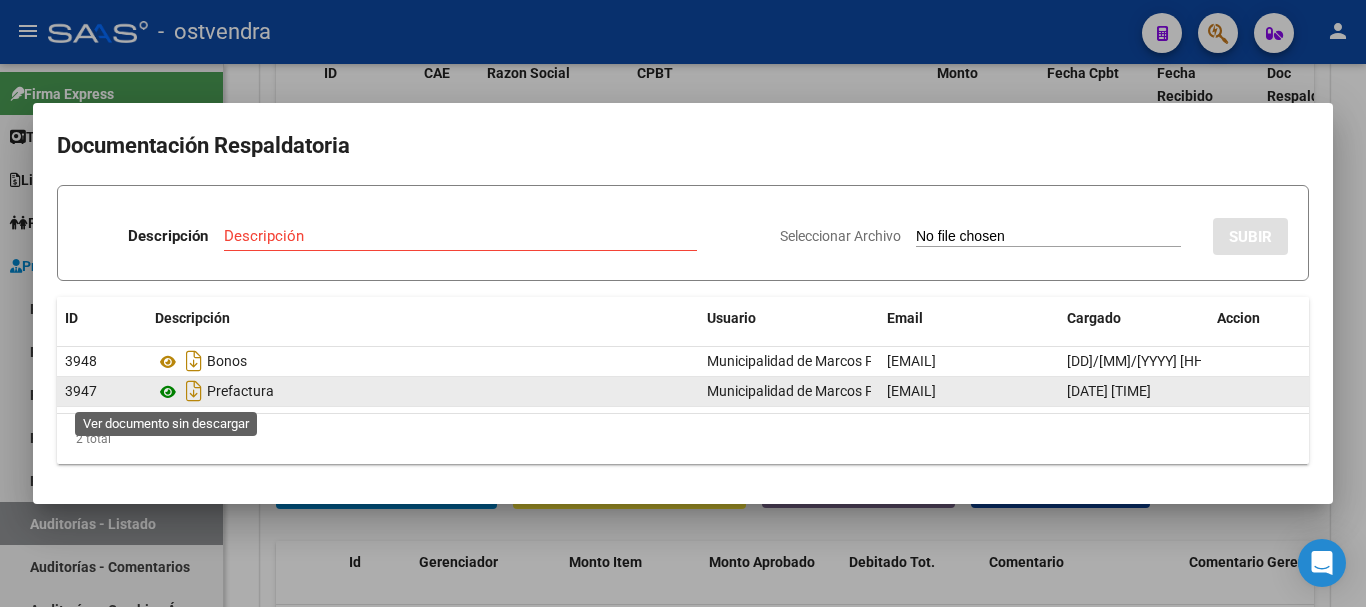 click 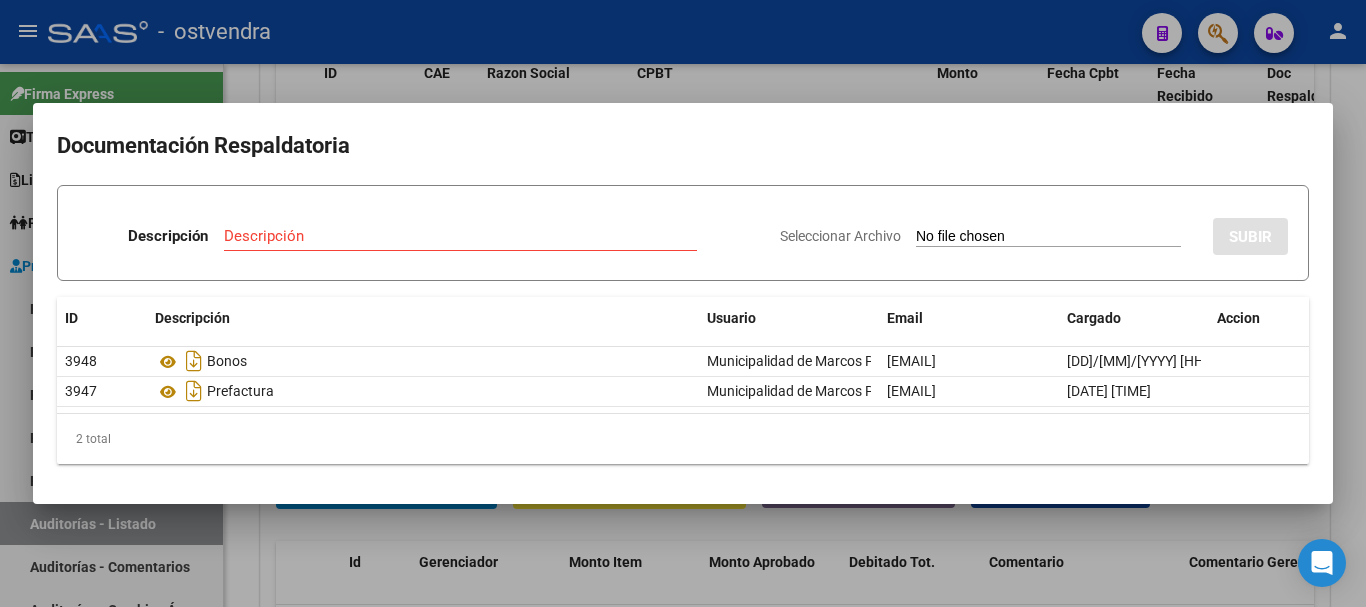 click at bounding box center [683, 303] 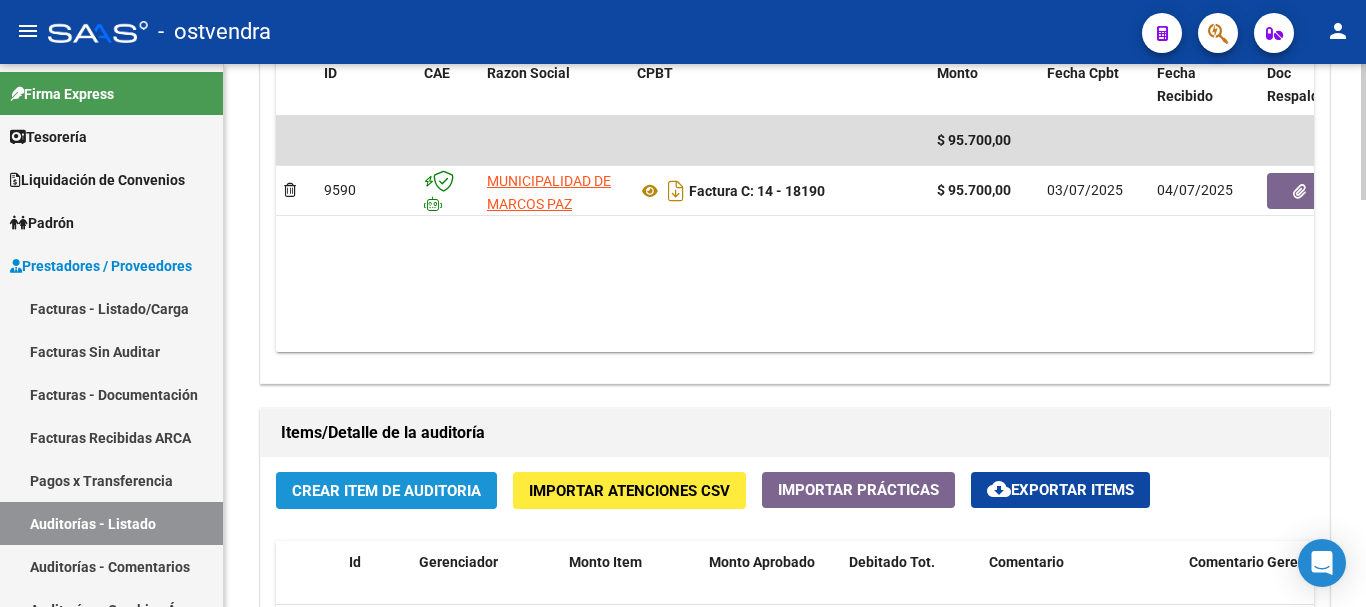 click on "Crear Item de Auditoria" 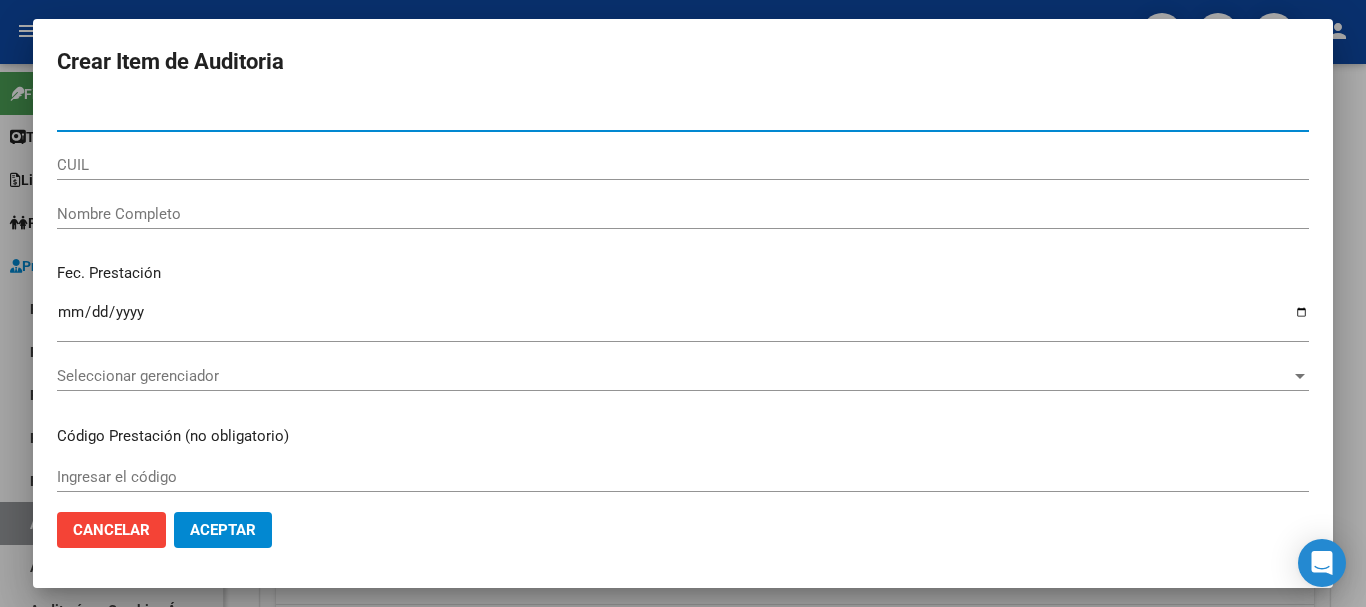 paste on "[NUMBER]" 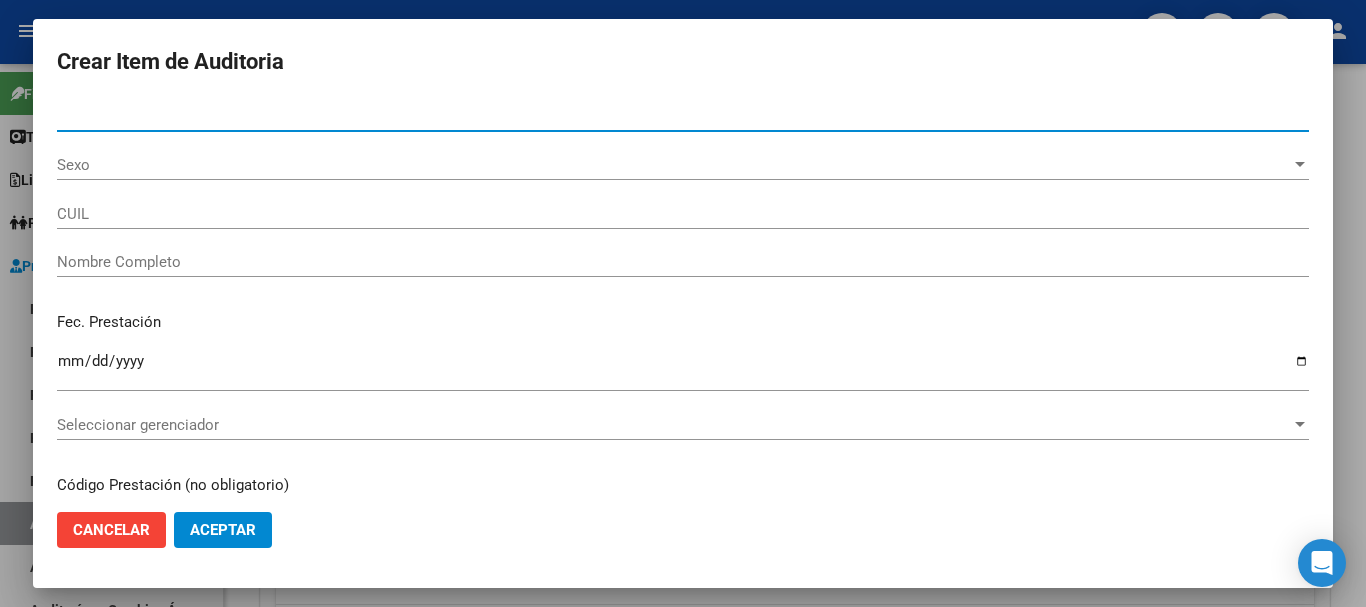 type on "[NUMBER]" 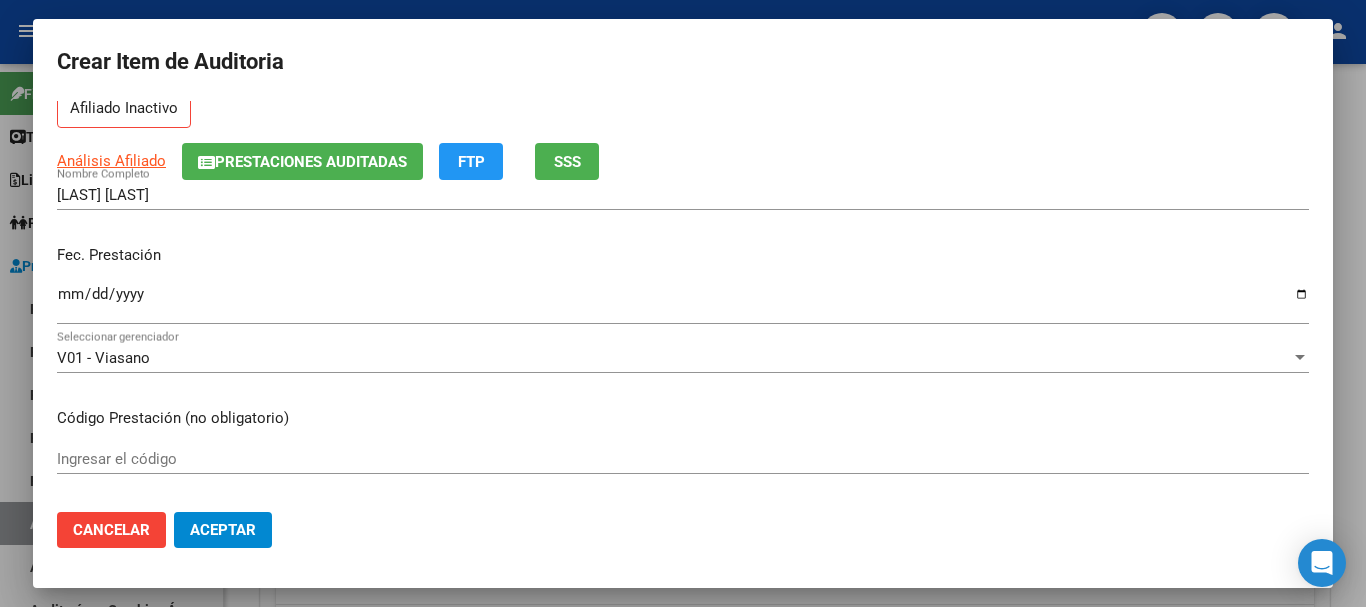 scroll, scrollTop: 300, scrollLeft: 0, axis: vertical 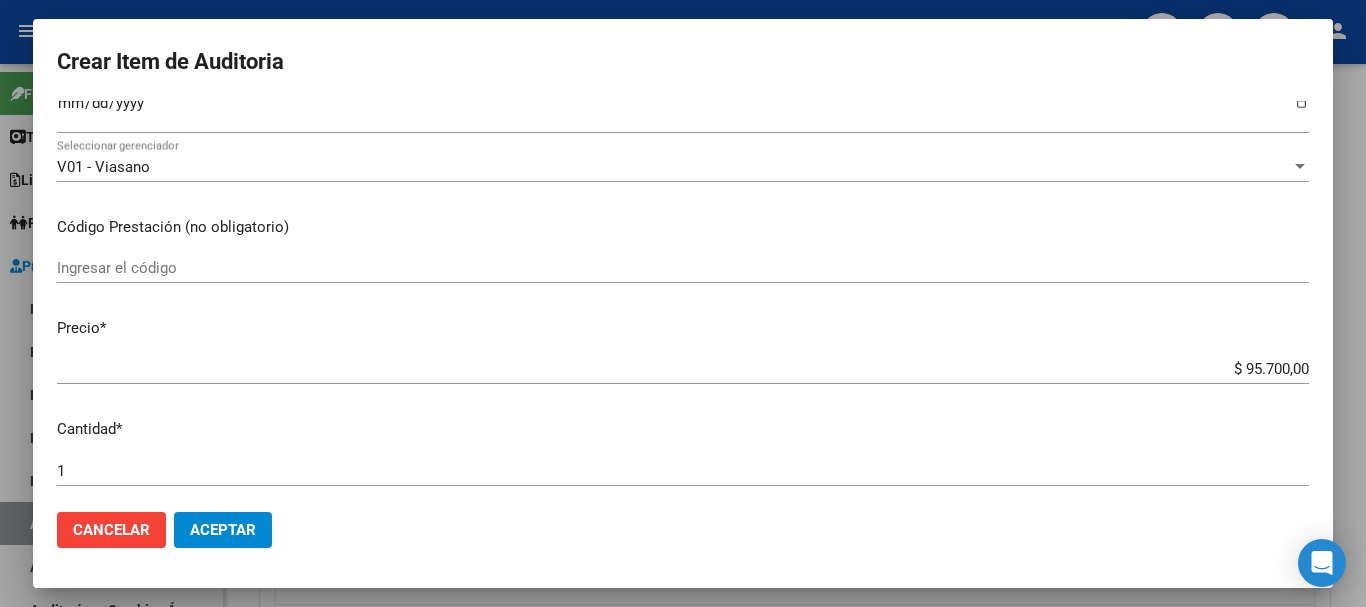 type on "[NUMBER]" 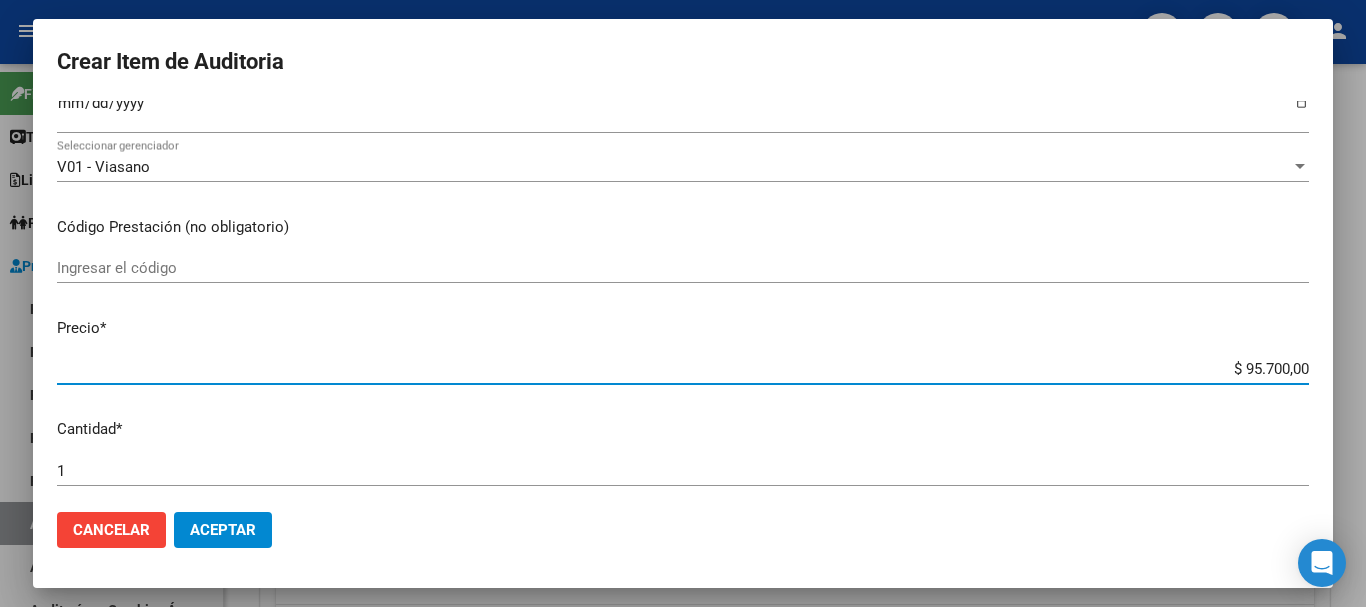 click on "$ 95.700,00" at bounding box center [683, 369] 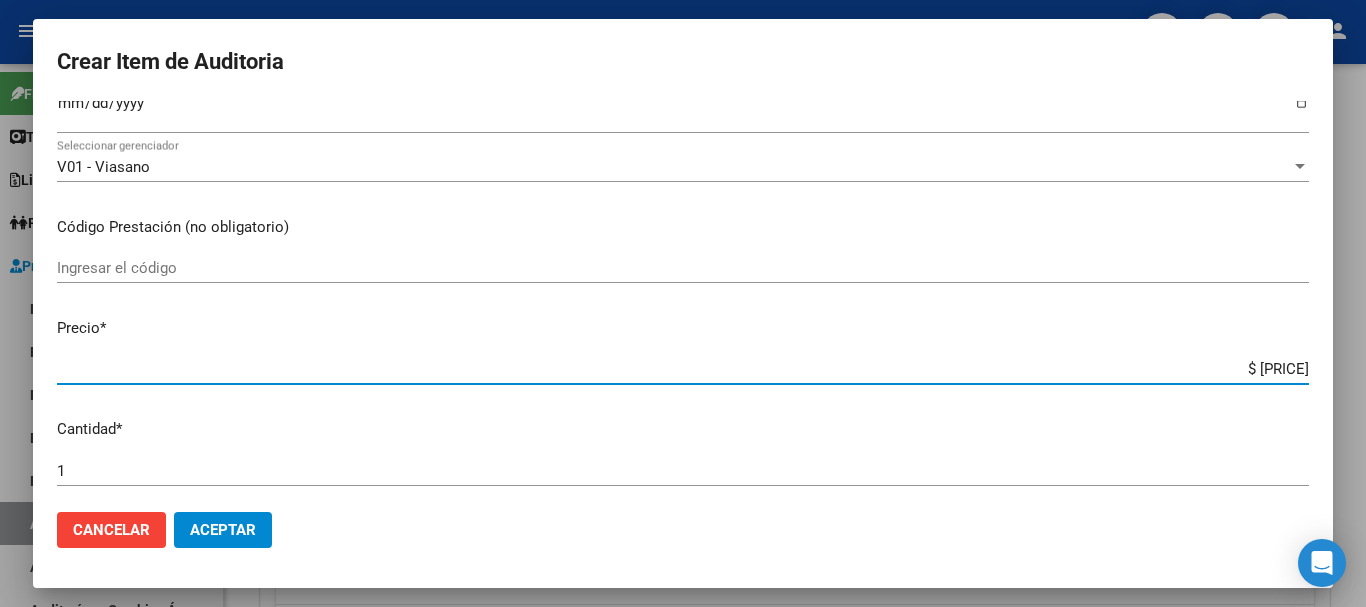 type on "$ [PRICE]" 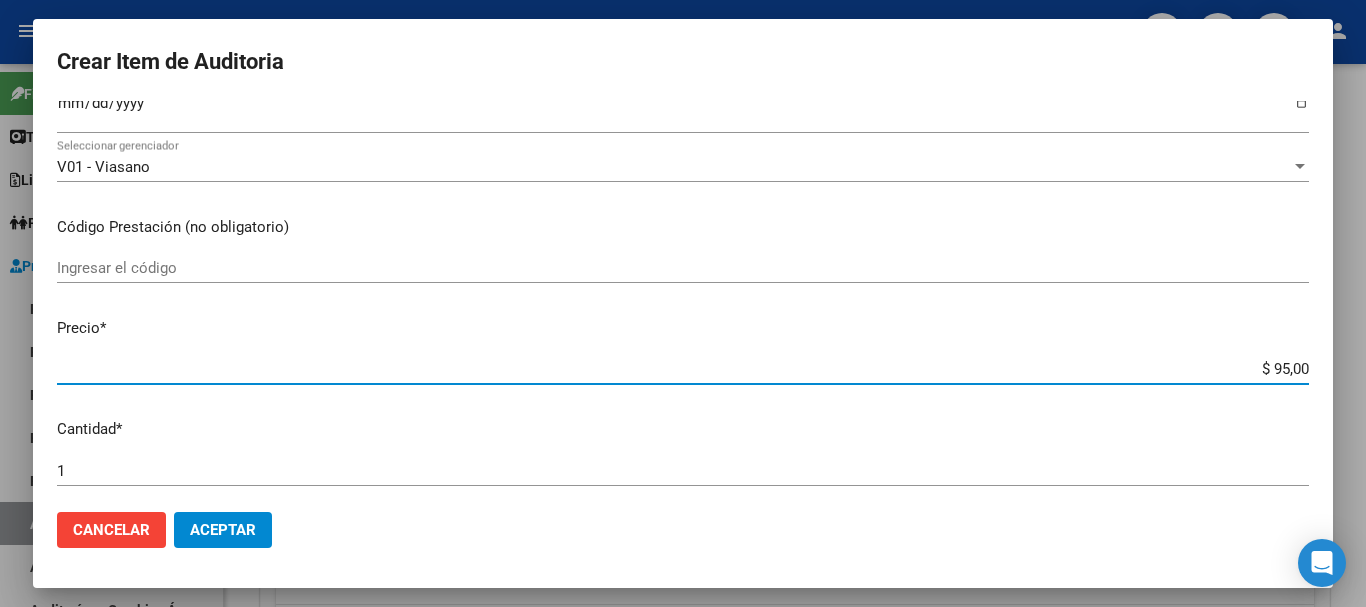 type on "$ 9,00" 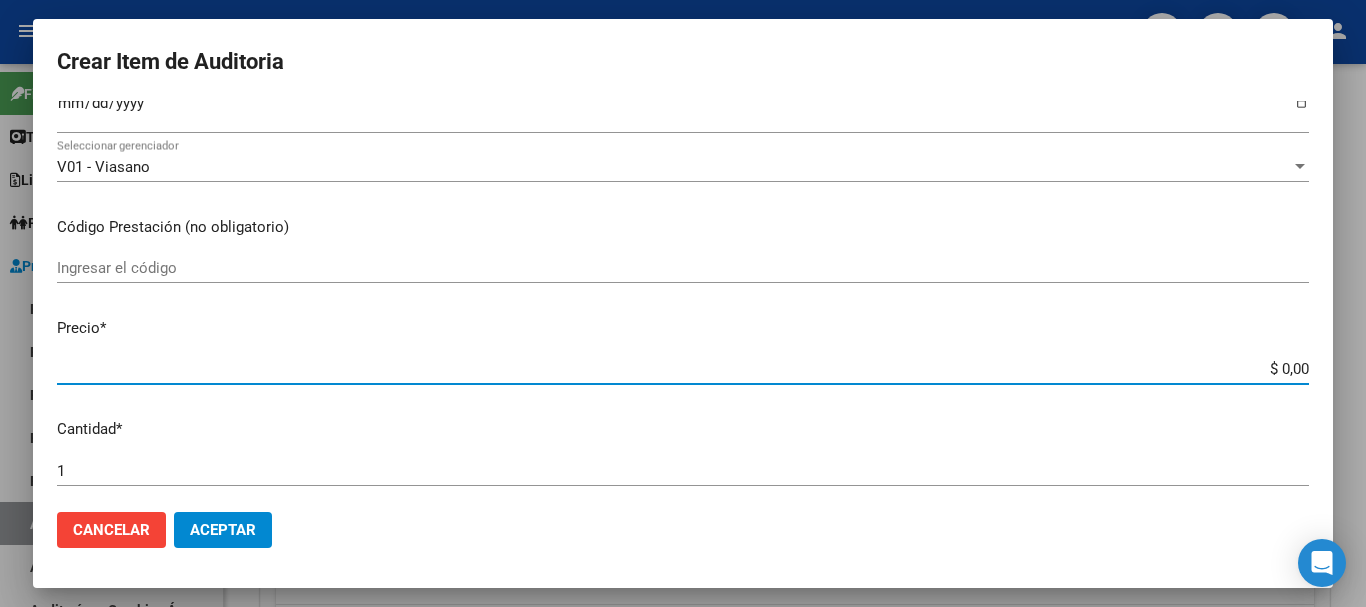 type on "$ 6,00" 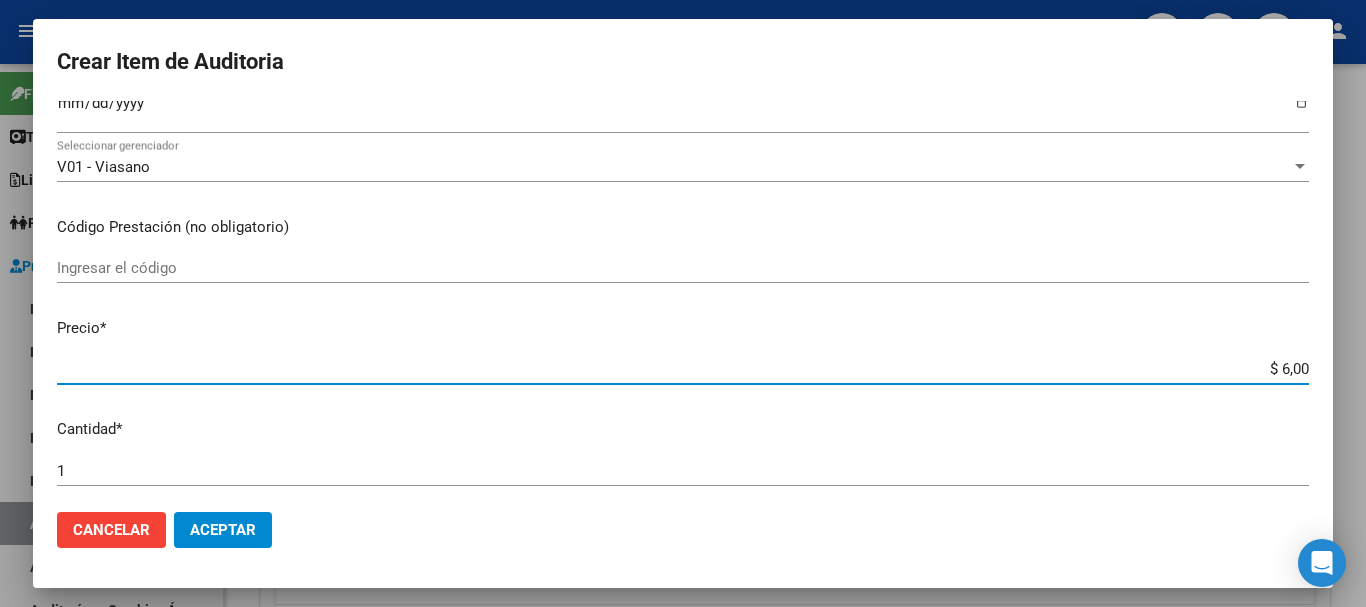 type on "$ 67,00" 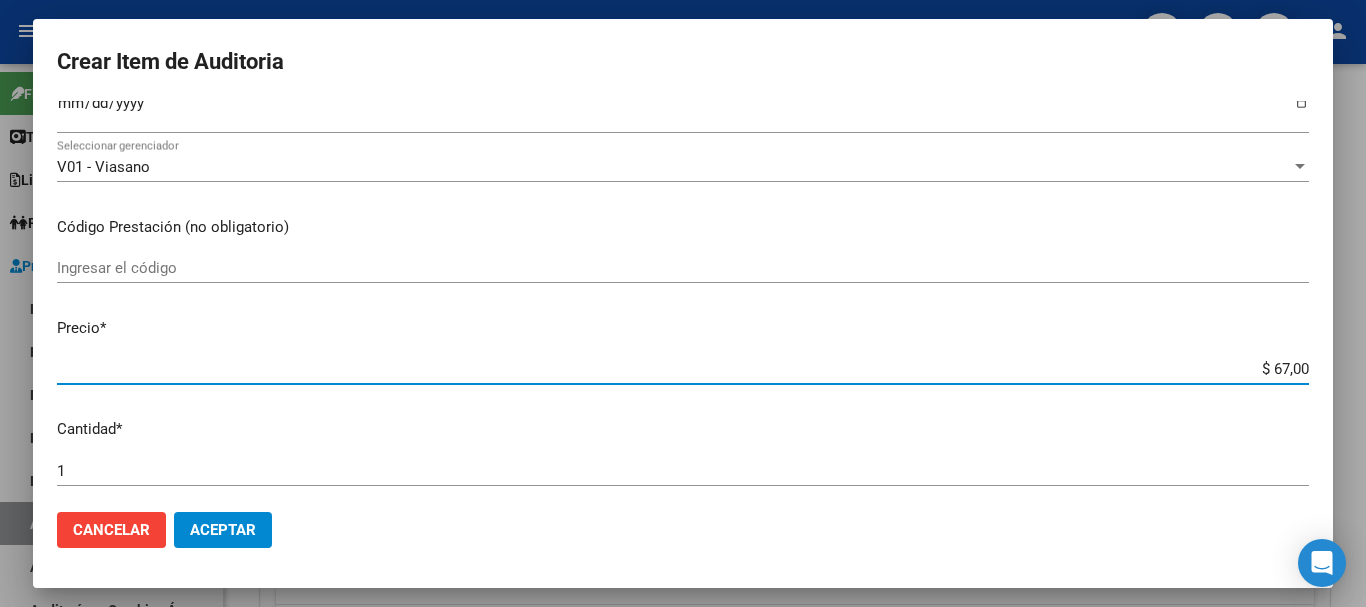 type on "$ 670,00" 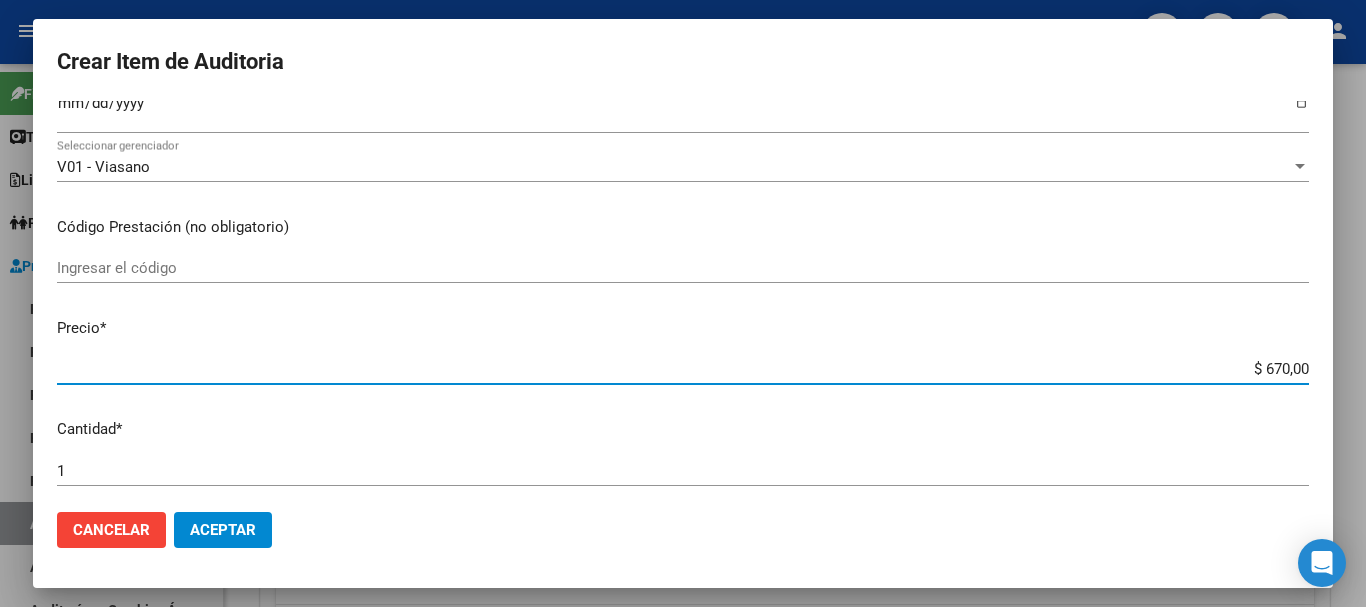 type on "$ 6.708,00" 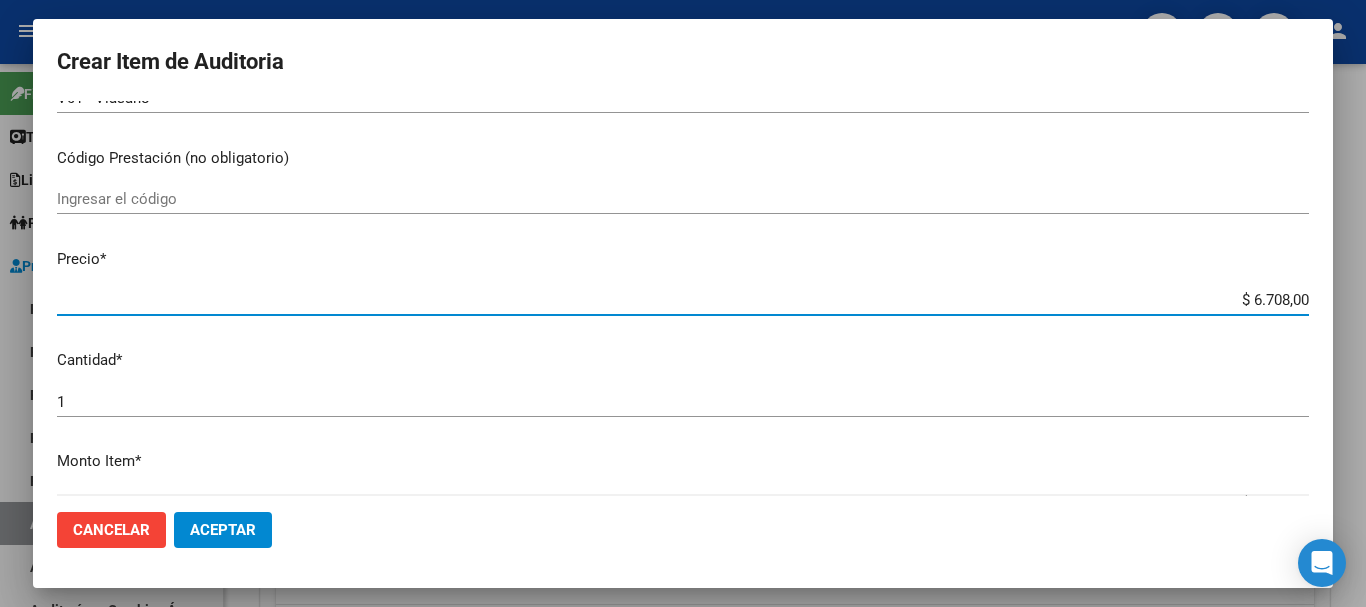 scroll, scrollTop: 400, scrollLeft: 0, axis: vertical 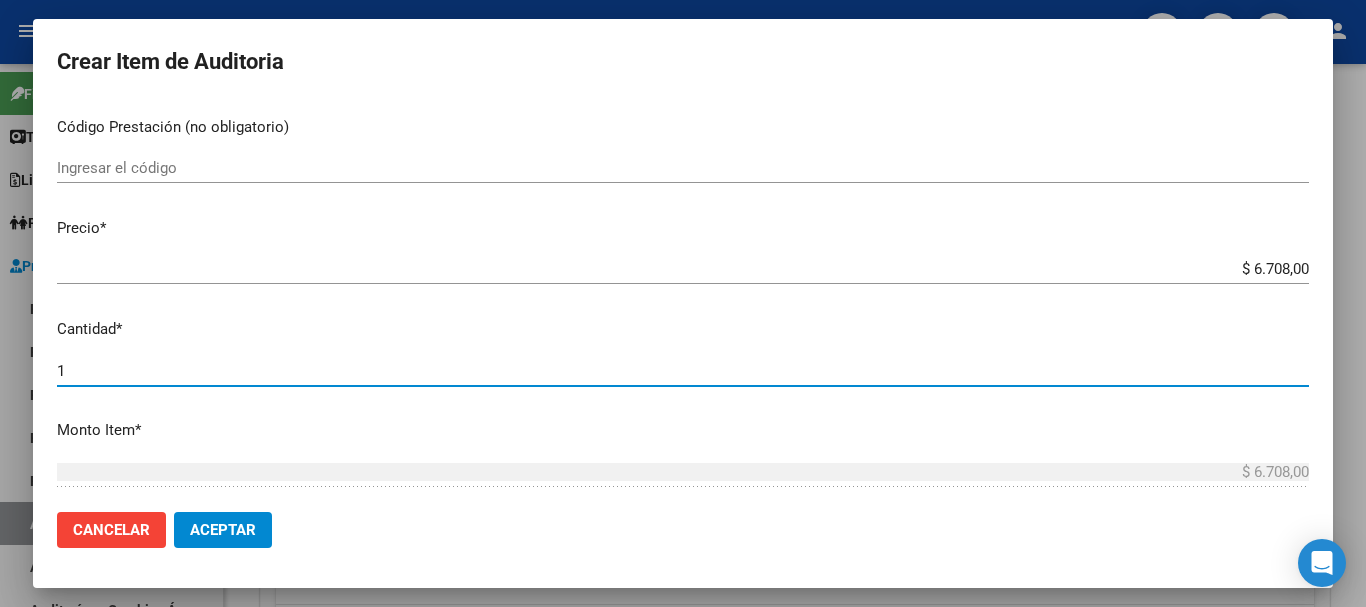 click on "1" at bounding box center [683, 371] 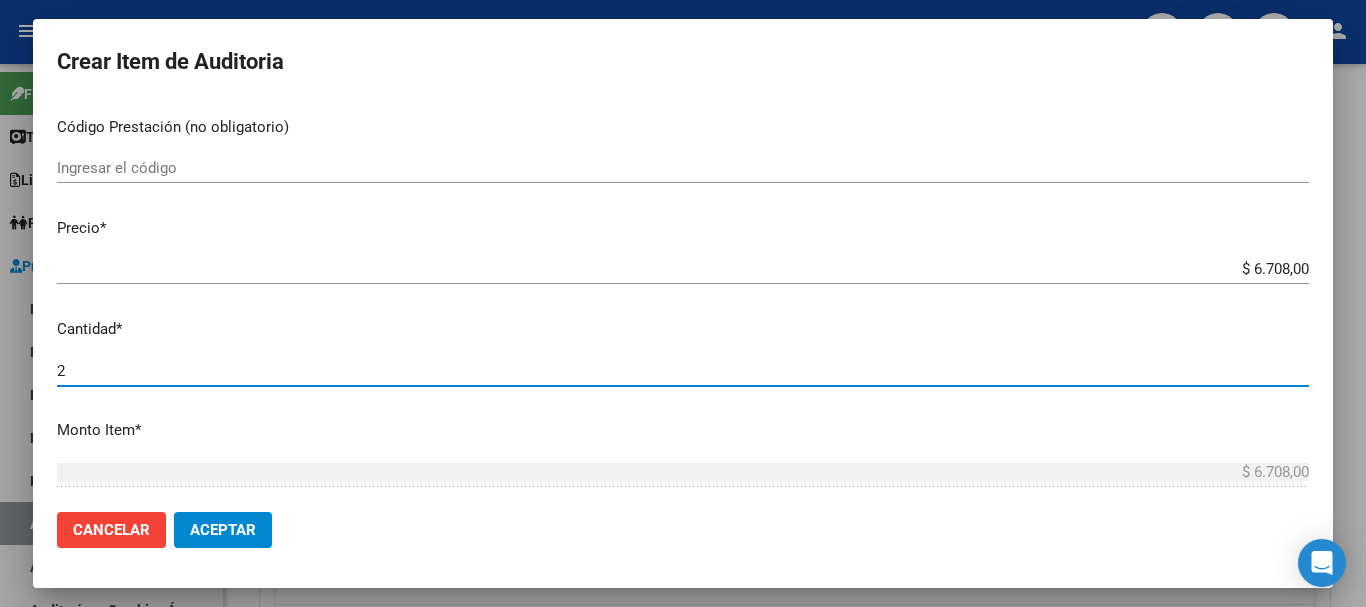 type on "$ 13.416,00" 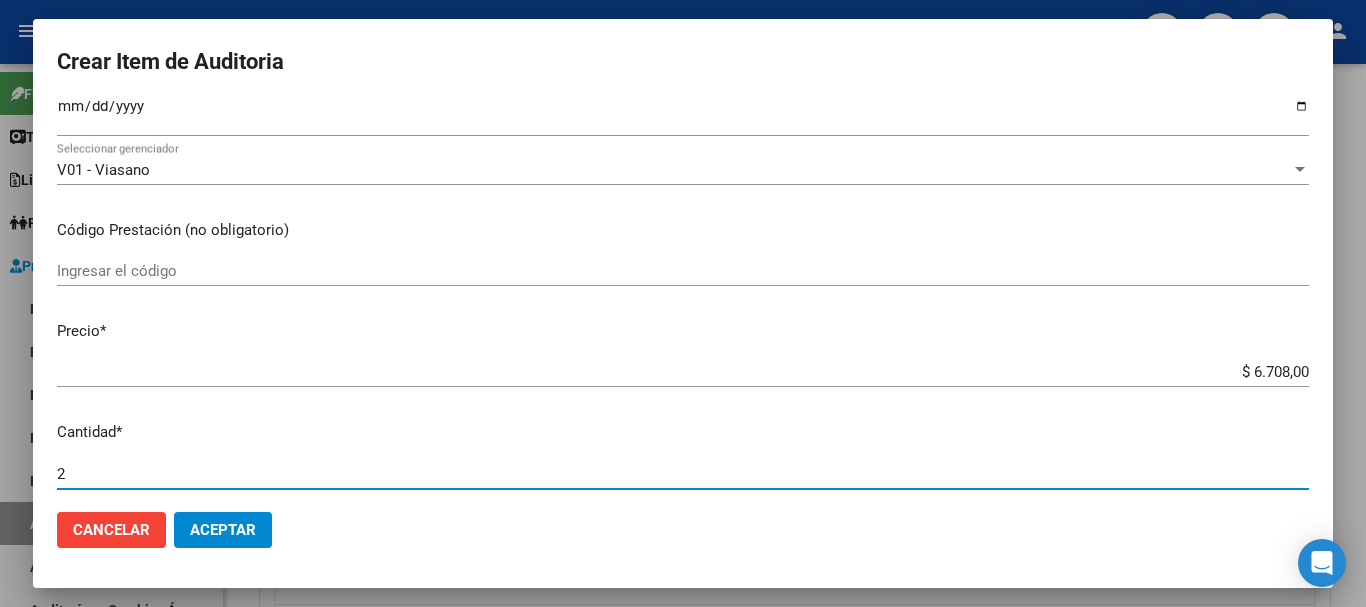 scroll, scrollTop: 200, scrollLeft: 0, axis: vertical 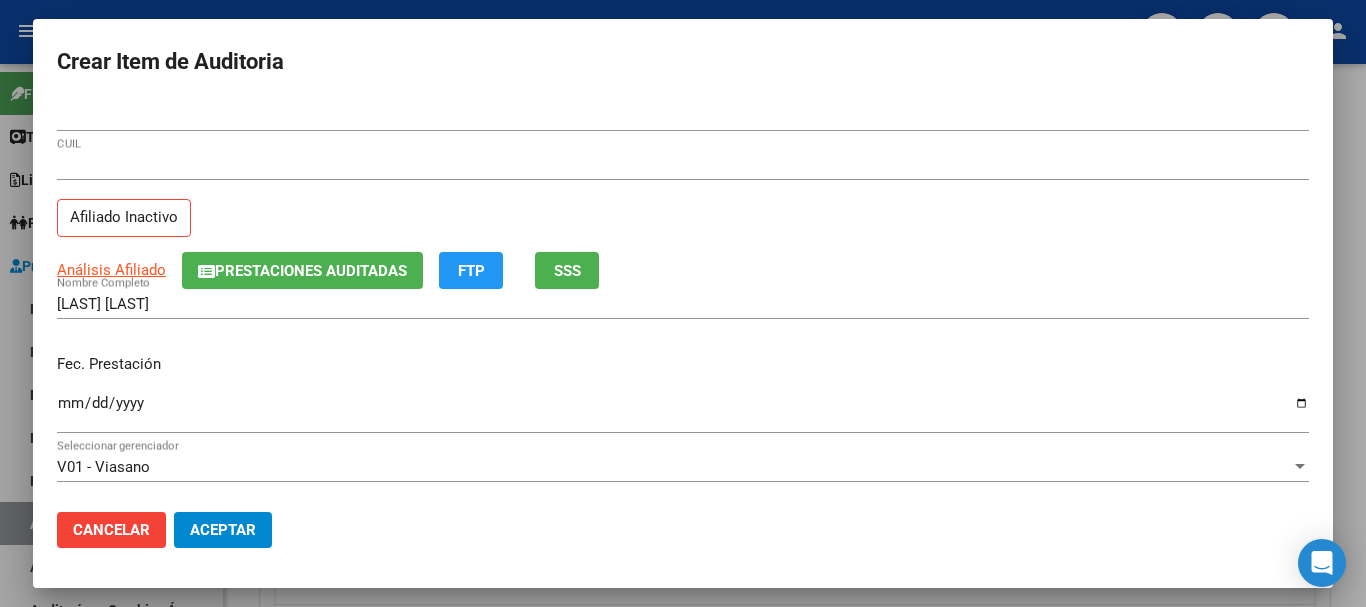 click at bounding box center (683, 303) 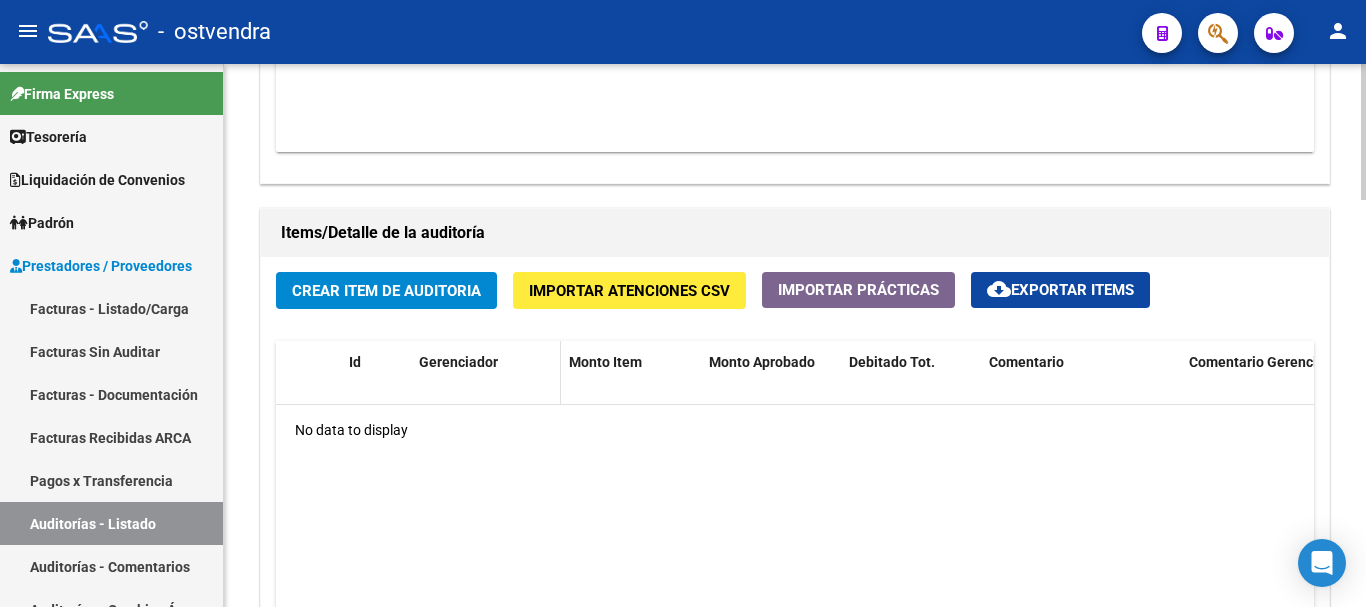 scroll, scrollTop: 1400, scrollLeft: 0, axis: vertical 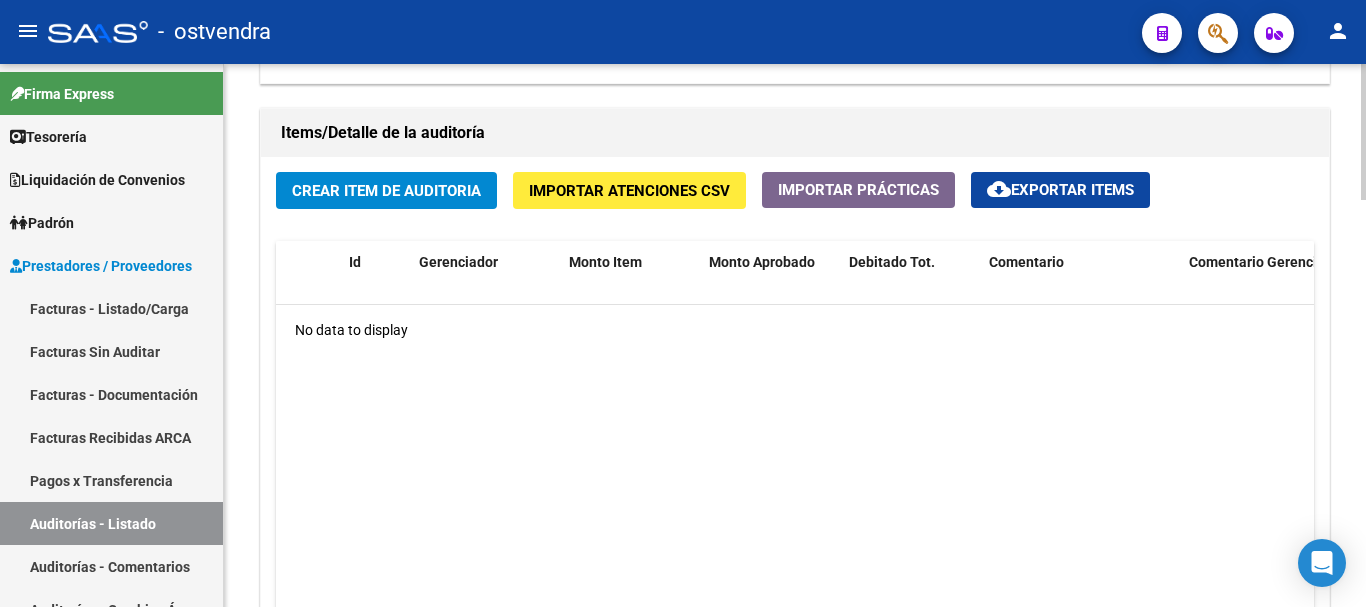 click on "Crear Item de Auditoria Importar Atenciones CSV  Importar Prácticas
cloud_download  Exportar Items  Id Gerenciador Monto Item Monto Aprobado Debitado Tot. Comentario Comentario Gerenciador Descripción Afiliado Estado CUIL Documento Nombre Completo Fec. Prestación Atencion Tipo Nomenclador Código Nomenclador Nombre Usuario Creado Area Creado Area Modificado No data to display  0 total   1" 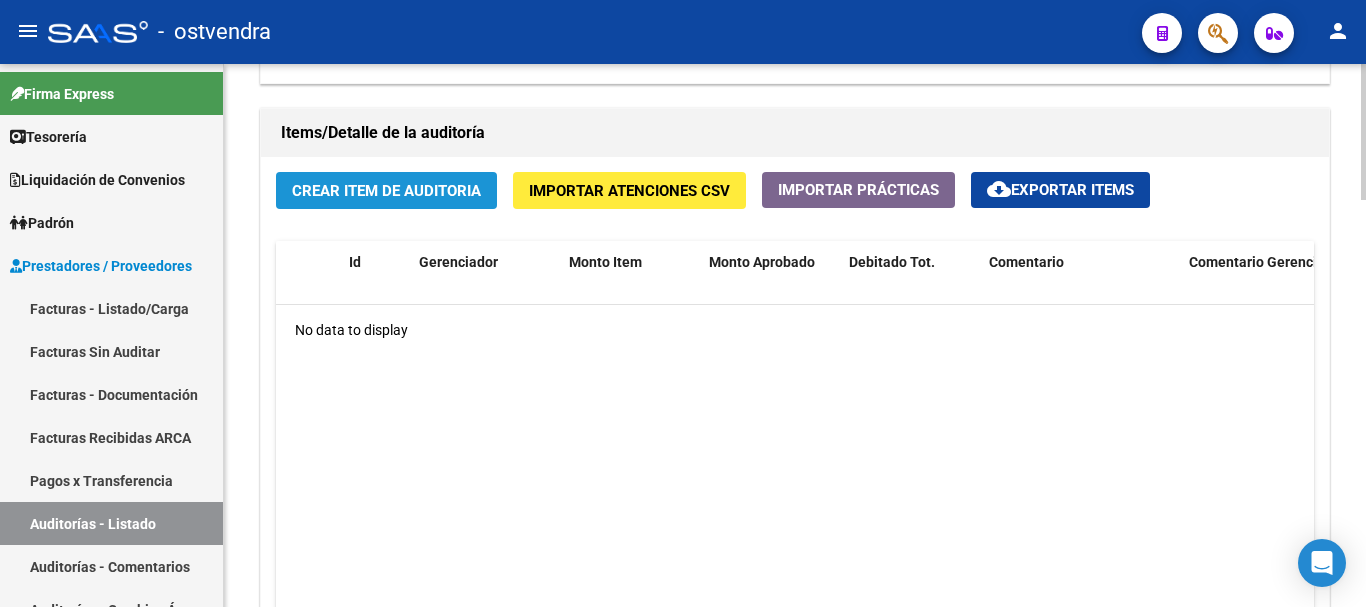 click on "Crear Item de Auditoria" 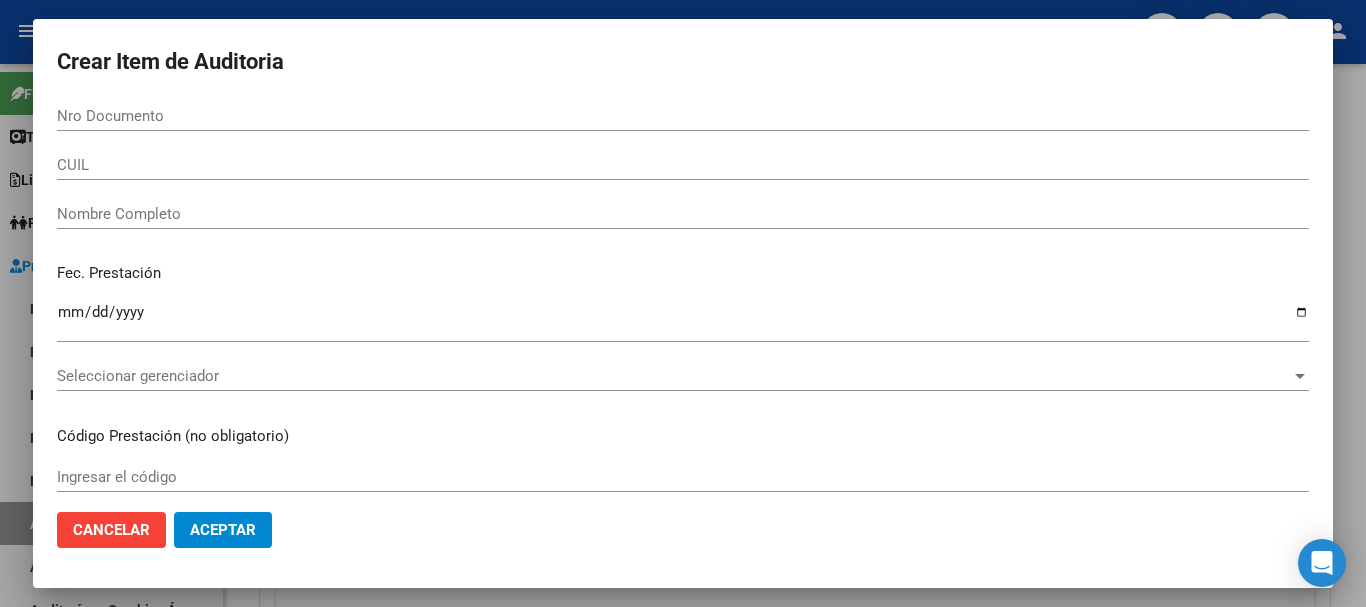 click at bounding box center [683, 303] 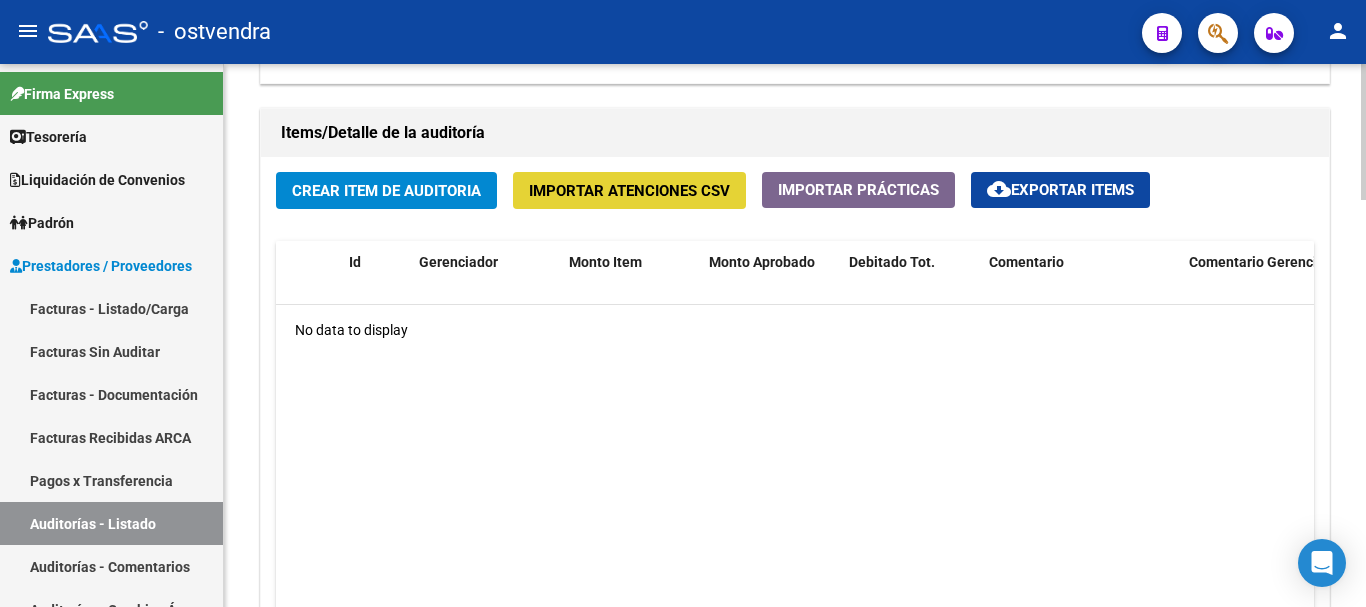 click on "Importar Atenciones CSV" 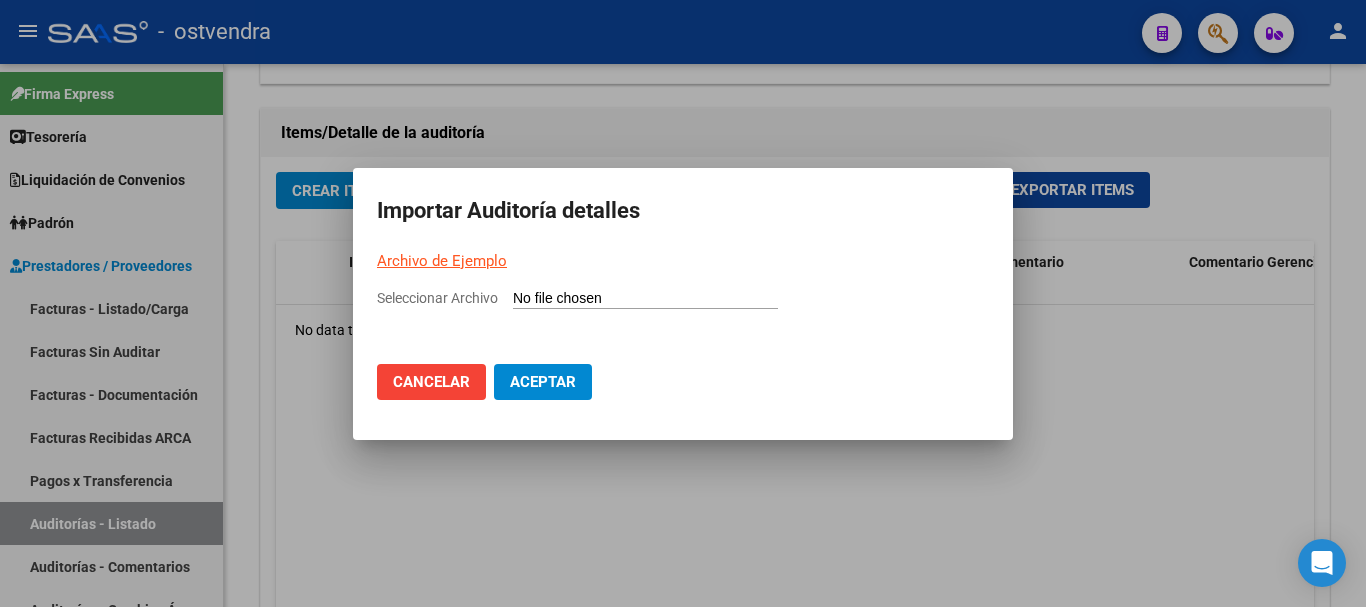 click on "Archivo de Ejemplo" at bounding box center (442, 261) 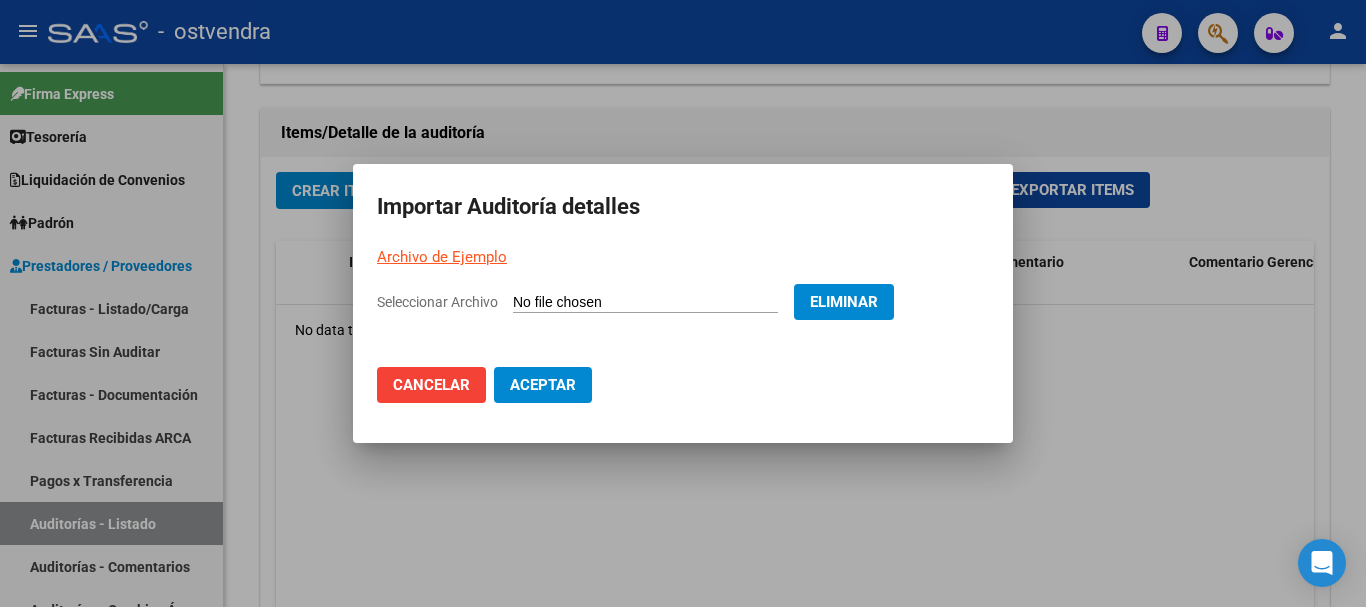 click on "Aceptar" 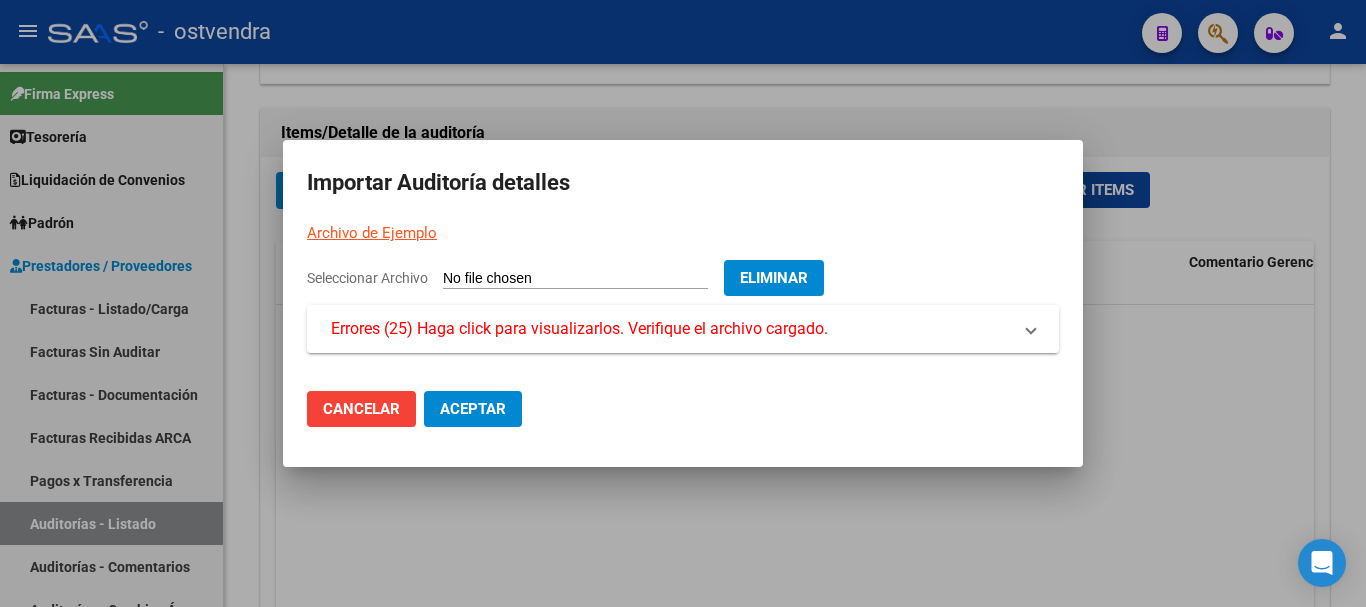 click on "Errores (25) Haga click para visualizarlos. Verifique el archivo cargado." at bounding box center (579, 329) 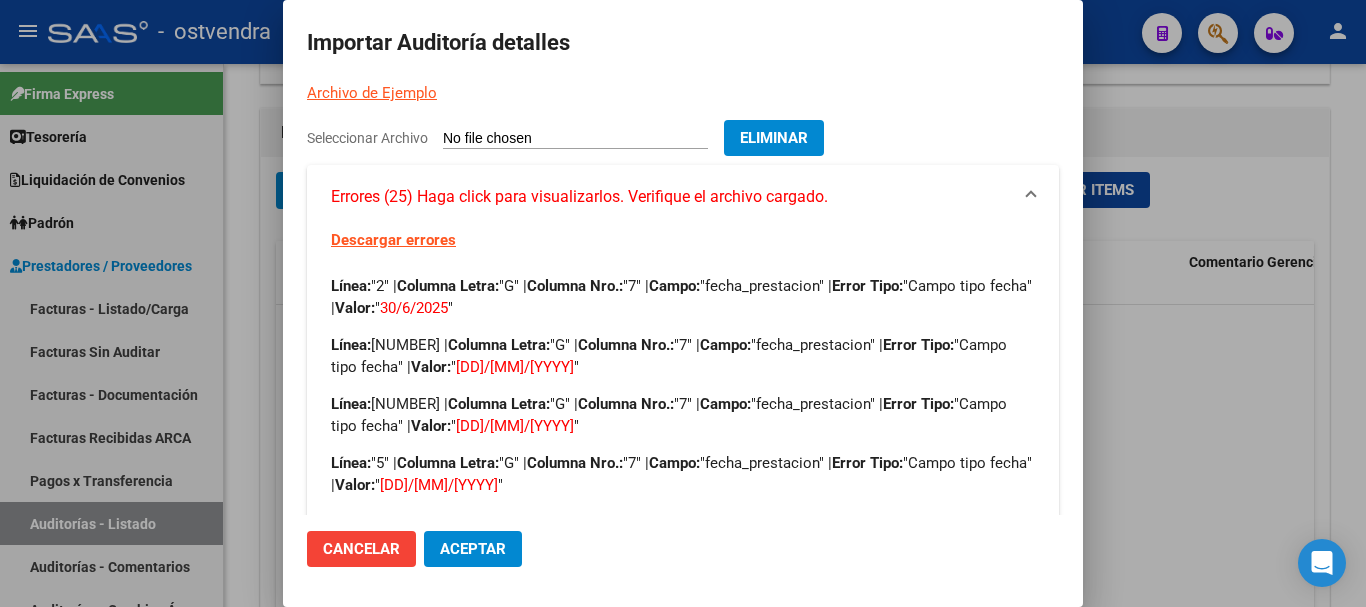click at bounding box center (683, 303) 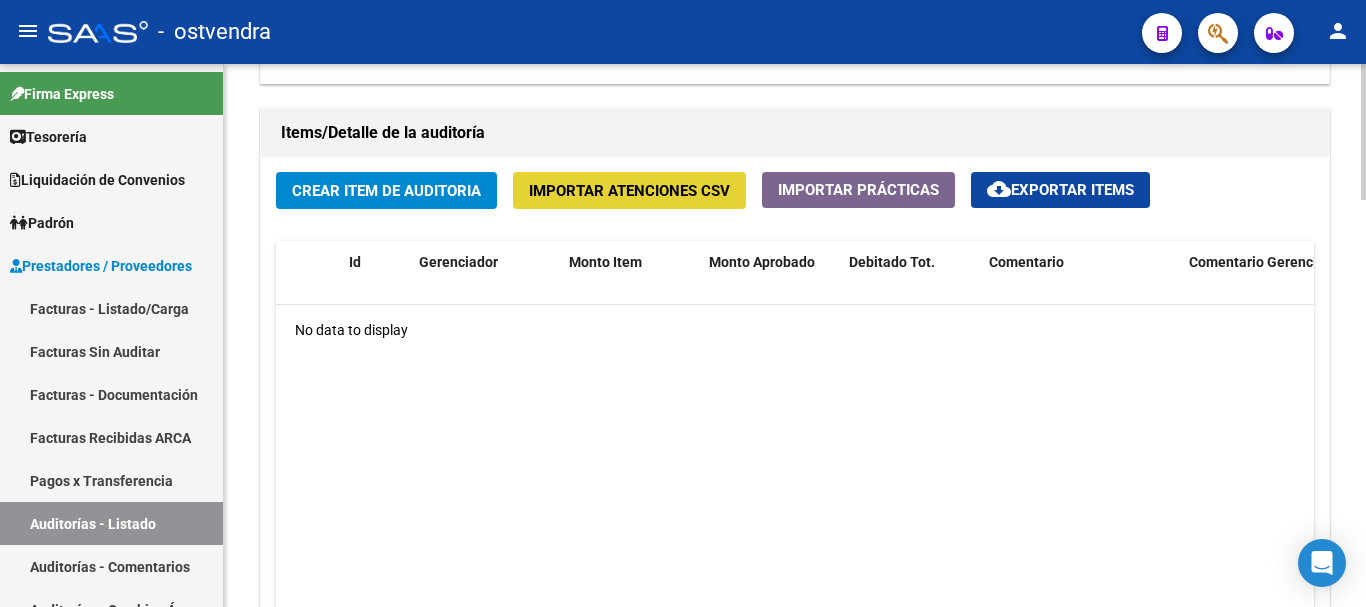 click on "Importar Atenciones CSV" 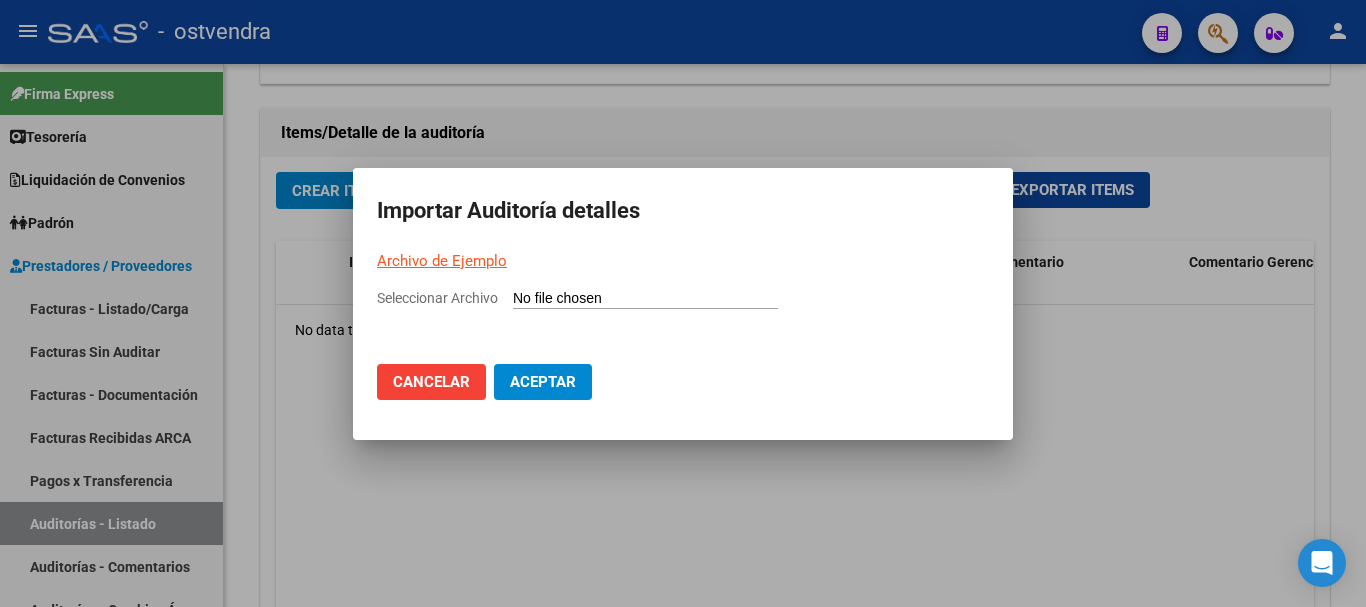 drag, startPoint x: 543, startPoint y: 324, endPoint x: 537, endPoint y: 306, distance: 18.973665 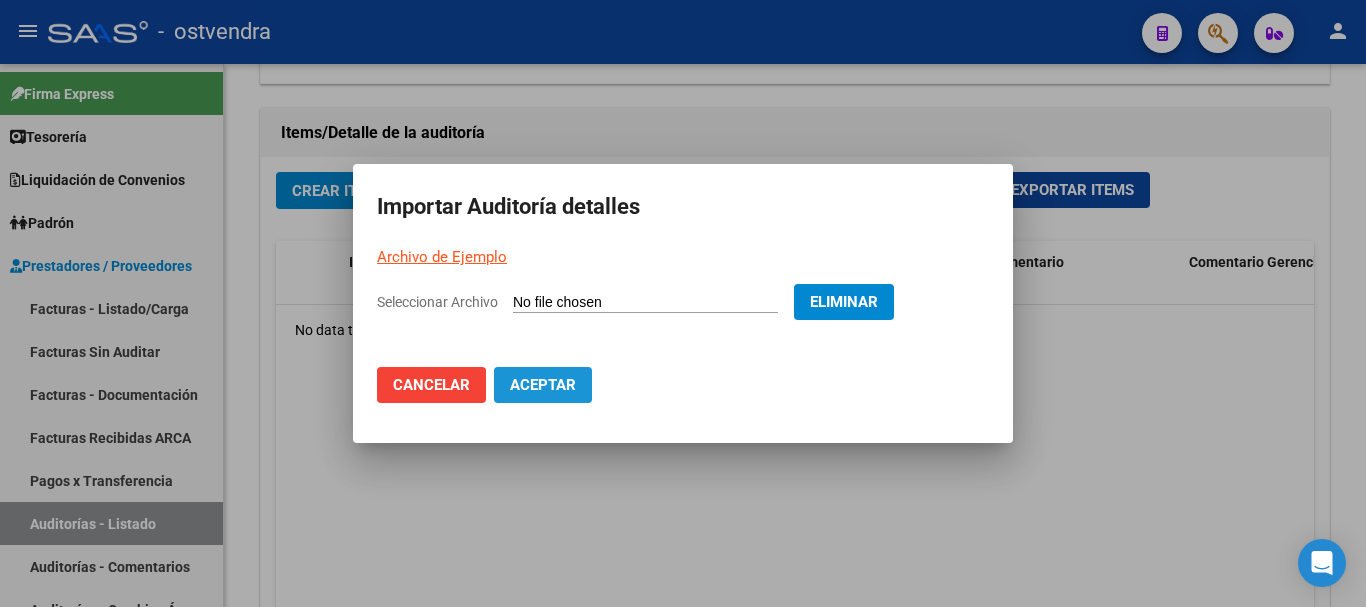 click on "Aceptar" 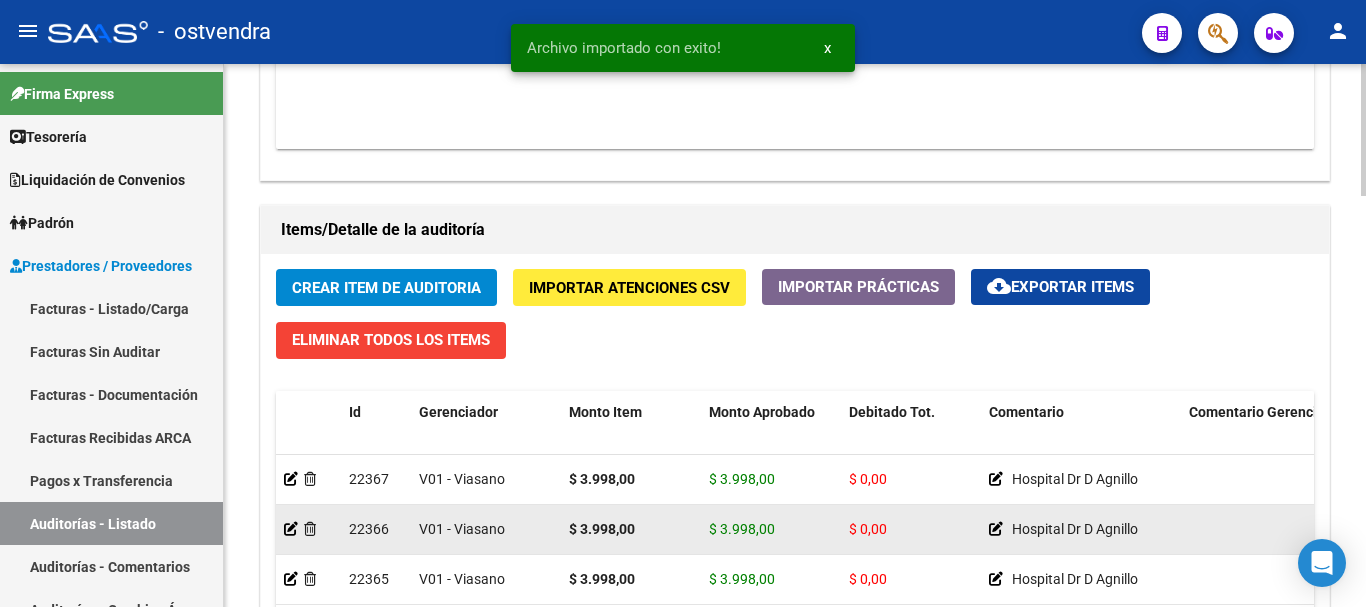 scroll, scrollTop: 1500, scrollLeft: 0, axis: vertical 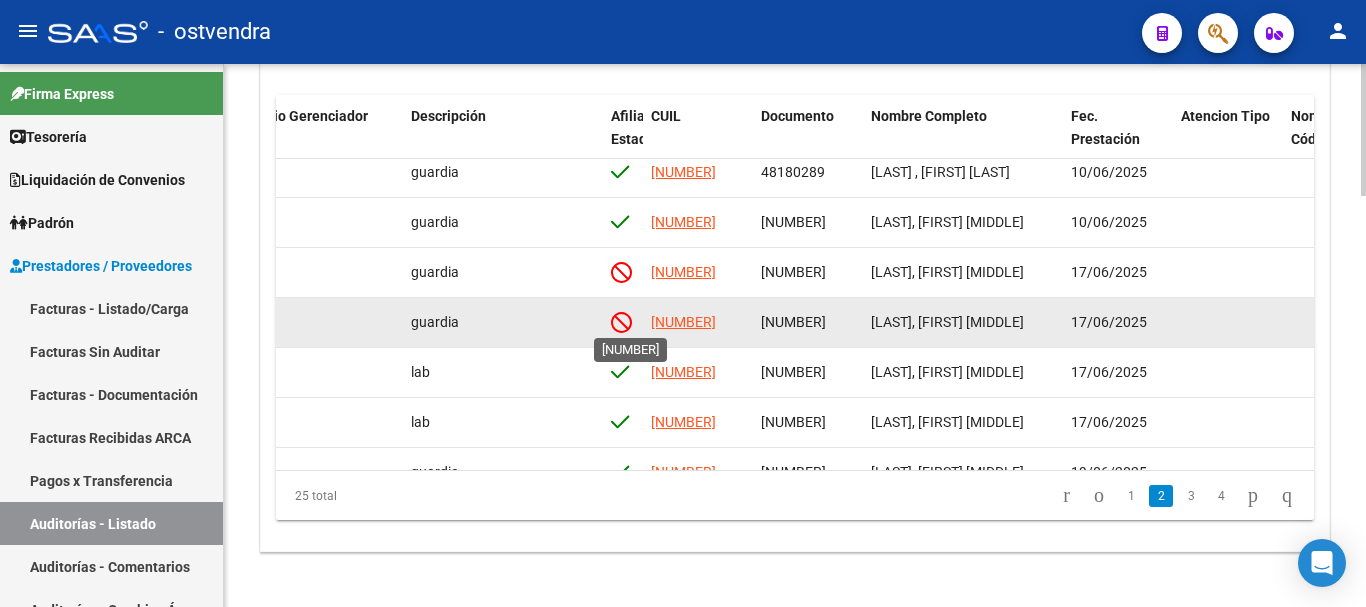 click on "[NUMBER]" 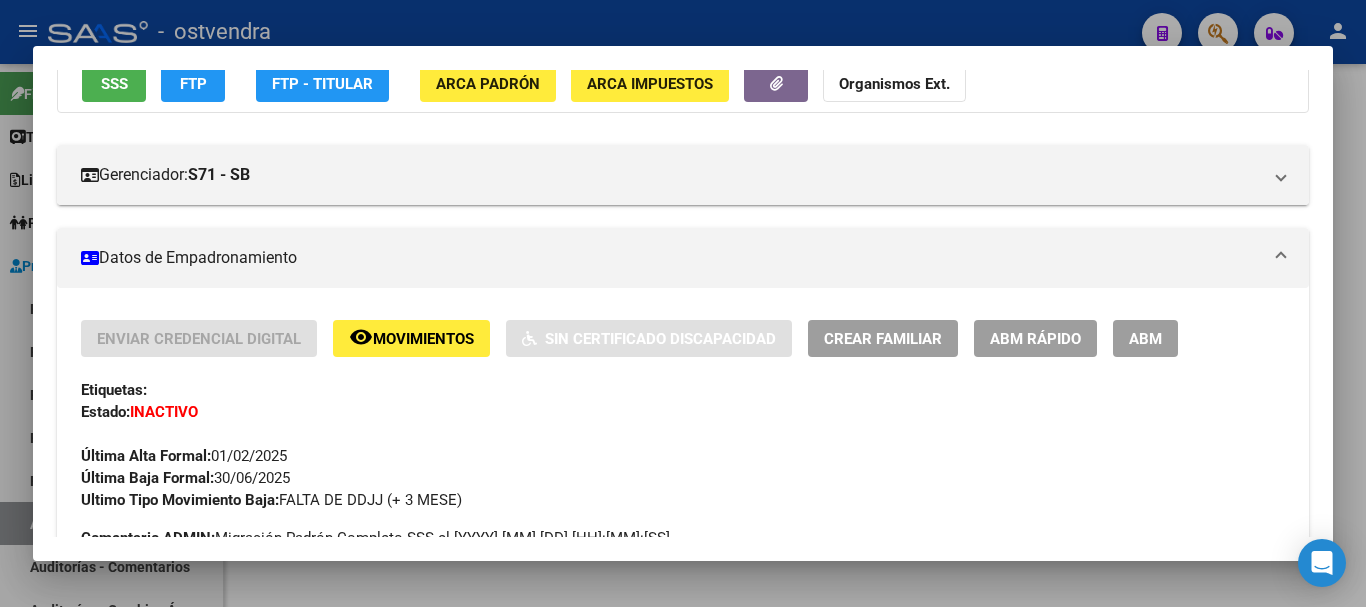 scroll, scrollTop: 200, scrollLeft: 0, axis: vertical 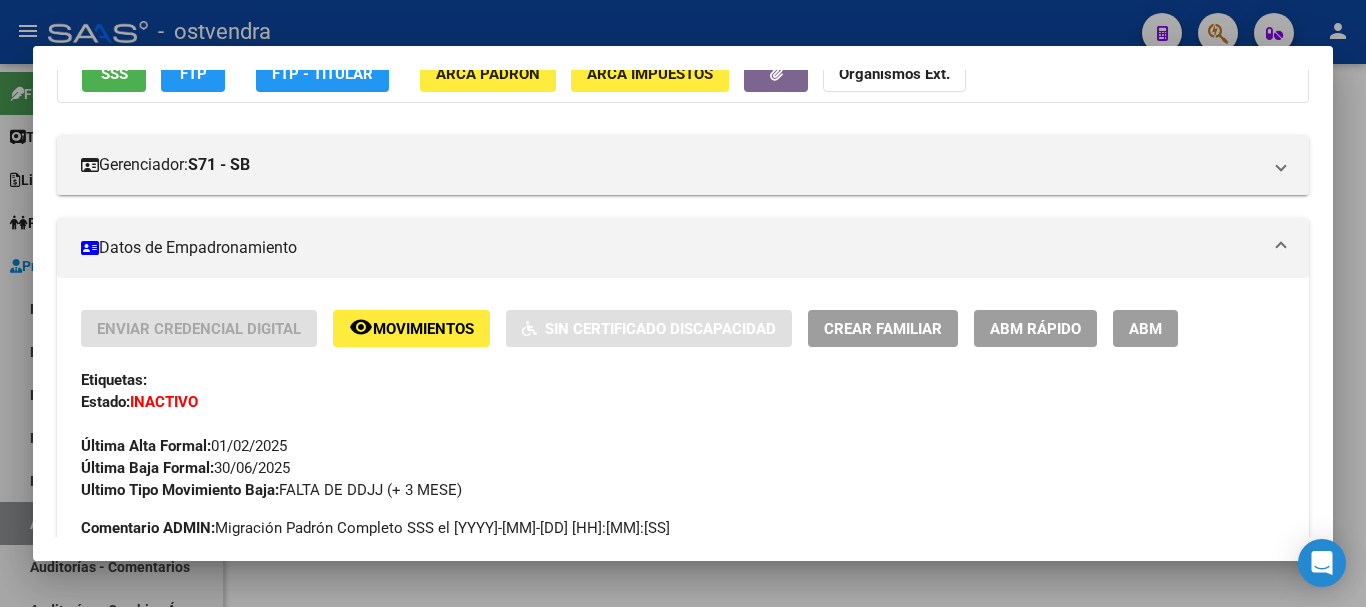 click at bounding box center (683, 303) 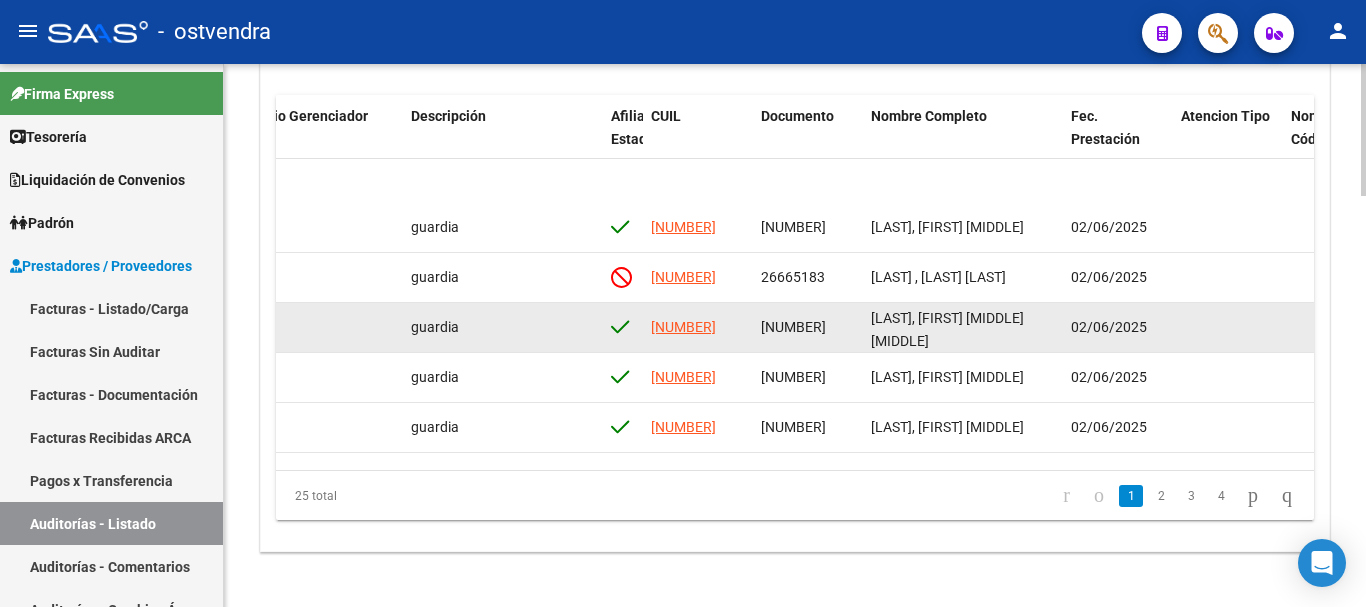 scroll, scrollTop: 0, scrollLeft: 978, axis: horizontal 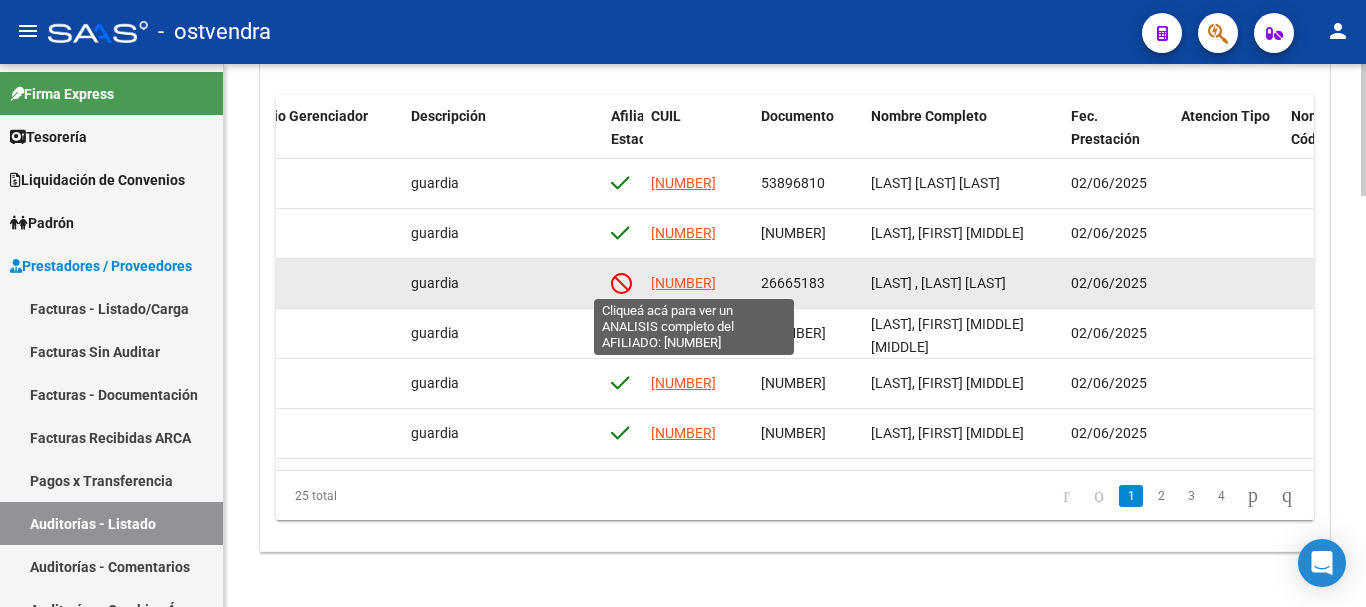click on "[NUMBER]" 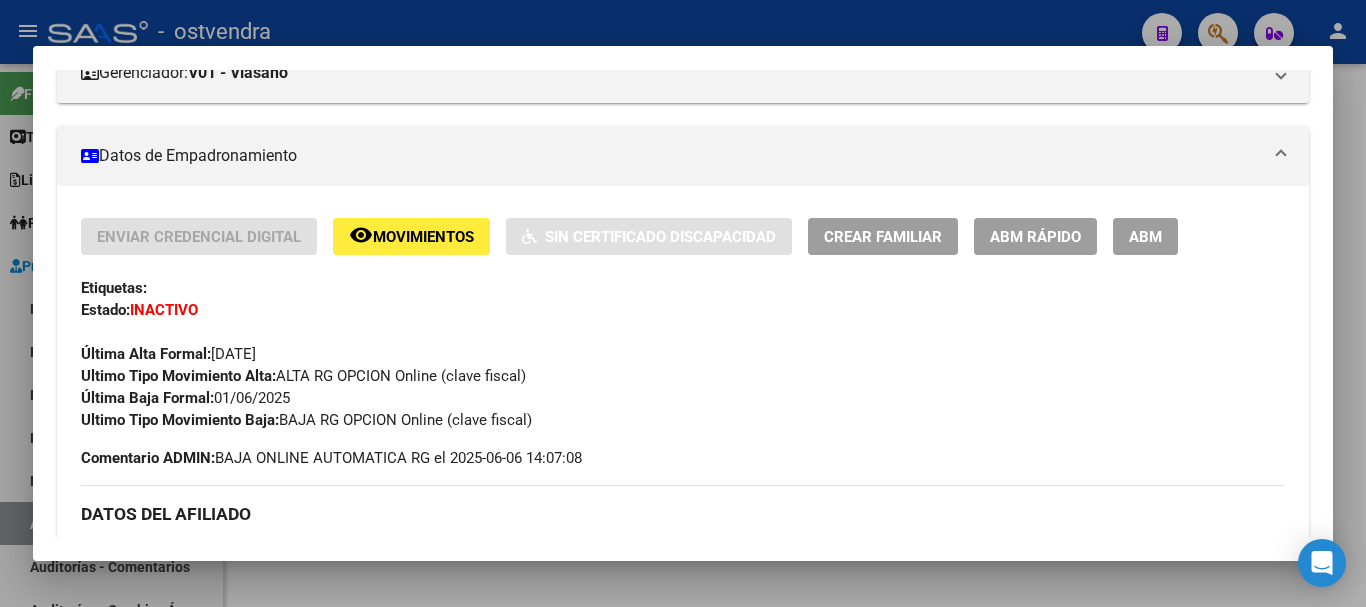 scroll, scrollTop: 300, scrollLeft: 0, axis: vertical 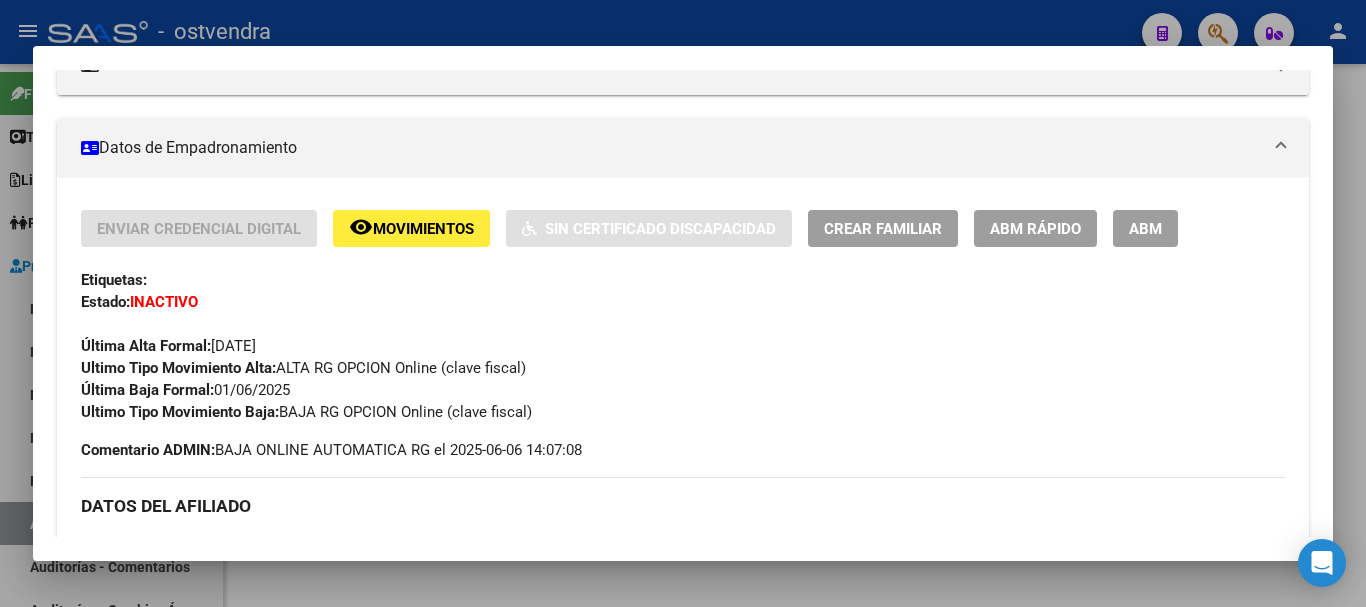 click at bounding box center (683, 303) 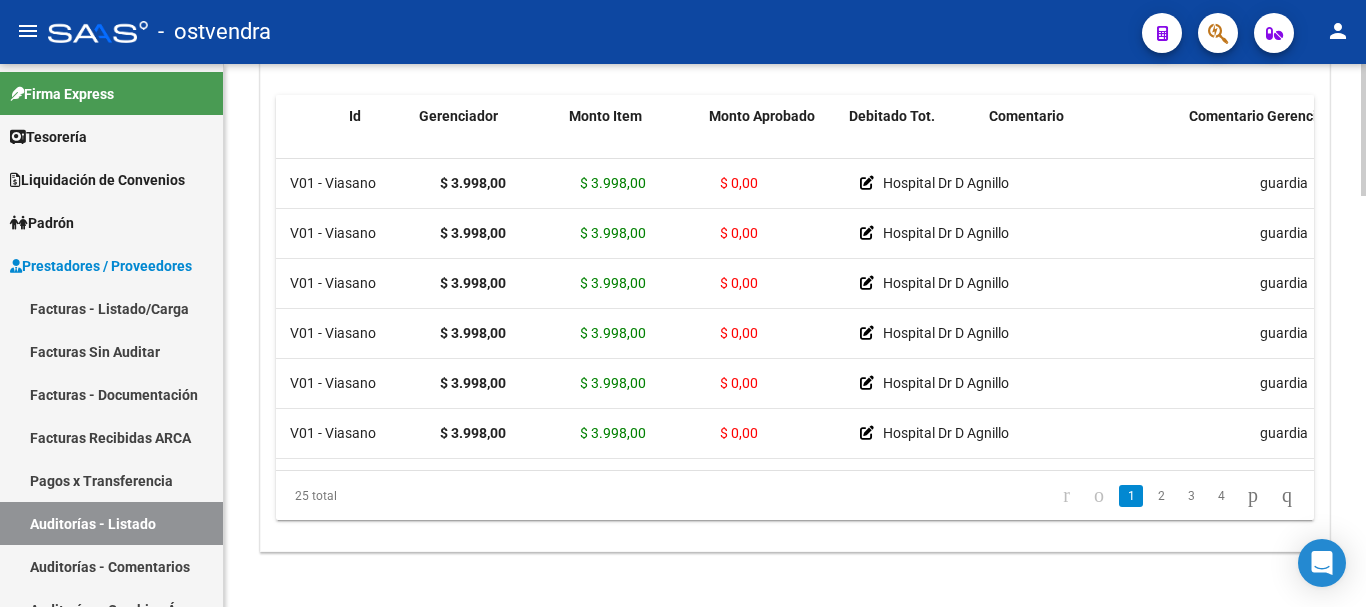 scroll, scrollTop: 0, scrollLeft: 0, axis: both 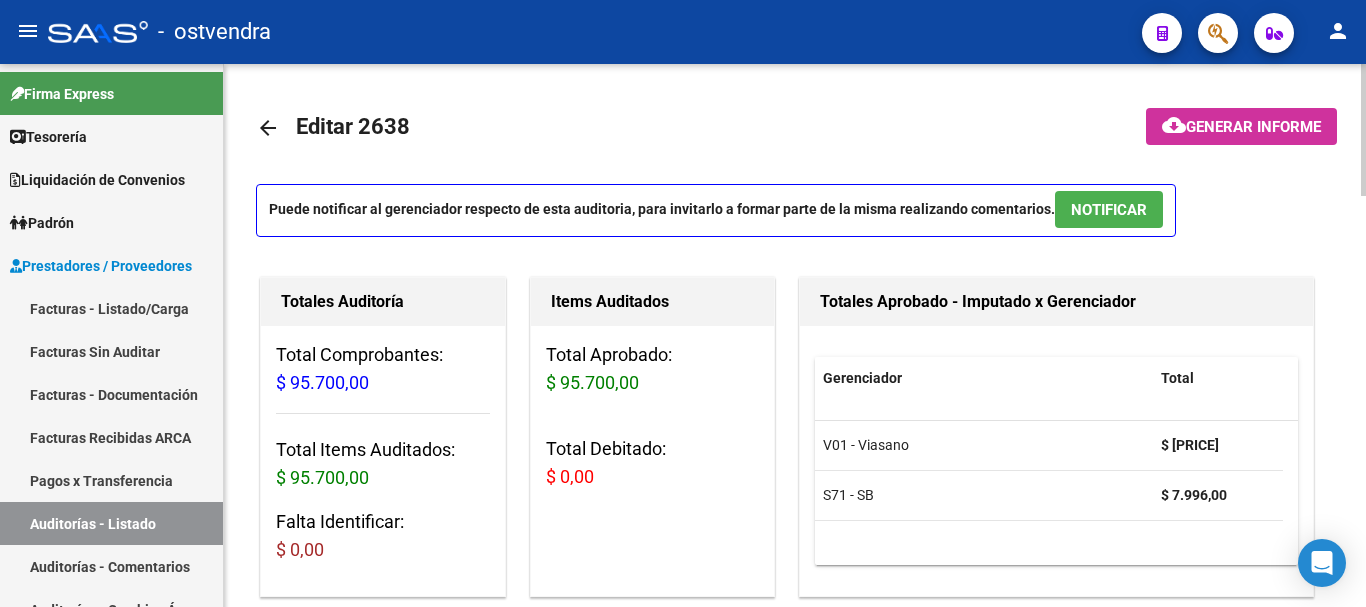 click on "Puede notificar al gerenciador respecto de esta auditoria, para invitarlo a formar parte de la misma realizando comentarios.  NOTIFICAR" at bounding box center (716, 210) 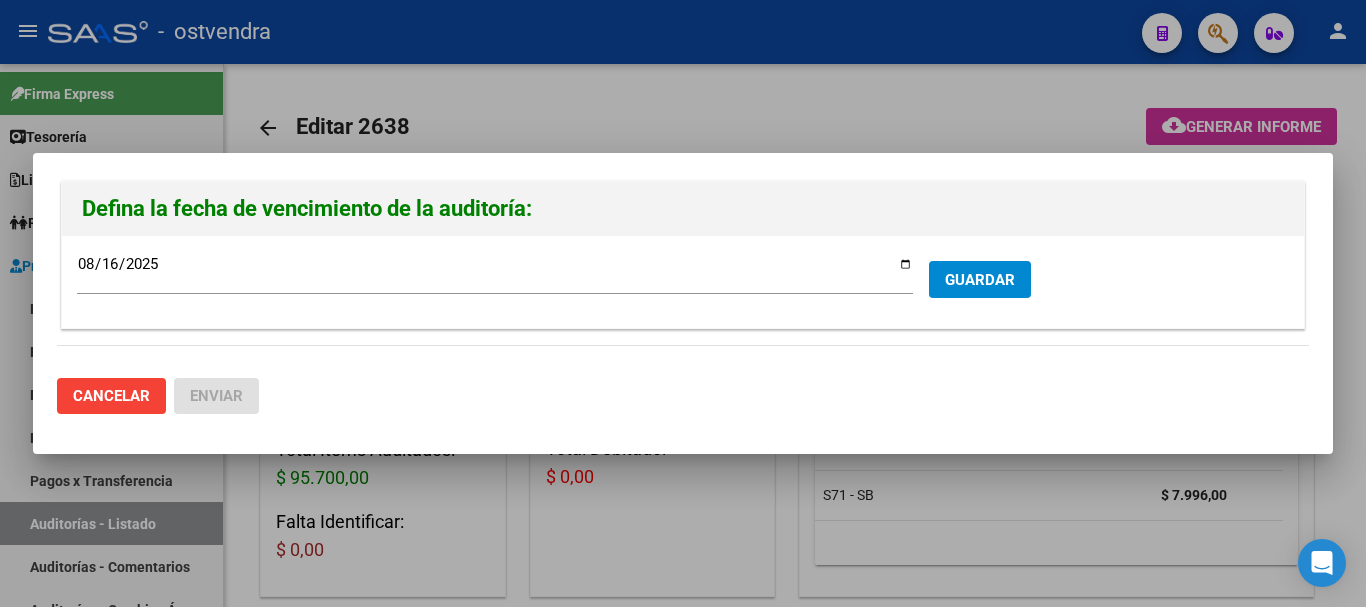 click on "[DATE] Ingresar la fecha * GUARDAR" at bounding box center [683, 281] 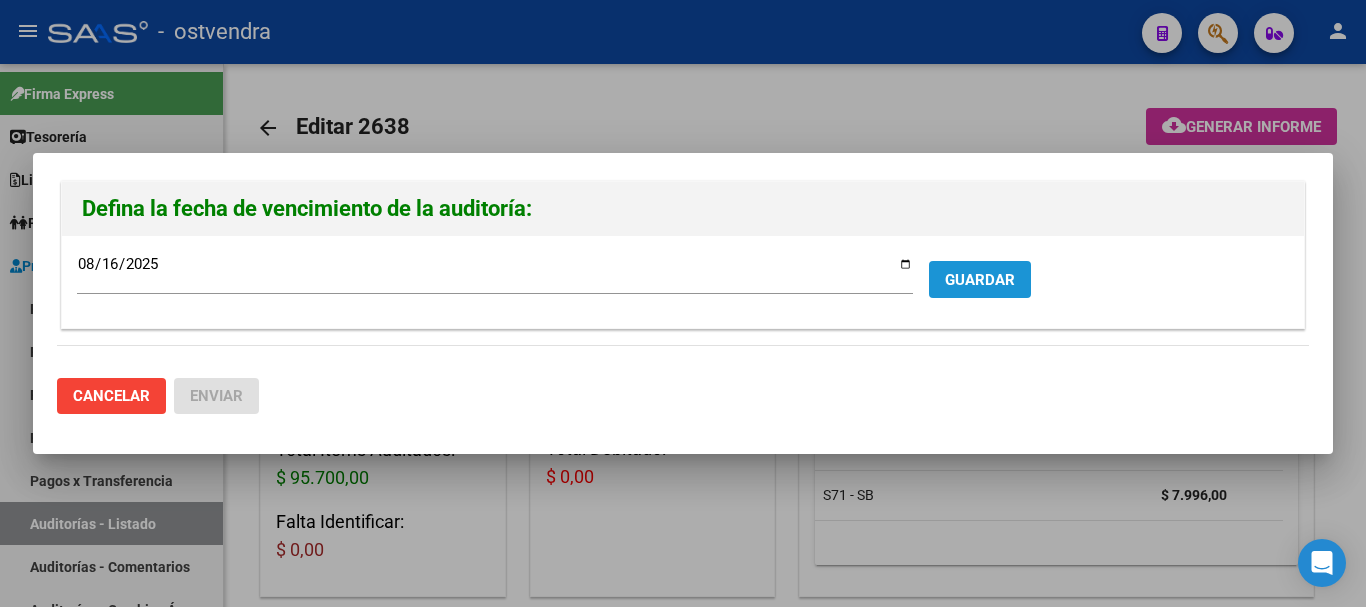 click on "GUARDAR" at bounding box center (980, 279) 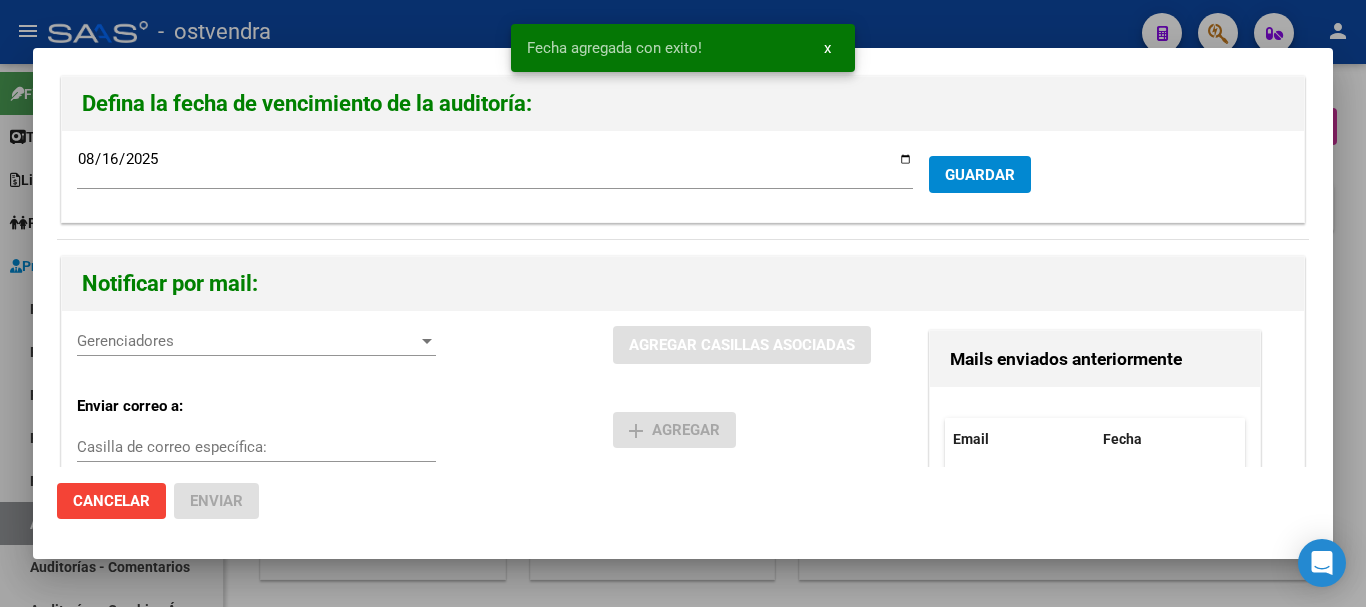click on "Gerenciadores" at bounding box center (247, 341) 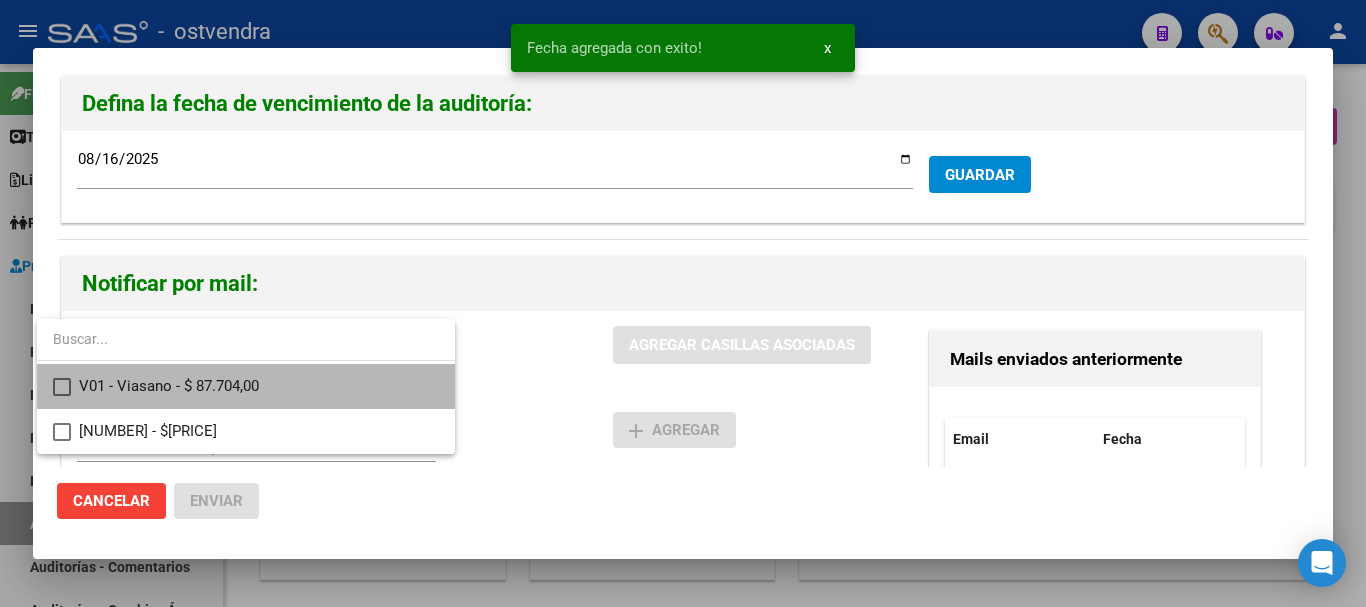 click on "V01 - Viasano - $ 87.704,00" at bounding box center (259, 386) 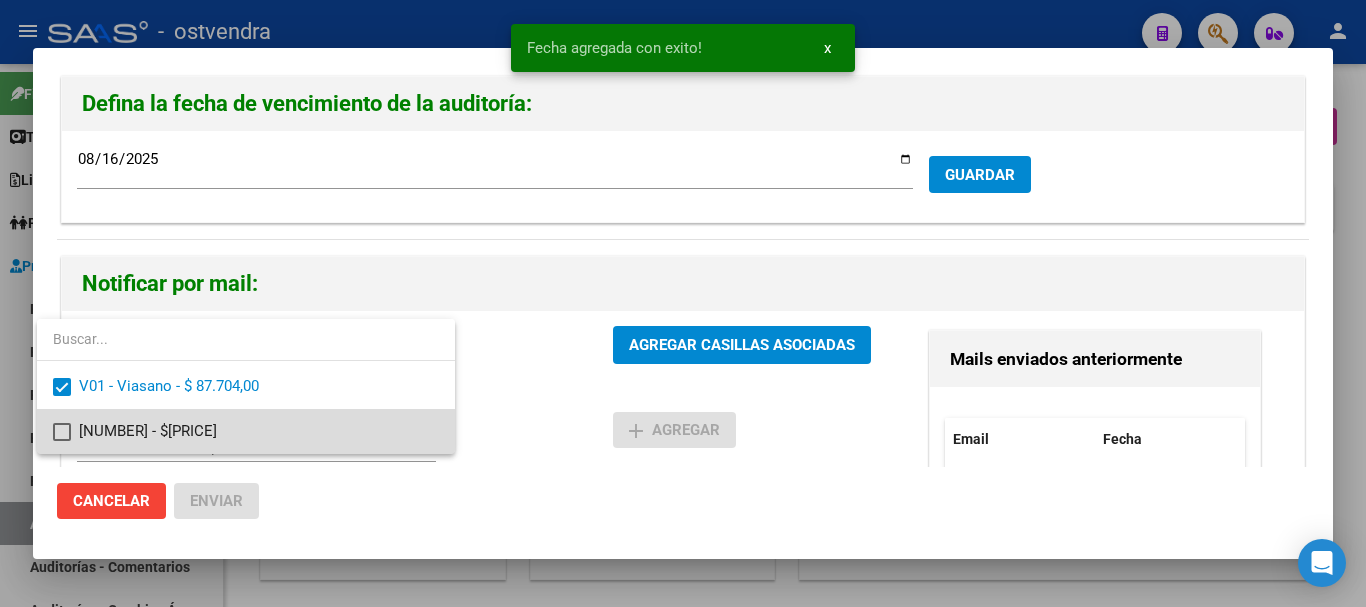click on "[NUMBER] - $[PRICE]" at bounding box center [259, 431] 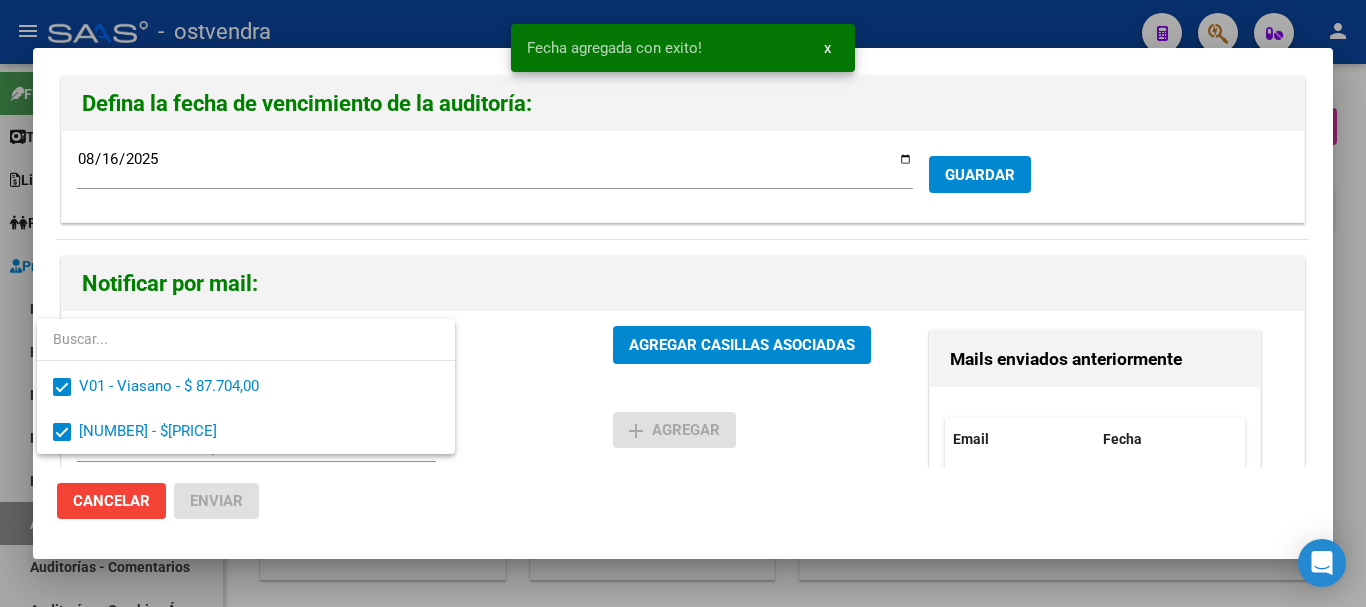 click at bounding box center [683, 303] 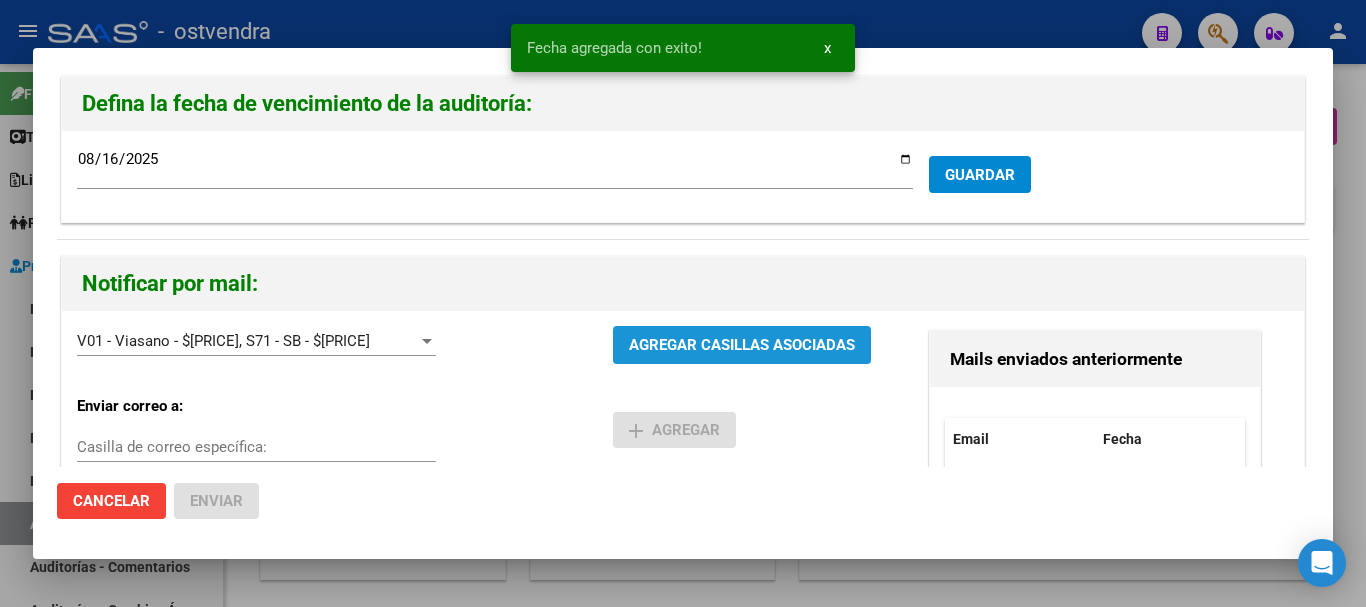 click on "AGREGAR CASILLAS ASOCIADAS" at bounding box center (742, 344) 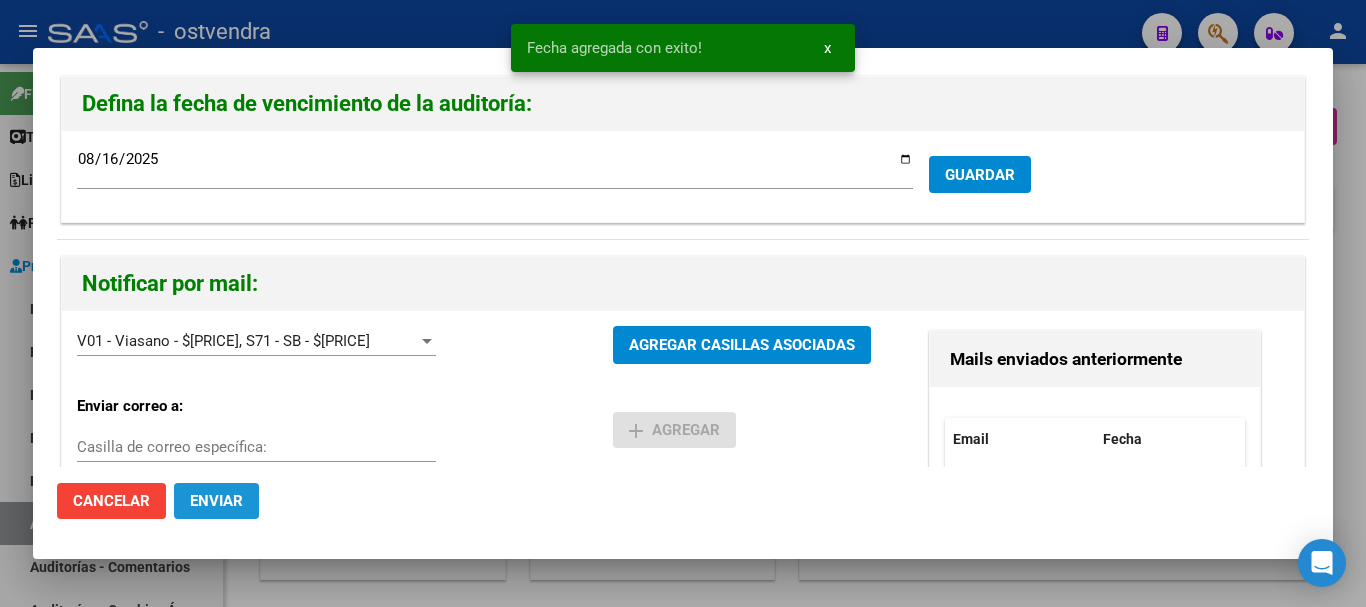 click on "Enviar" 